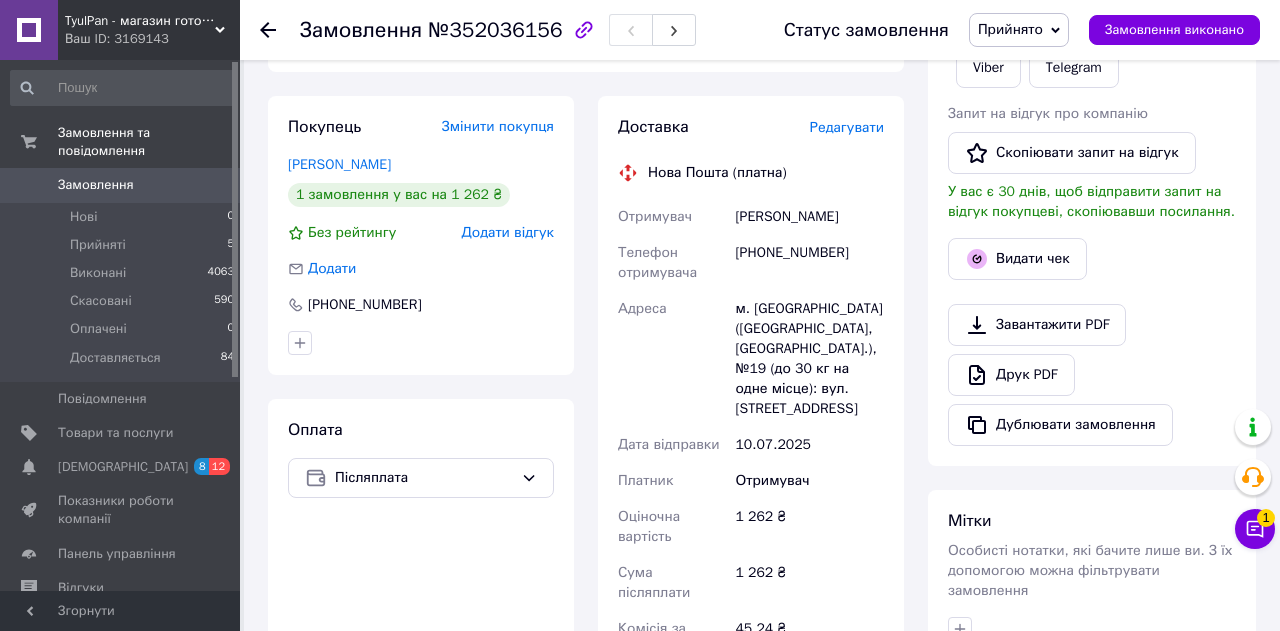 scroll, scrollTop: 0, scrollLeft: 0, axis: both 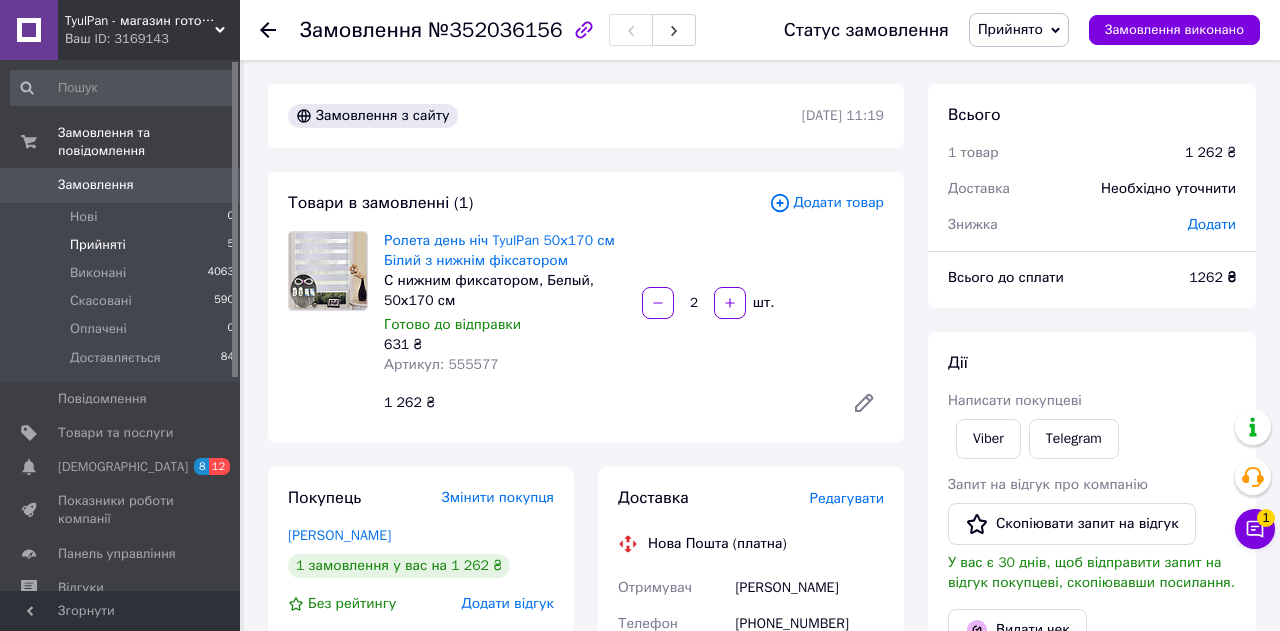 click on "Прийняті" at bounding box center (98, 245) 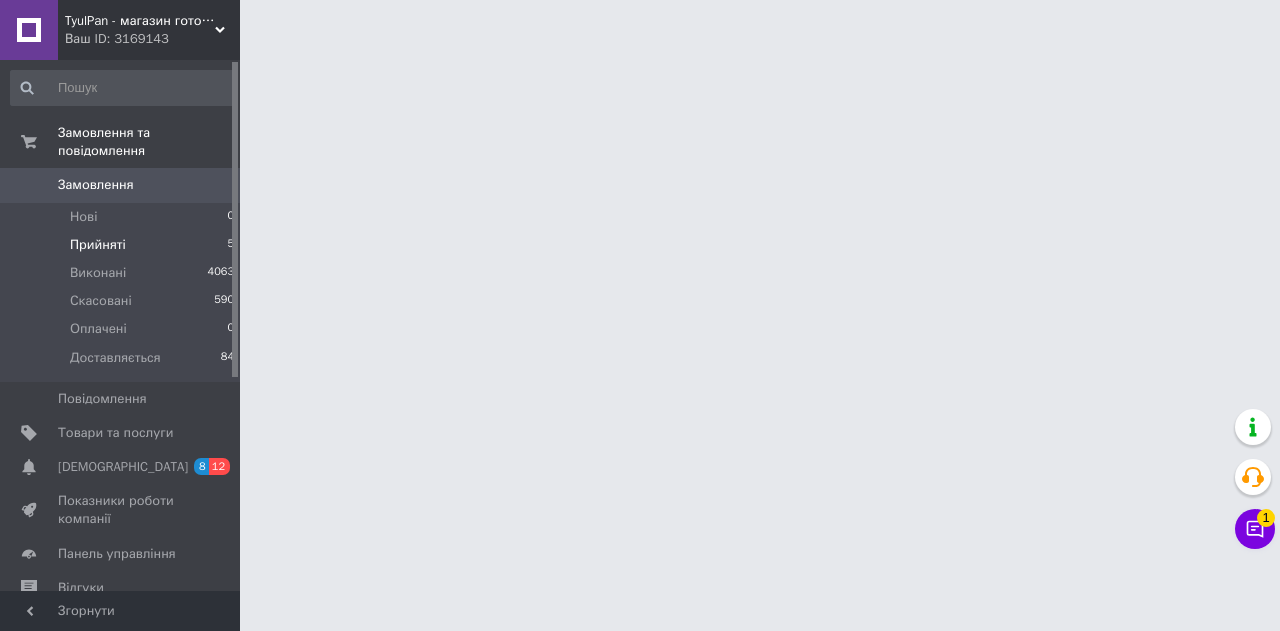 click on "Прийняті" at bounding box center [98, 245] 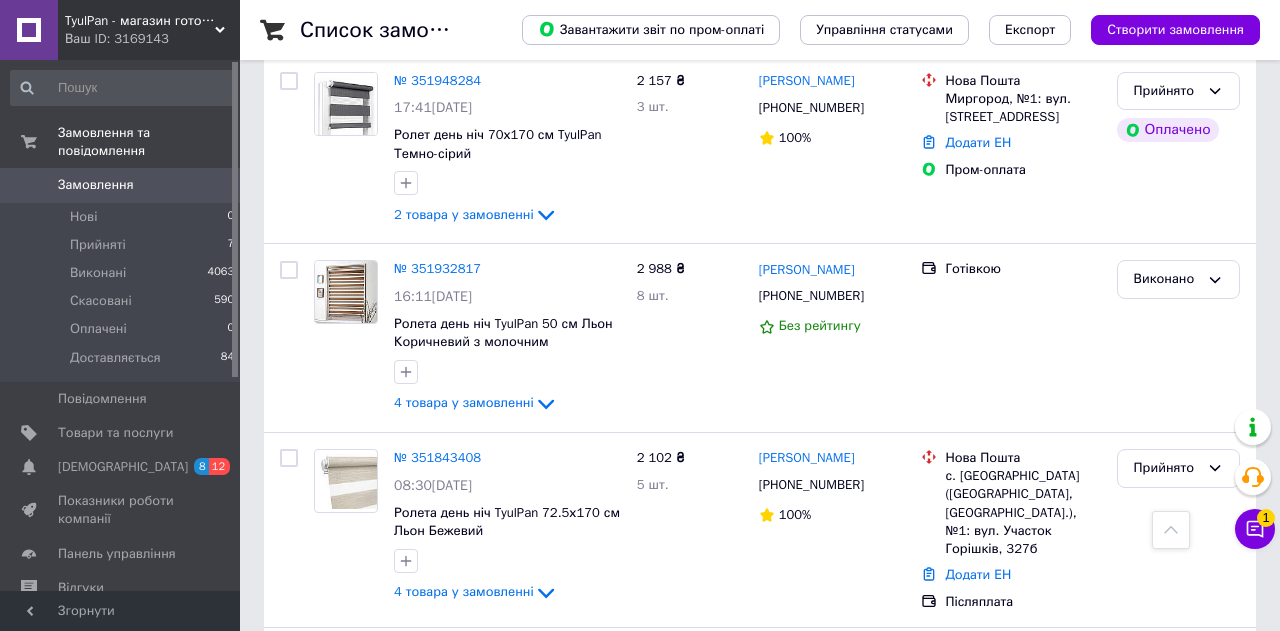 scroll, scrollTop: 963, scrollLeft: 0, axis: vertical 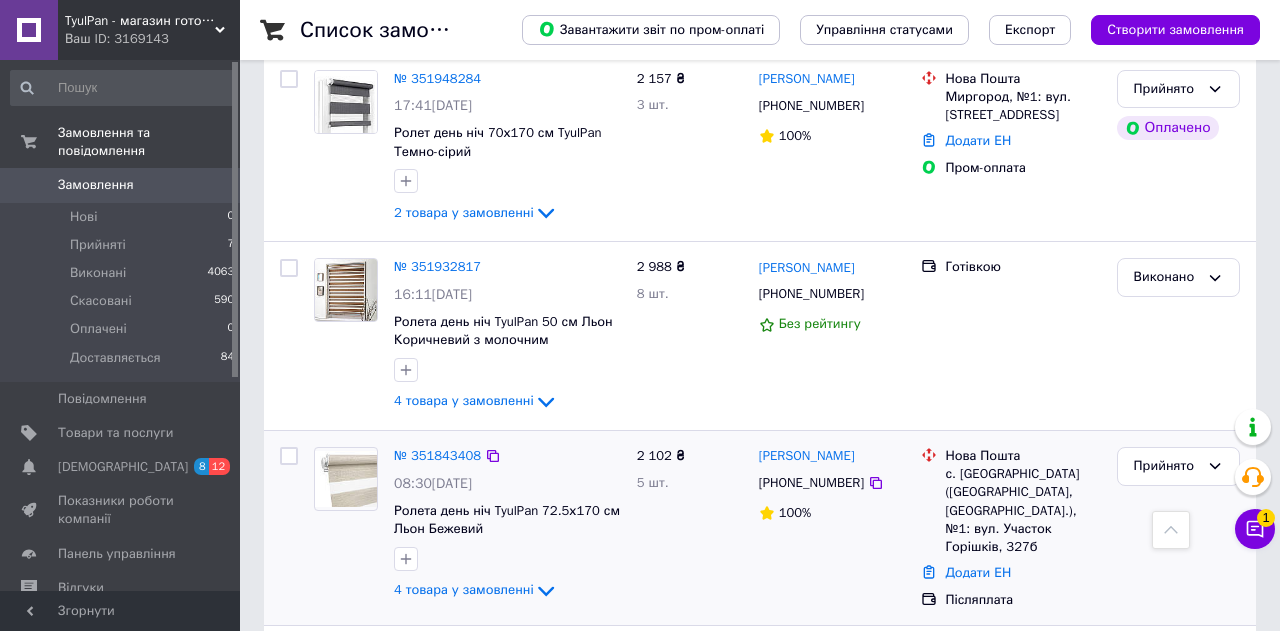 click at bounding box center [346, 479] 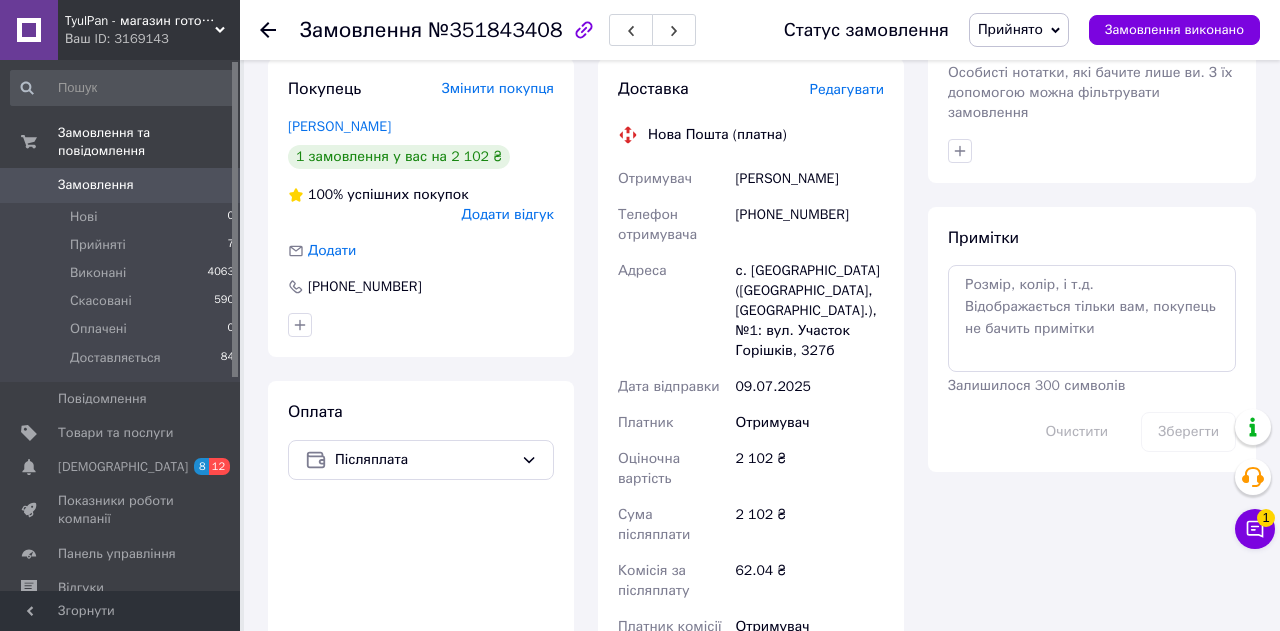 scroll, scrollTop: 853, scrollLeft: 0, axis: vertical 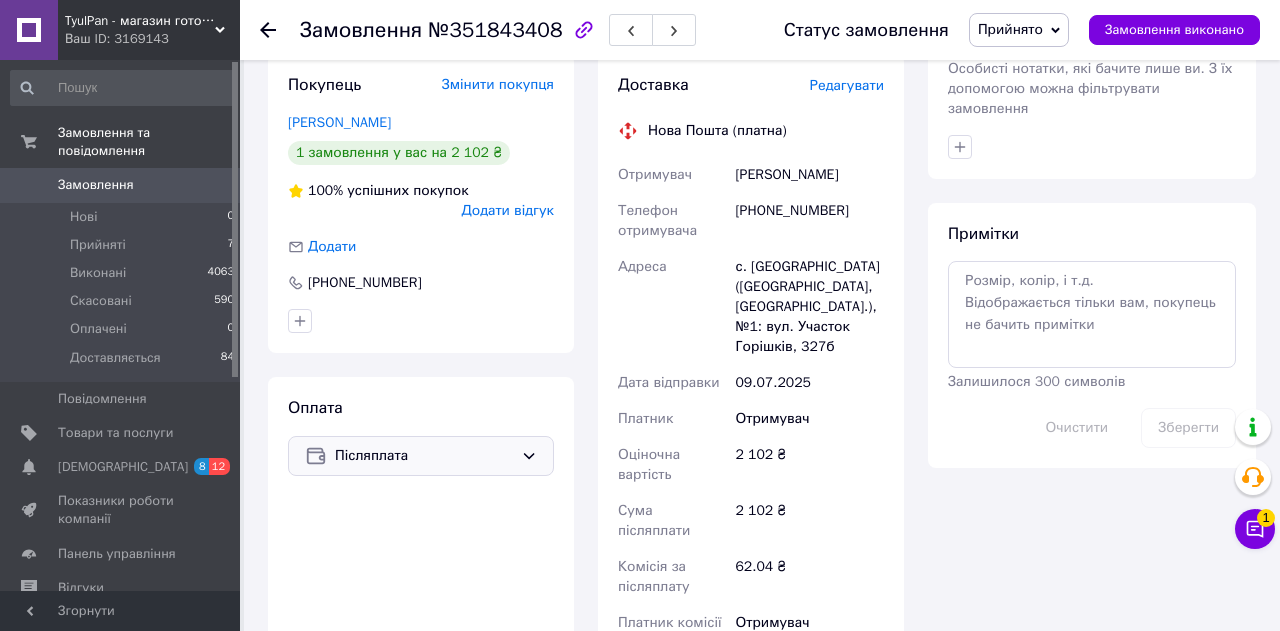 click 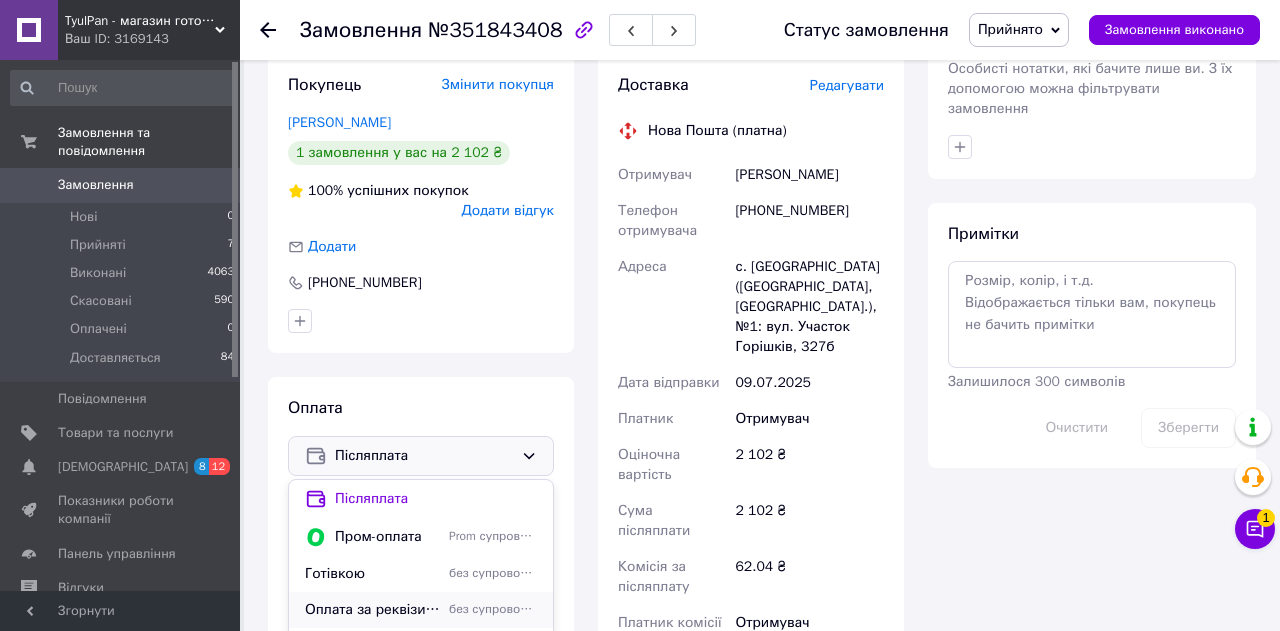 click on "Оплата за реквізитами" at bounding box center (373, 610) 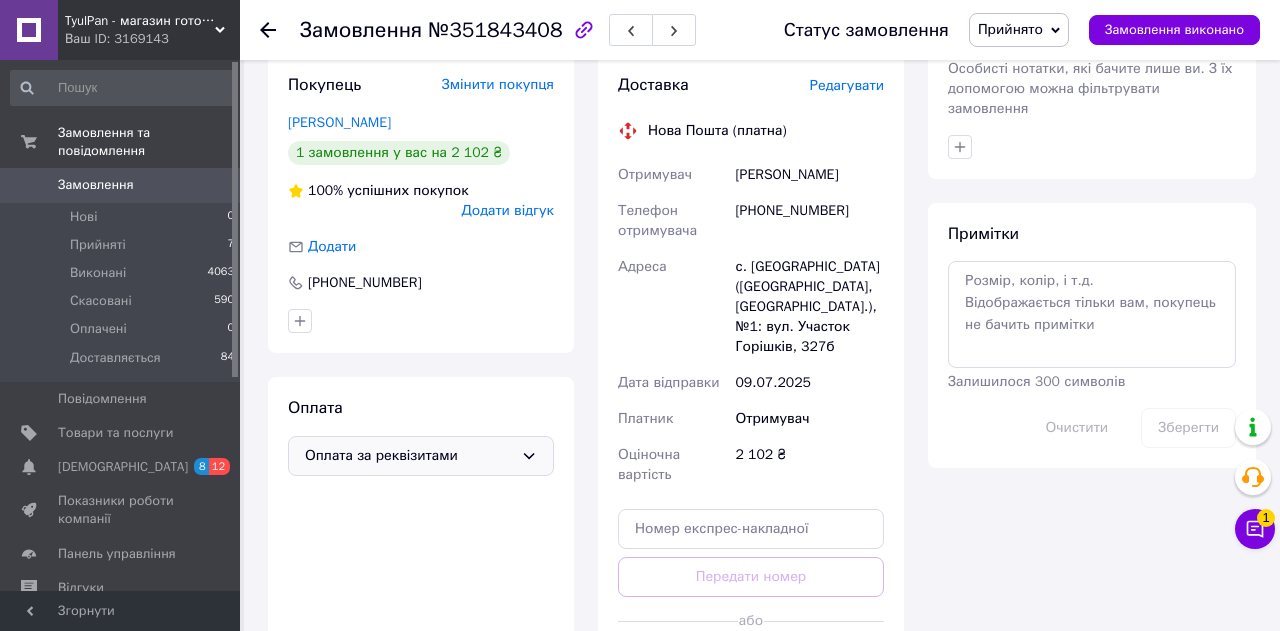 click on "Редагувати" at bounding box center [847, 85] 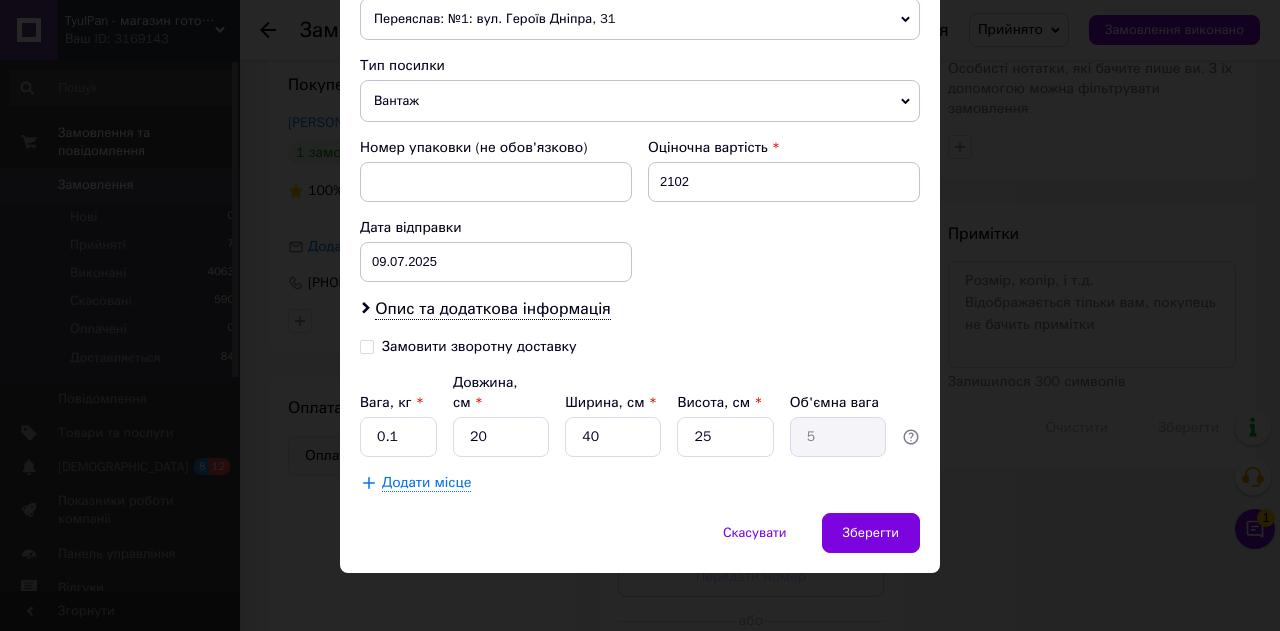 scroll, scrollTop: 753, scrollLeft: 0, axis: vertical 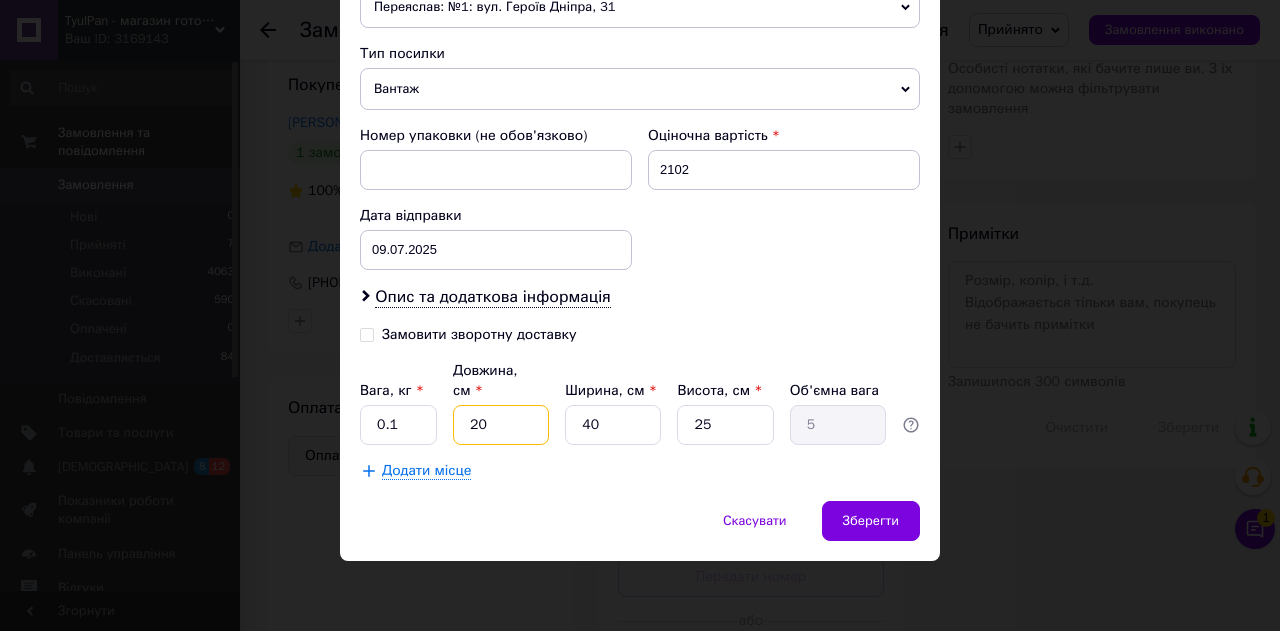 click on "20" at bounding box center [501, 425] 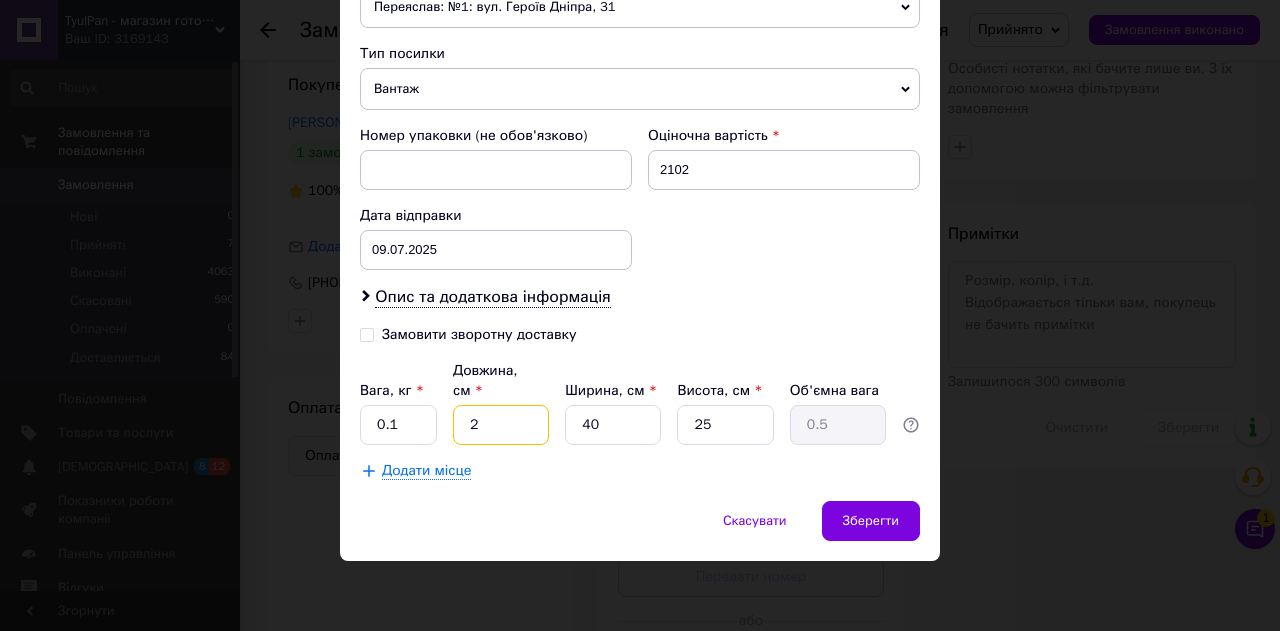 type 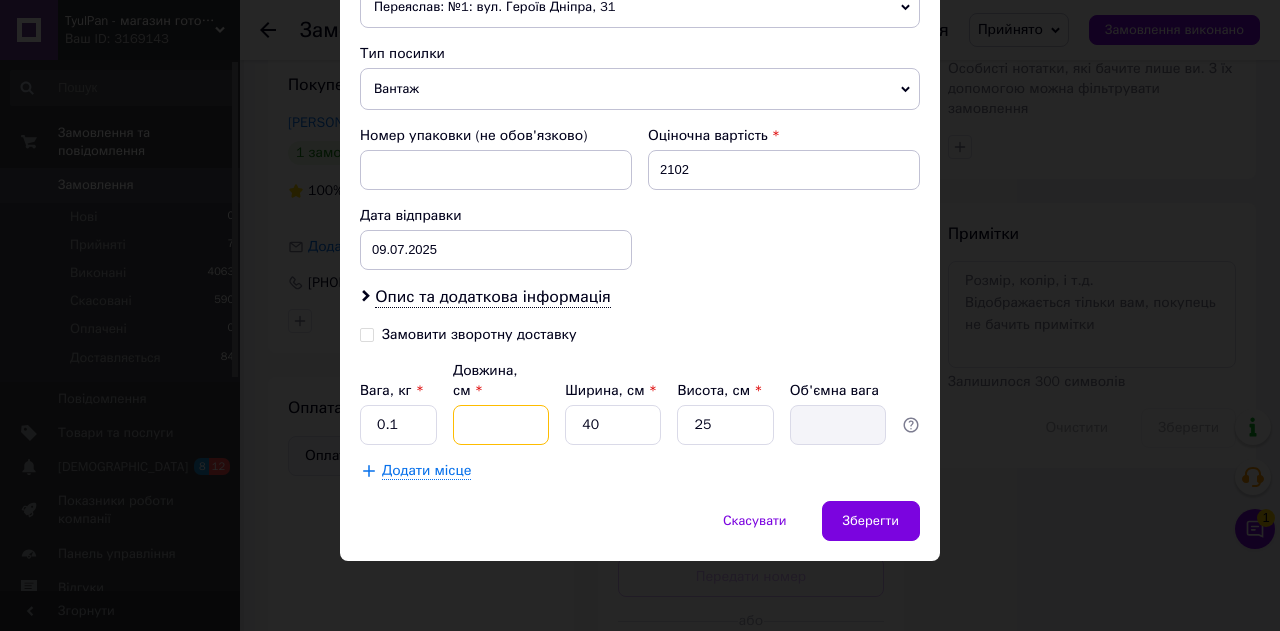 type on "9" 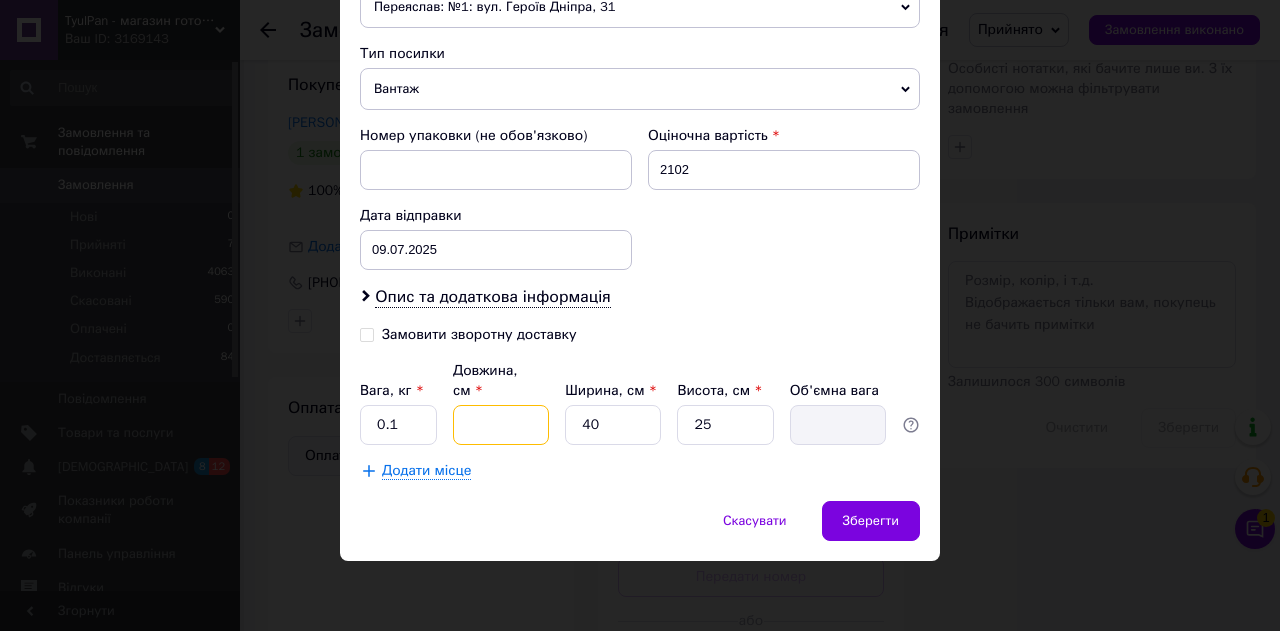 type on "2.25" 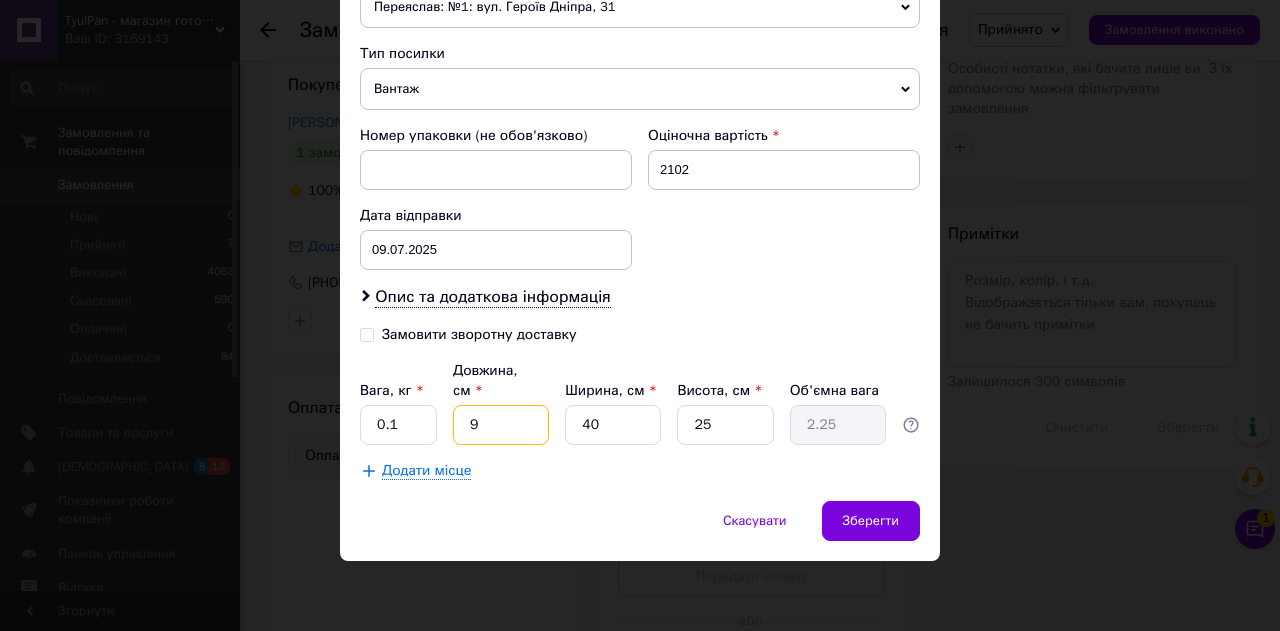 type on "90" 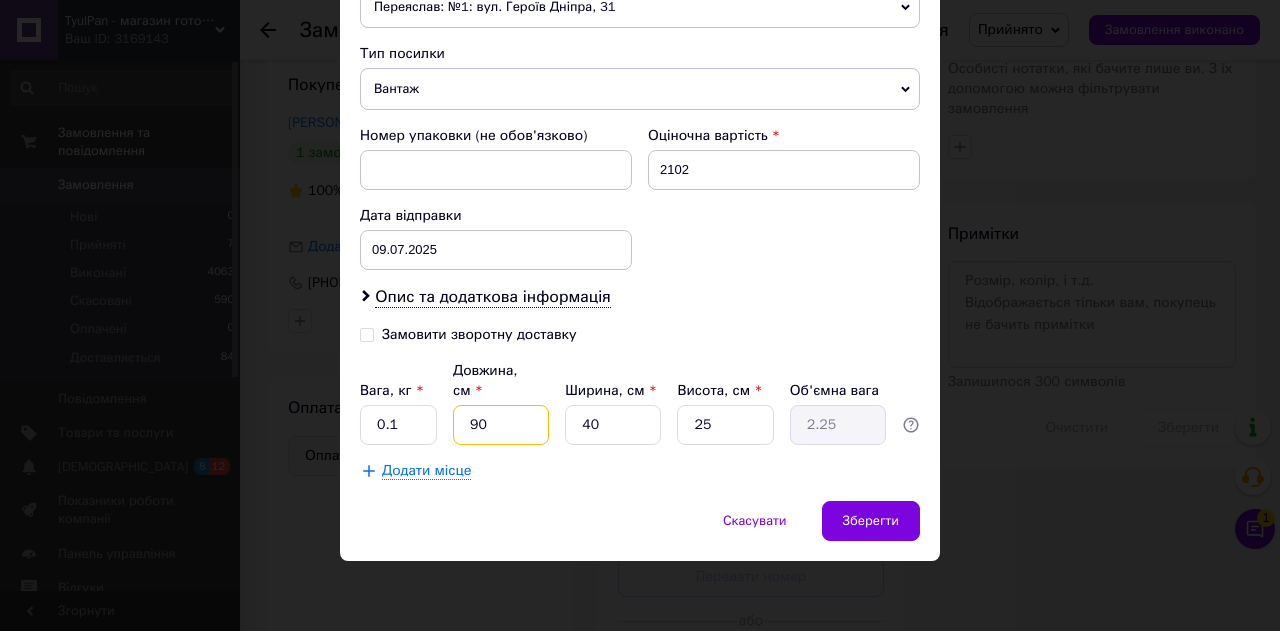 type on "22.5" 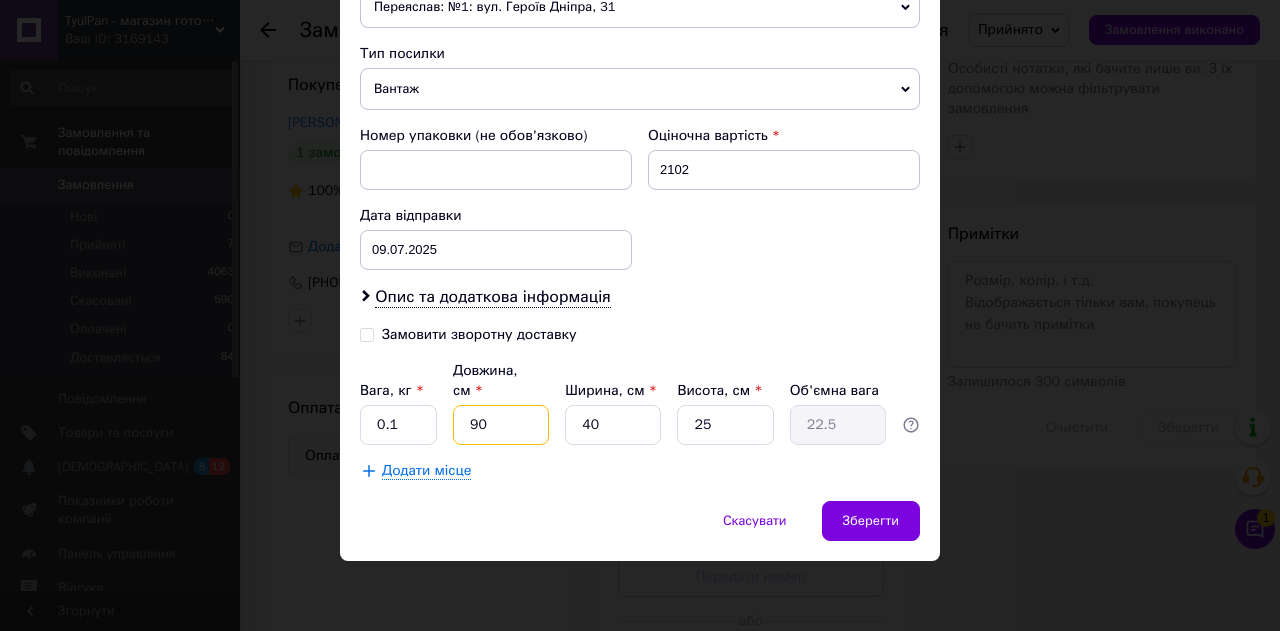 type on "9" 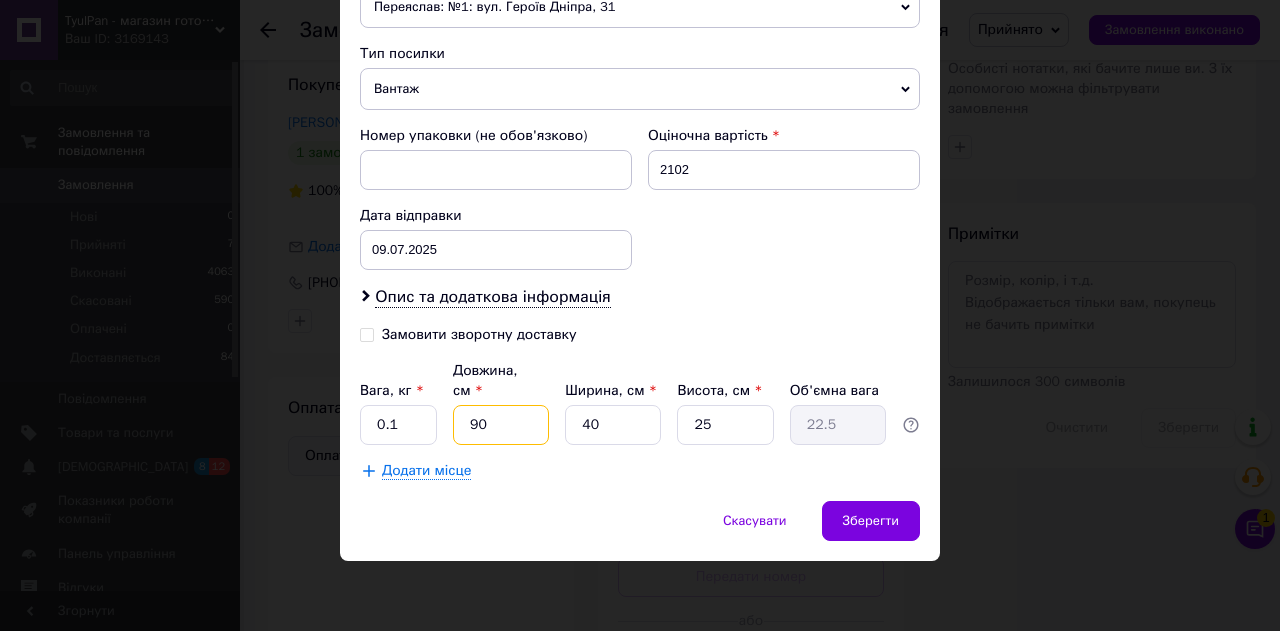 type on "2.25" 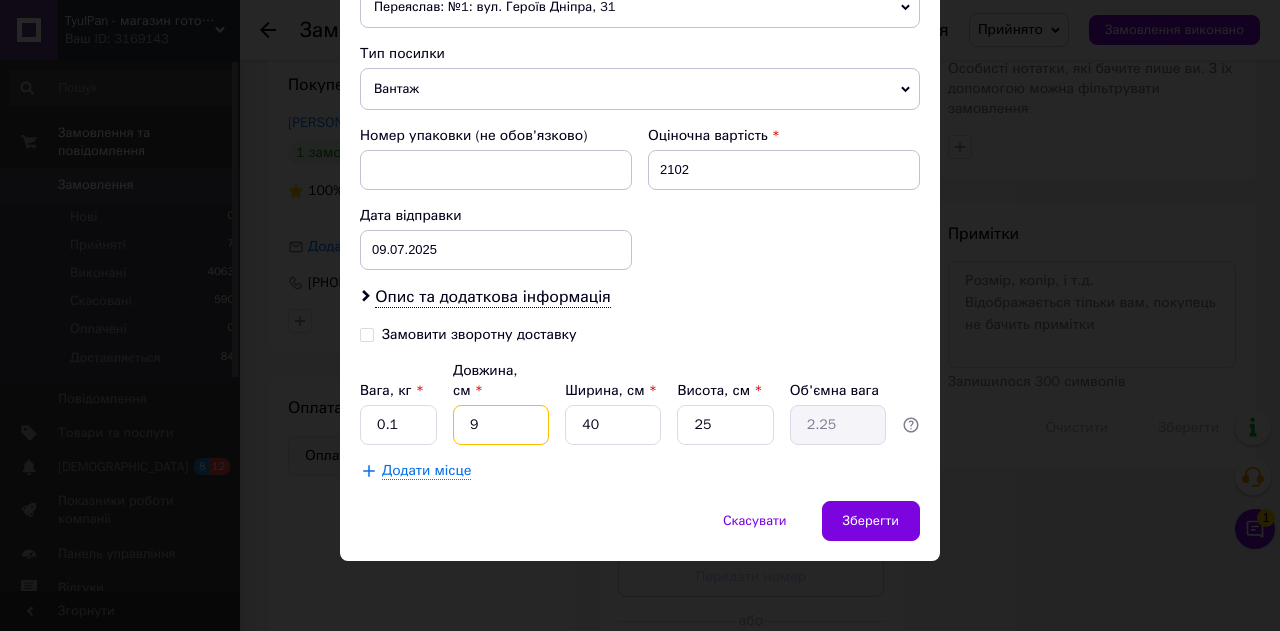 type 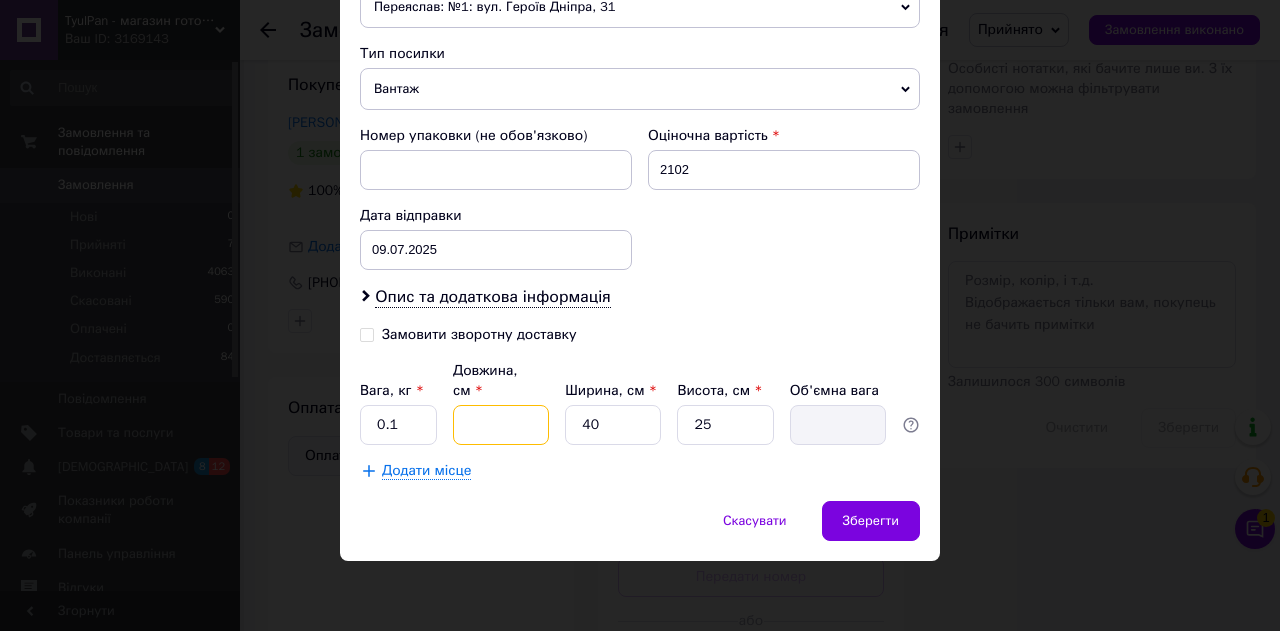 type on "1" 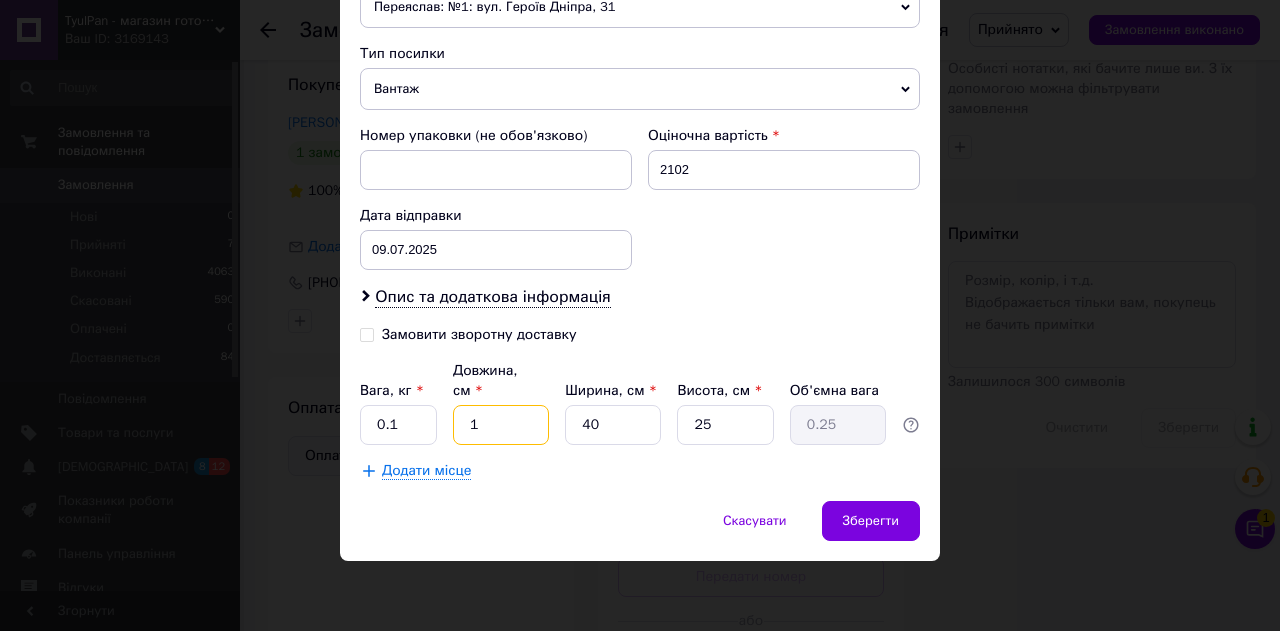 type on "10" 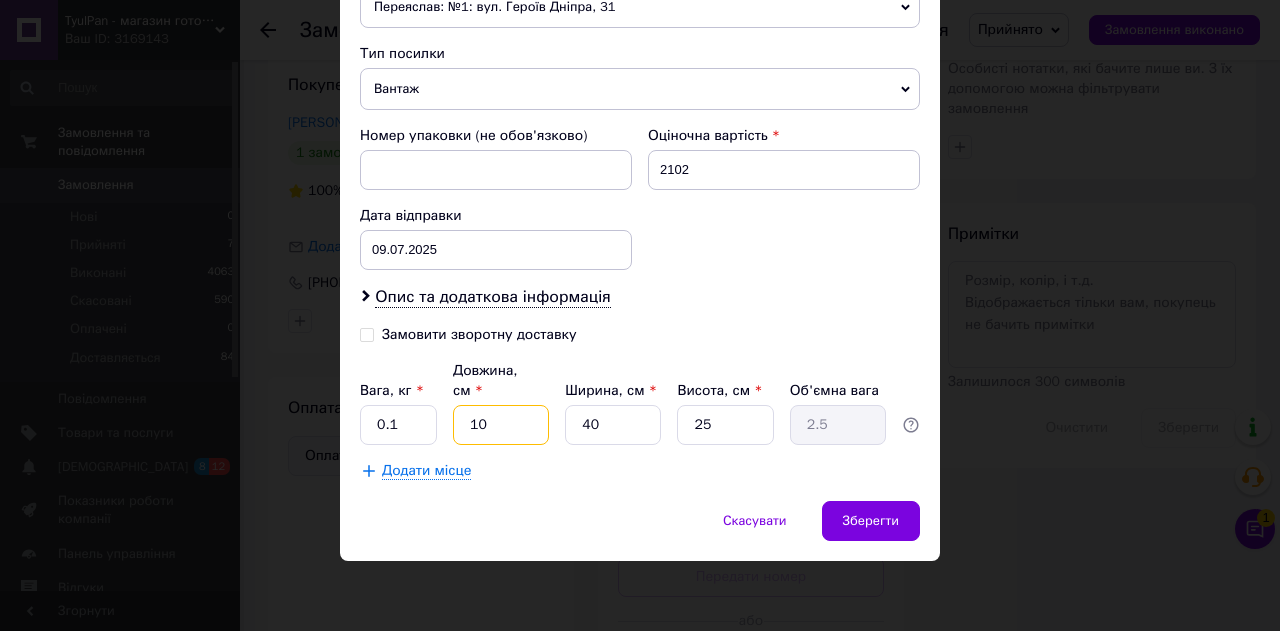 type on "100" 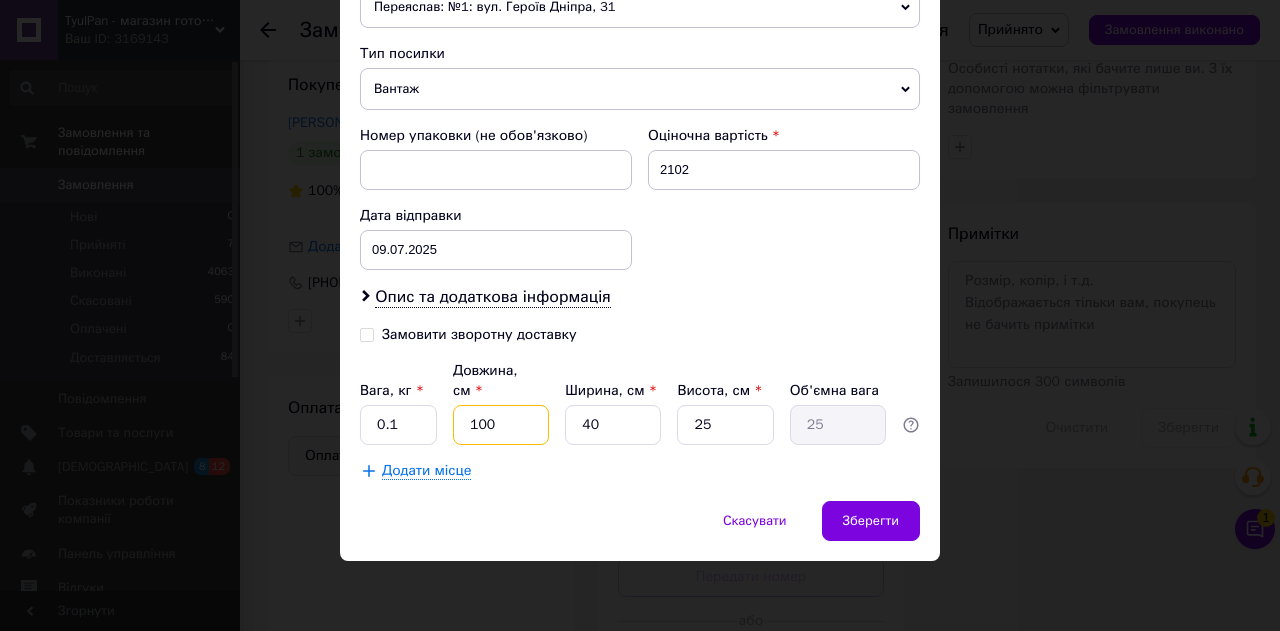 type on "100" 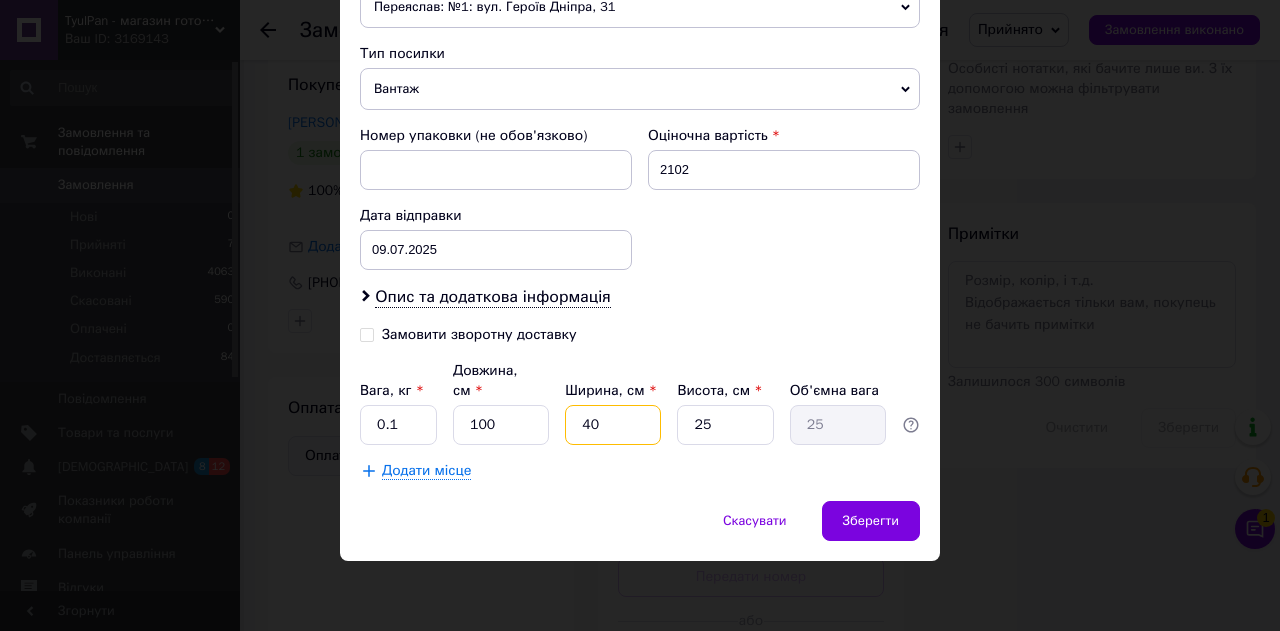 click on "40" at bounding box center (613, 425) 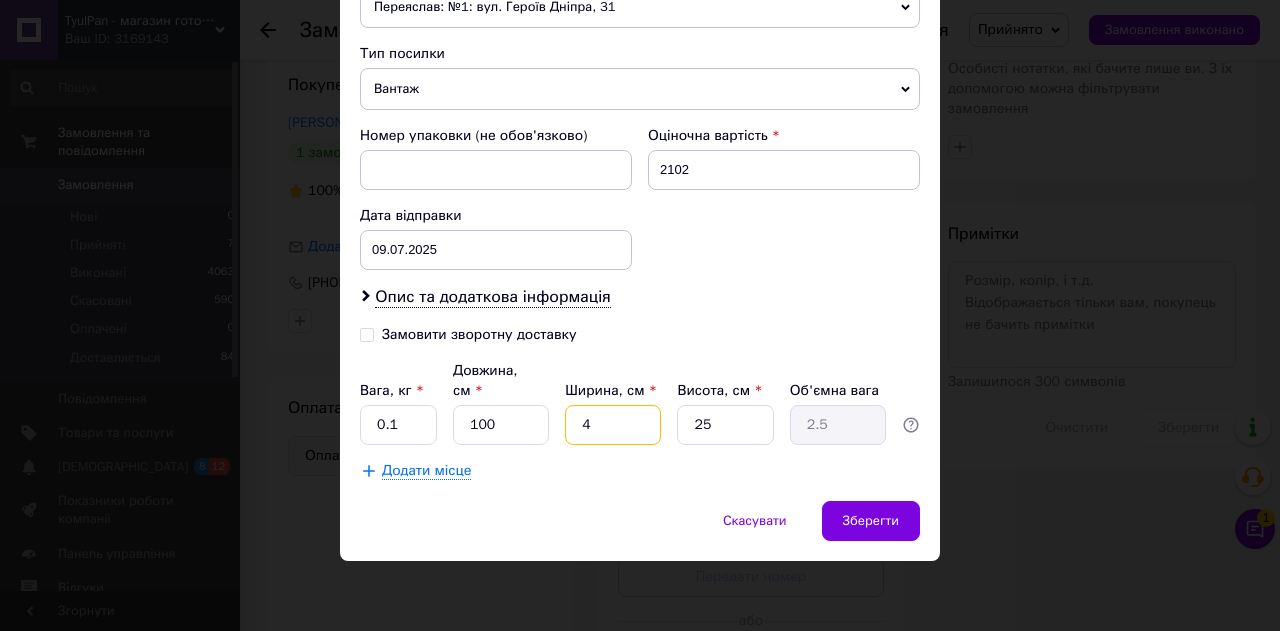 type 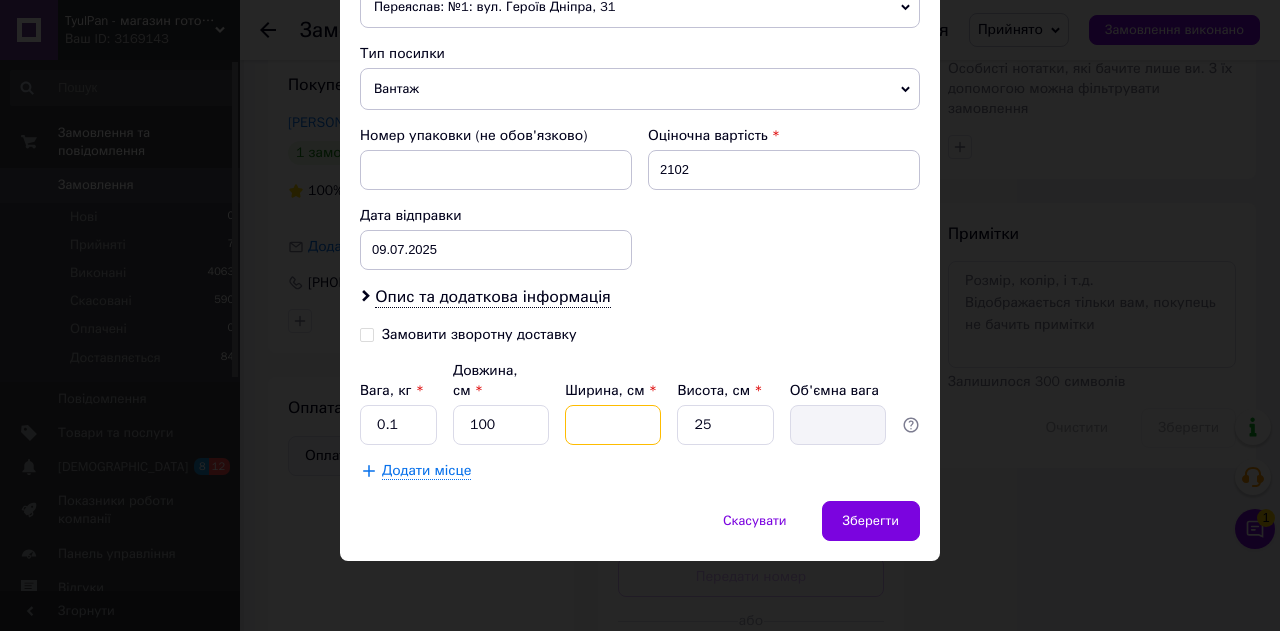 type on "1" 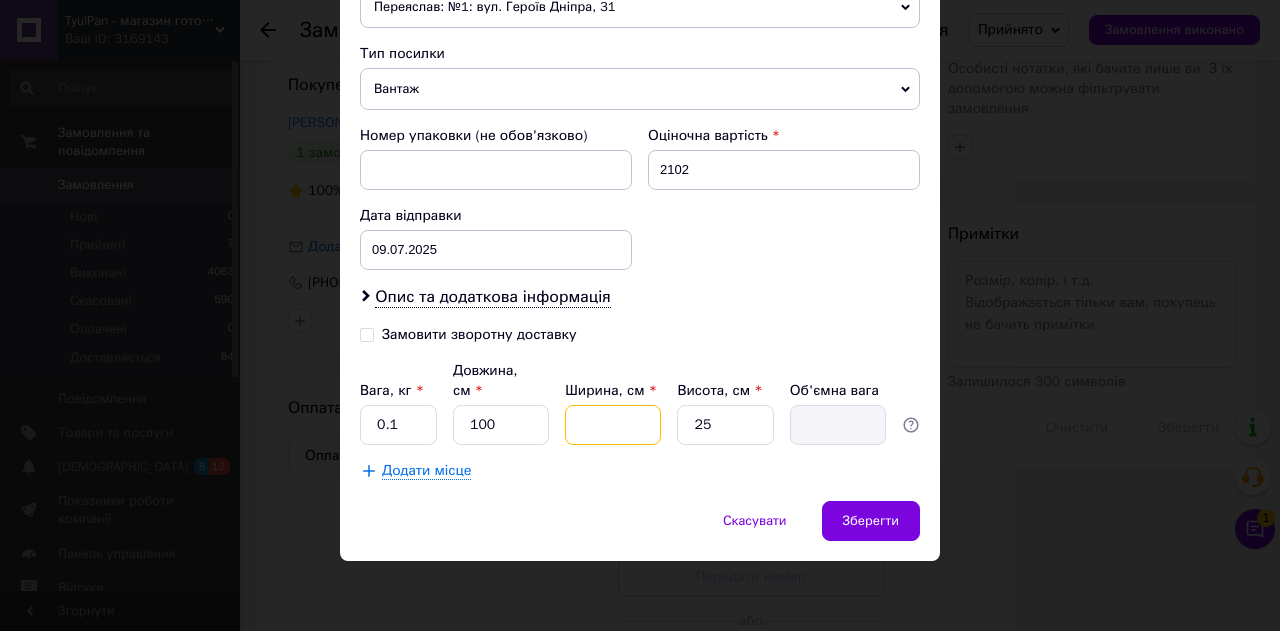 type on "0.63" 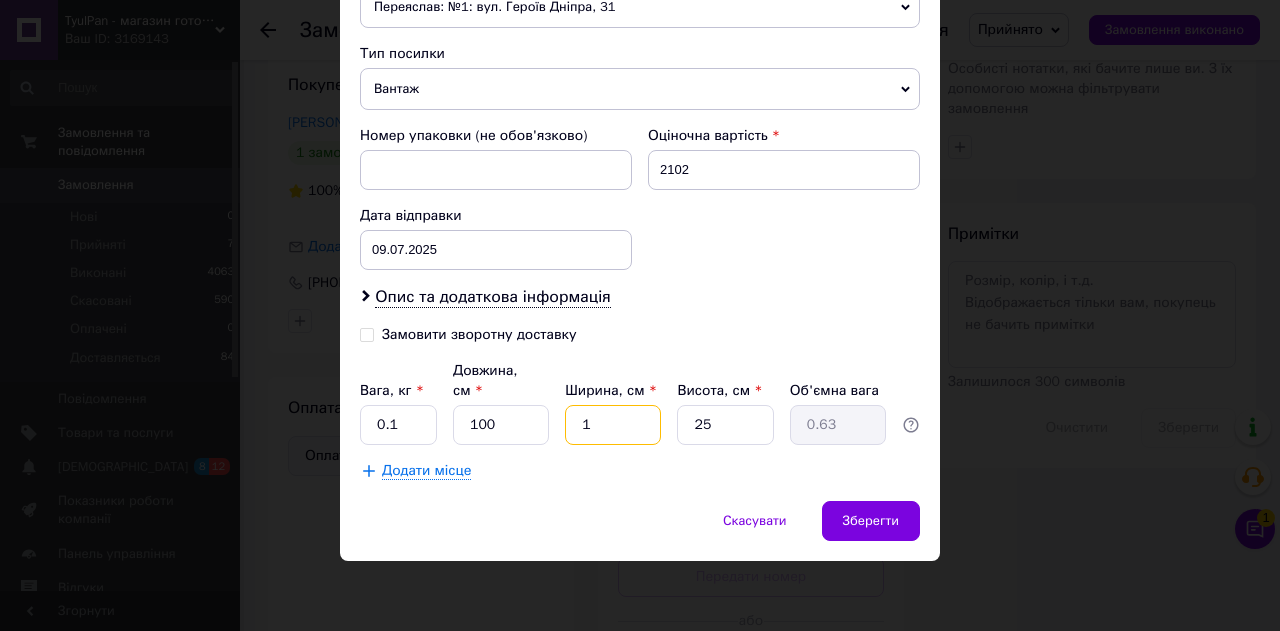 type on "11" 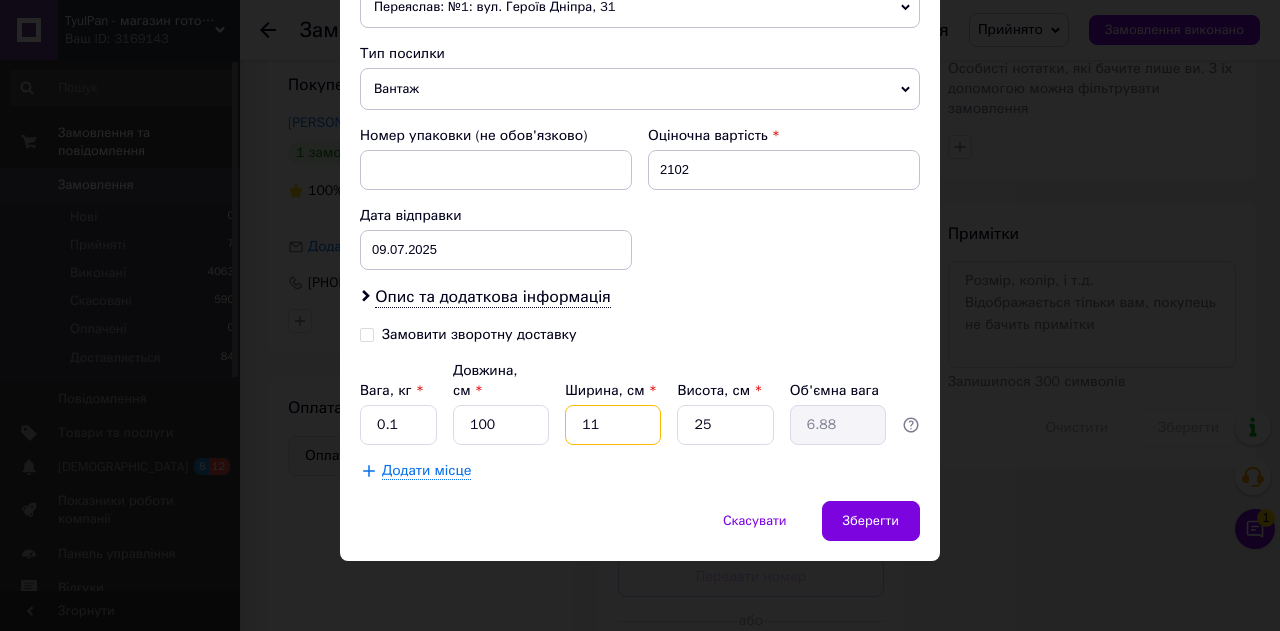 type on "11" 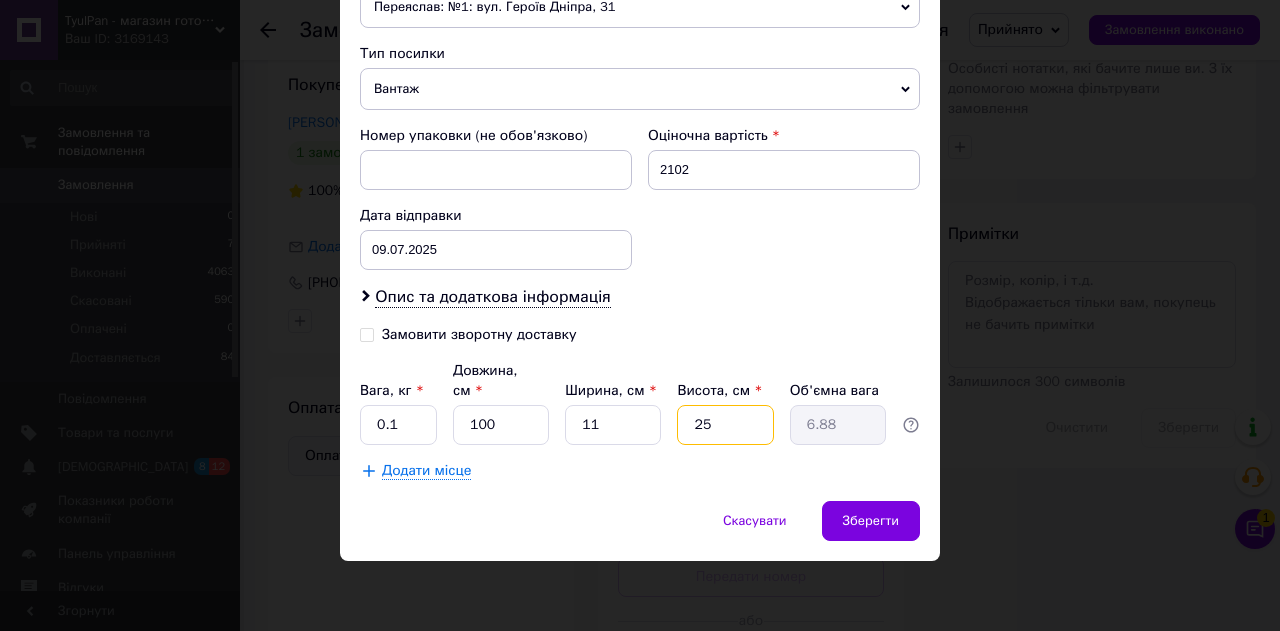click on "25" at bounding box center (725, 425) 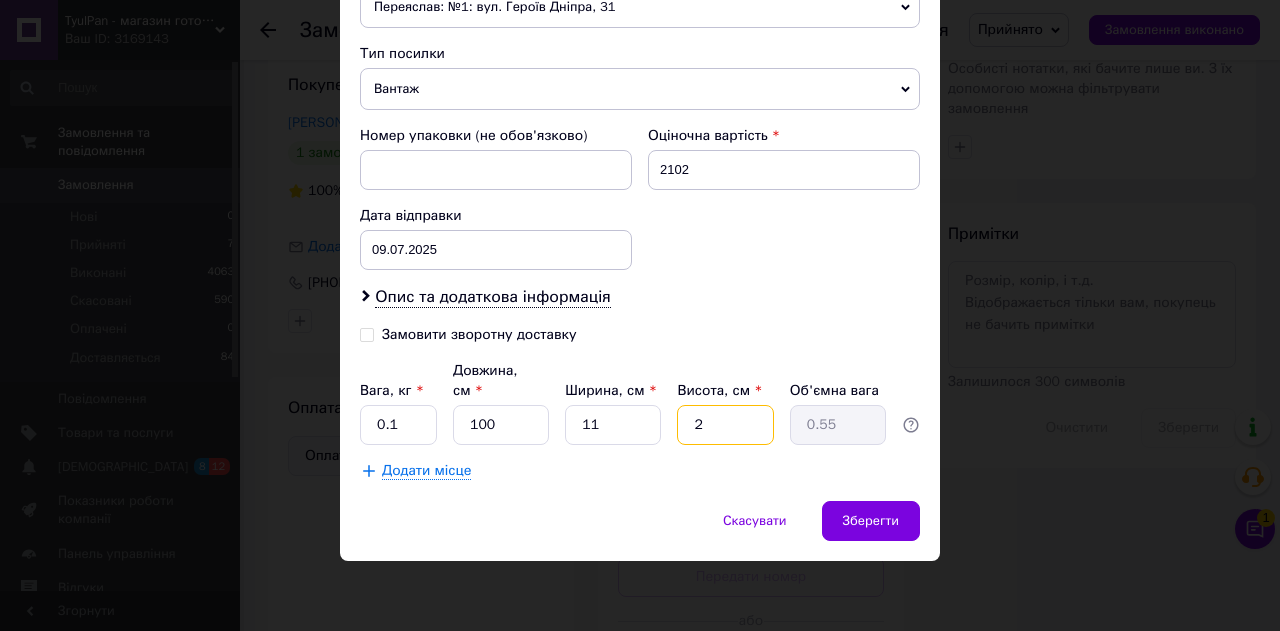 type 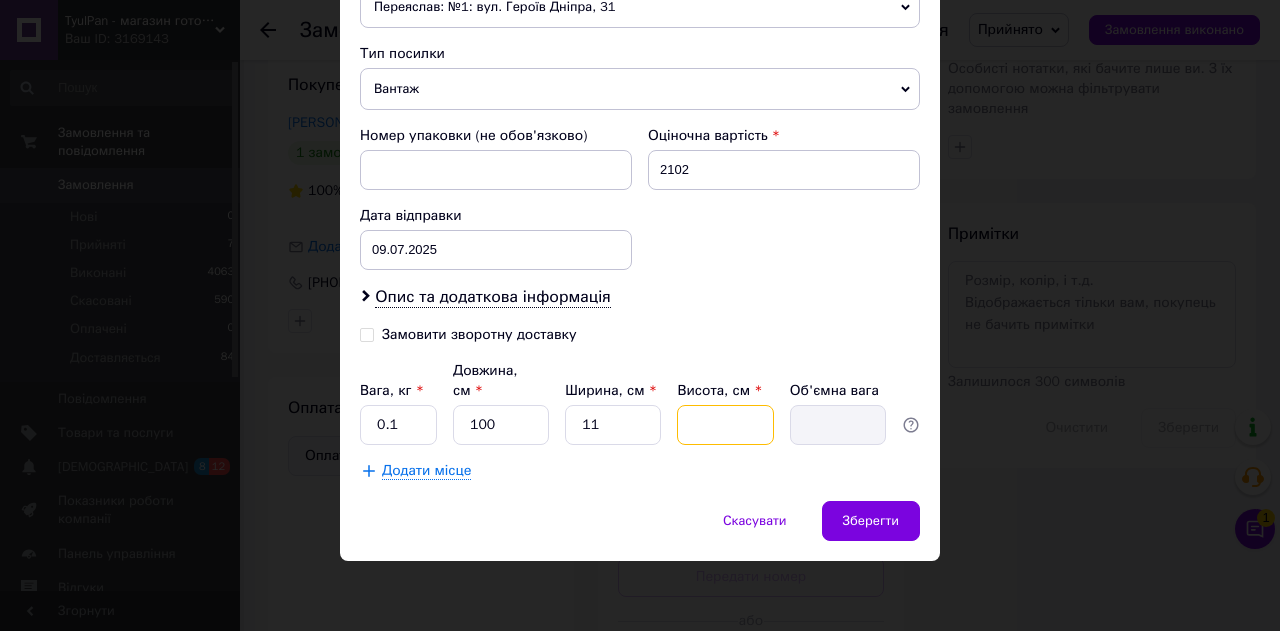 type on "6" 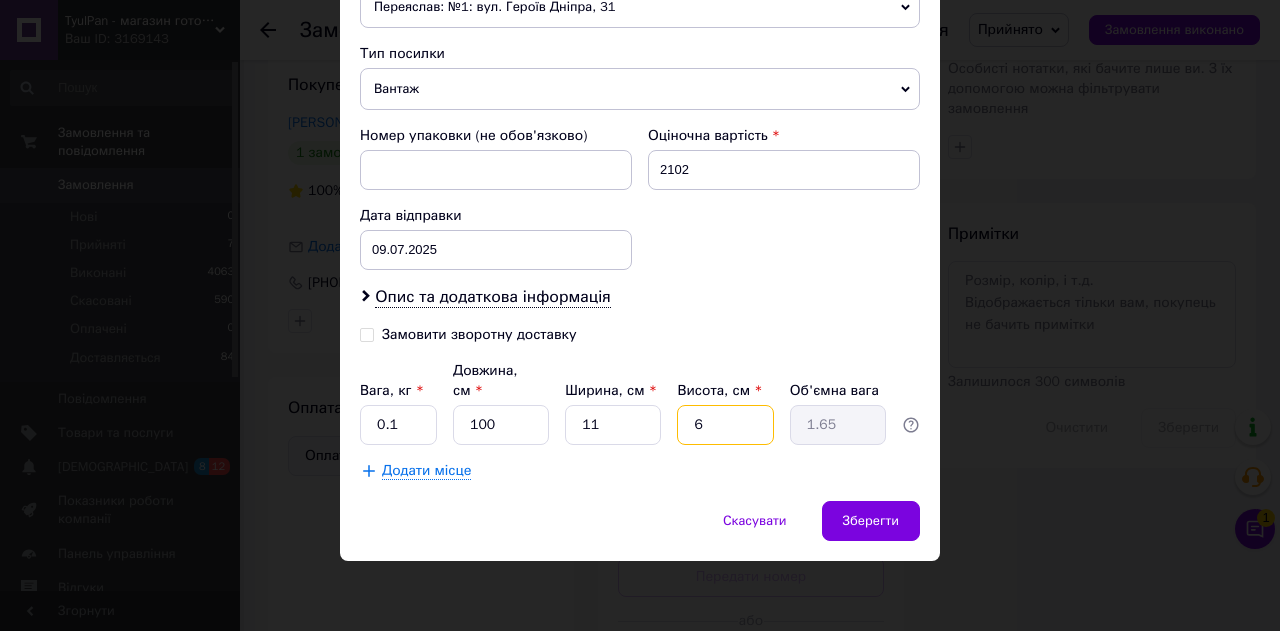 type on "6" 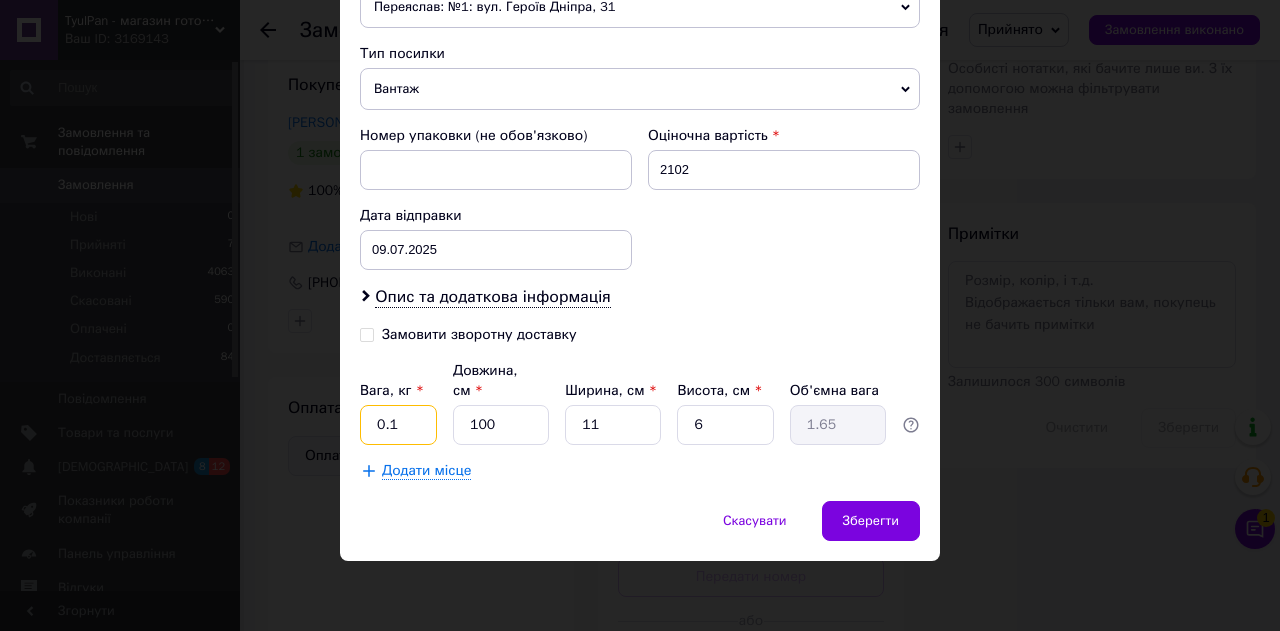 click on "0.1" at bounding box center [398, 425] 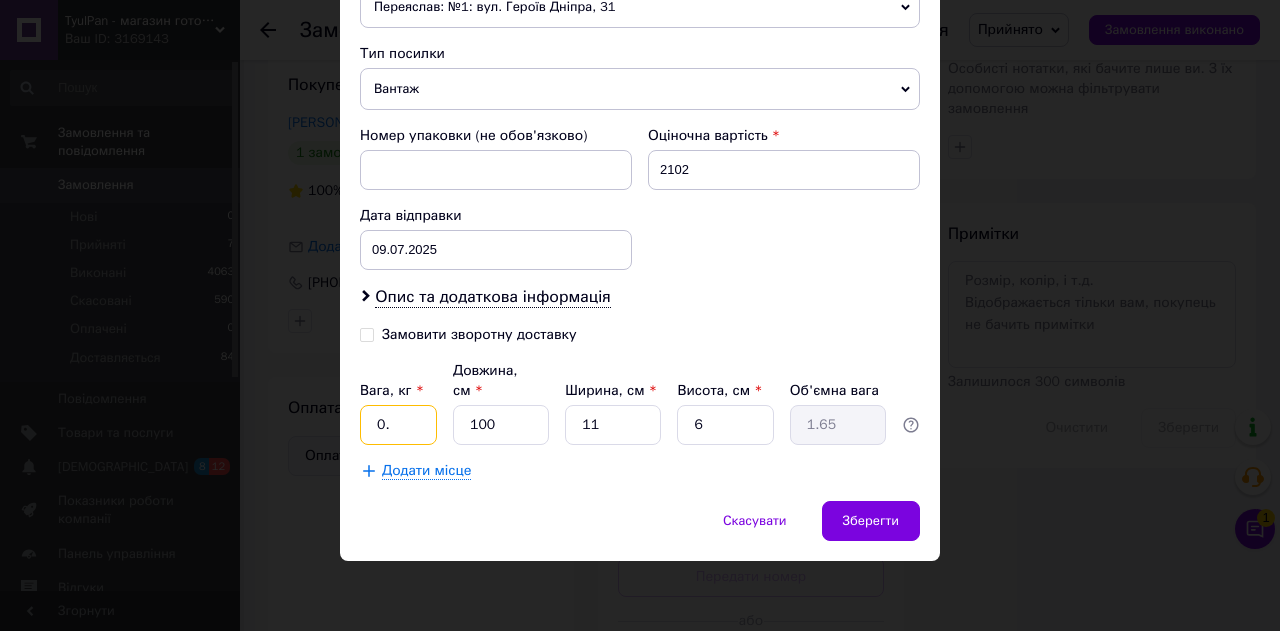 type on "0" 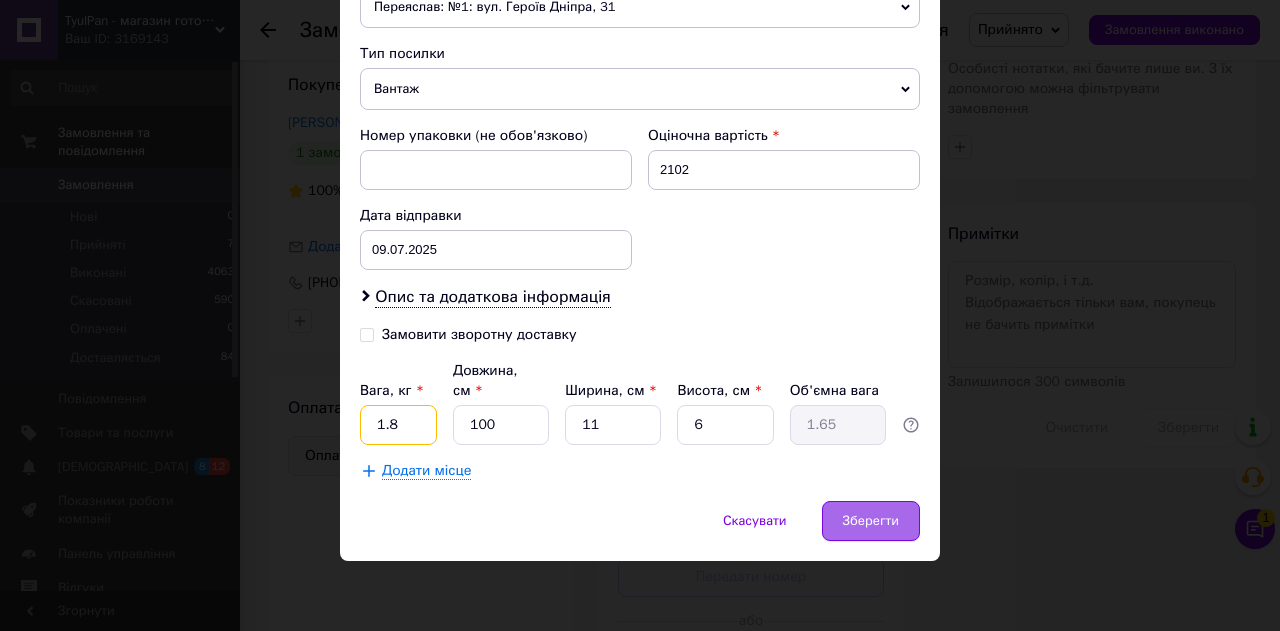 type on "1.8" 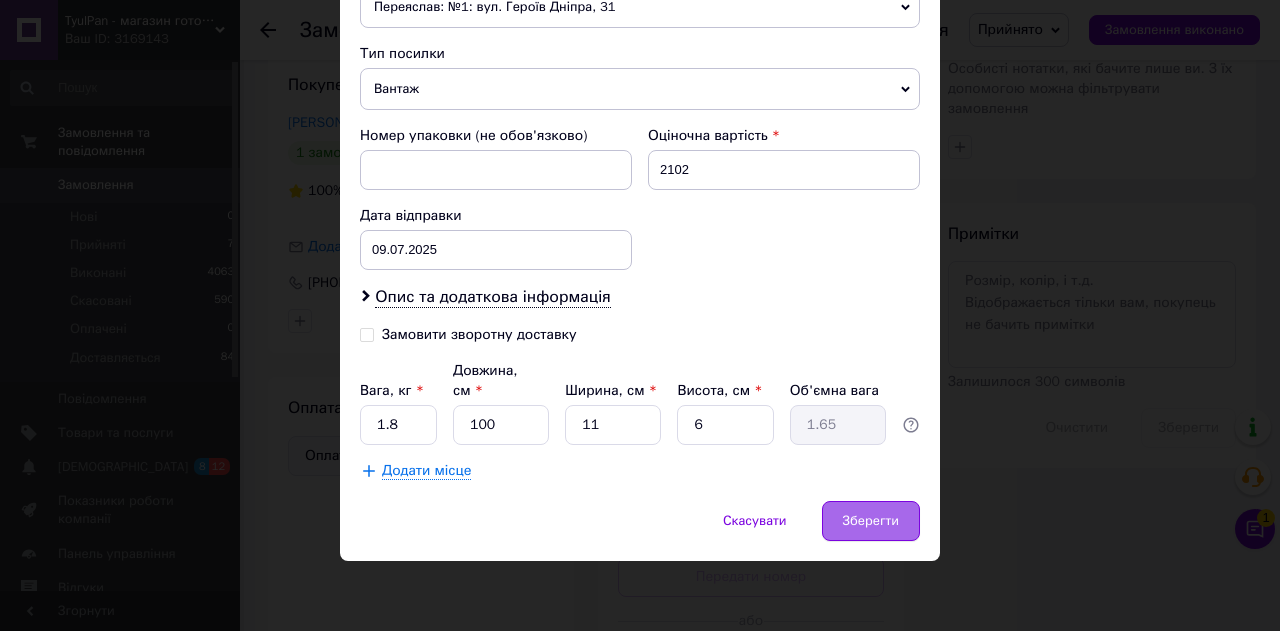 click on "Зберегти" at bounding box center (871, 521) 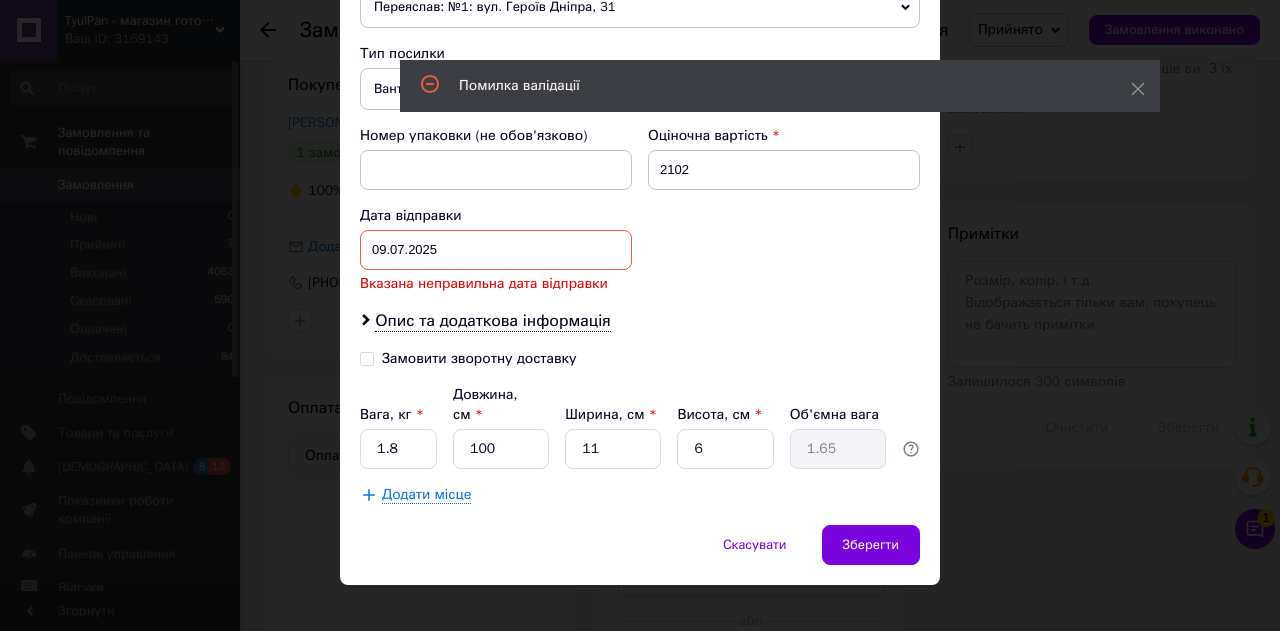 click on "09.07.2025 < 2025 > < Июль > Пн Вт Ср Чт Пт Сб Вс 30 1 2 3 4 5 6 7 8 9 10 11 12 13 14 15 16 17 18 19 20 21 22 23 24 25 26 27 28 29 30 31 1 2 3 4 5 6 7 8 9 10" at bounding box center [496, 250] 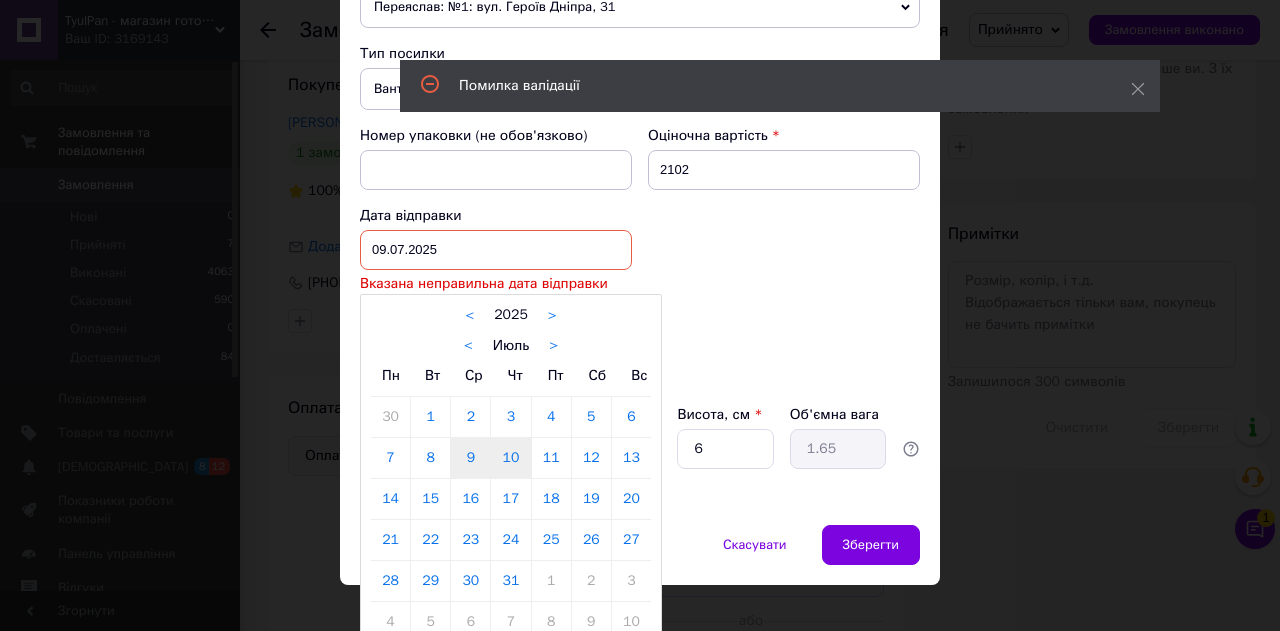 click on "10" at bounding box center [510, 458] 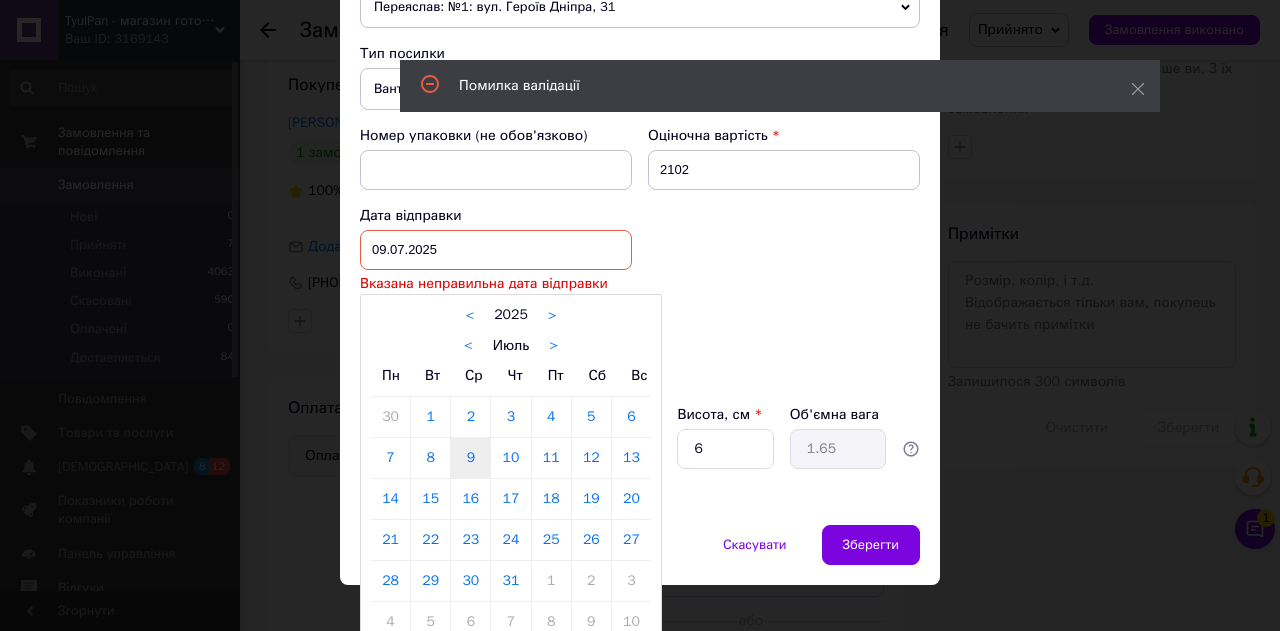 type on "10.07.2025" 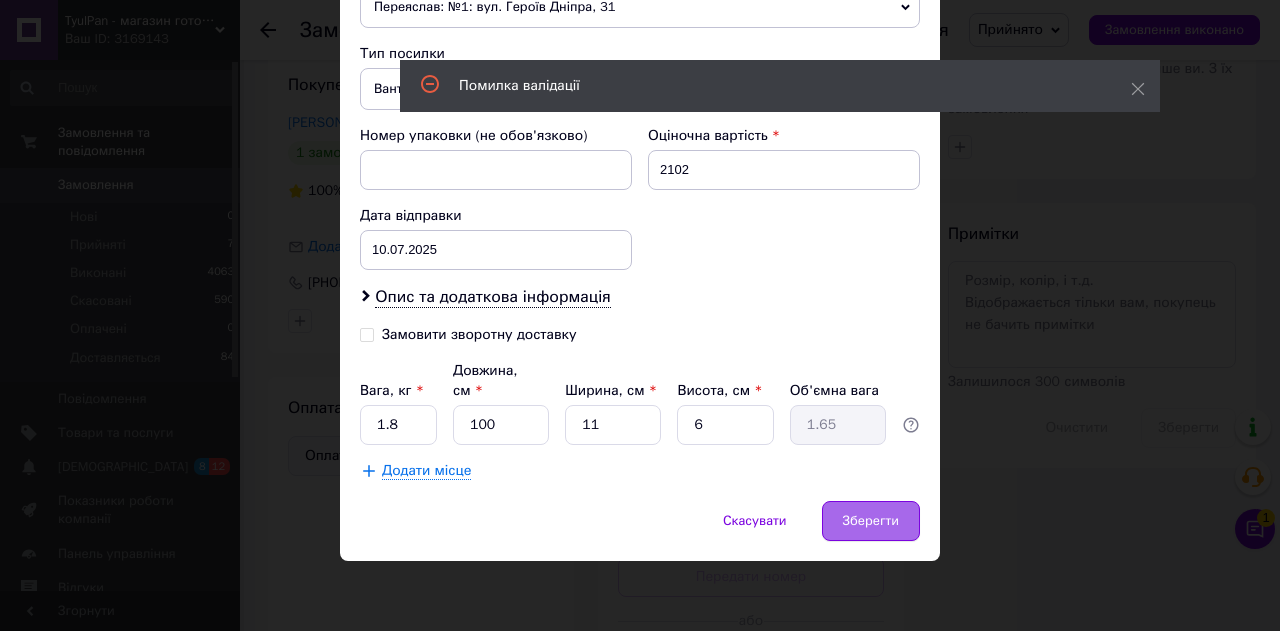 click on "Зберегти" at bounding box center [871, 521] 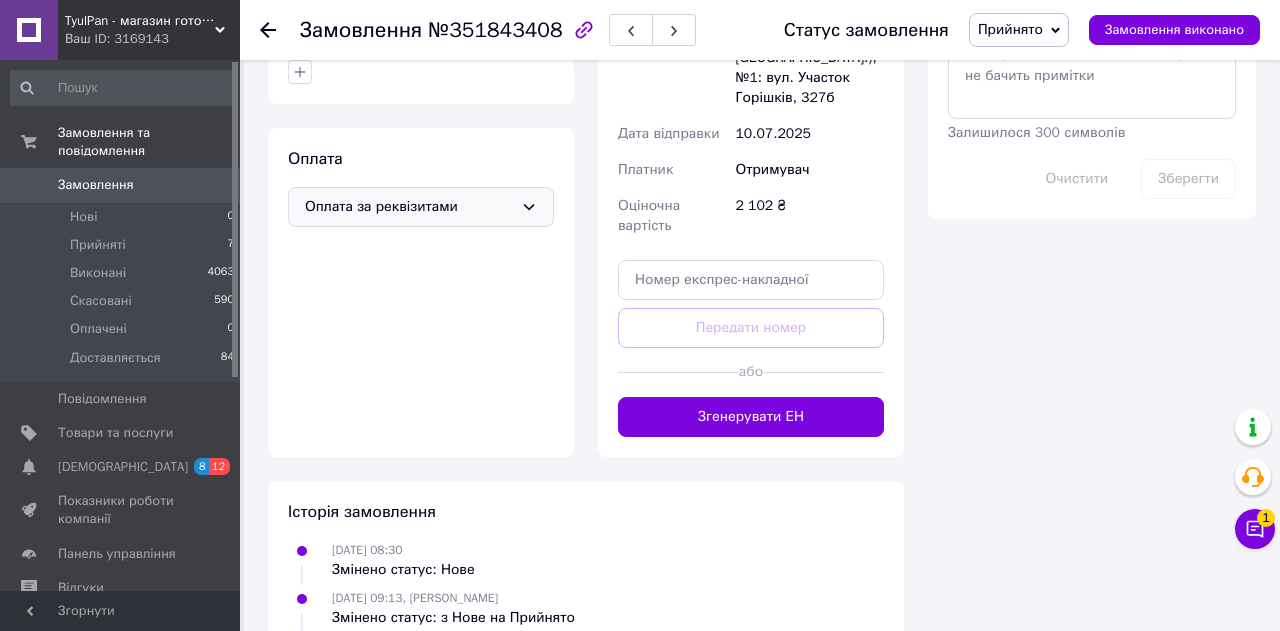 scroll, scrollTop: 1137, scrollLeft: 0, axis: vertical 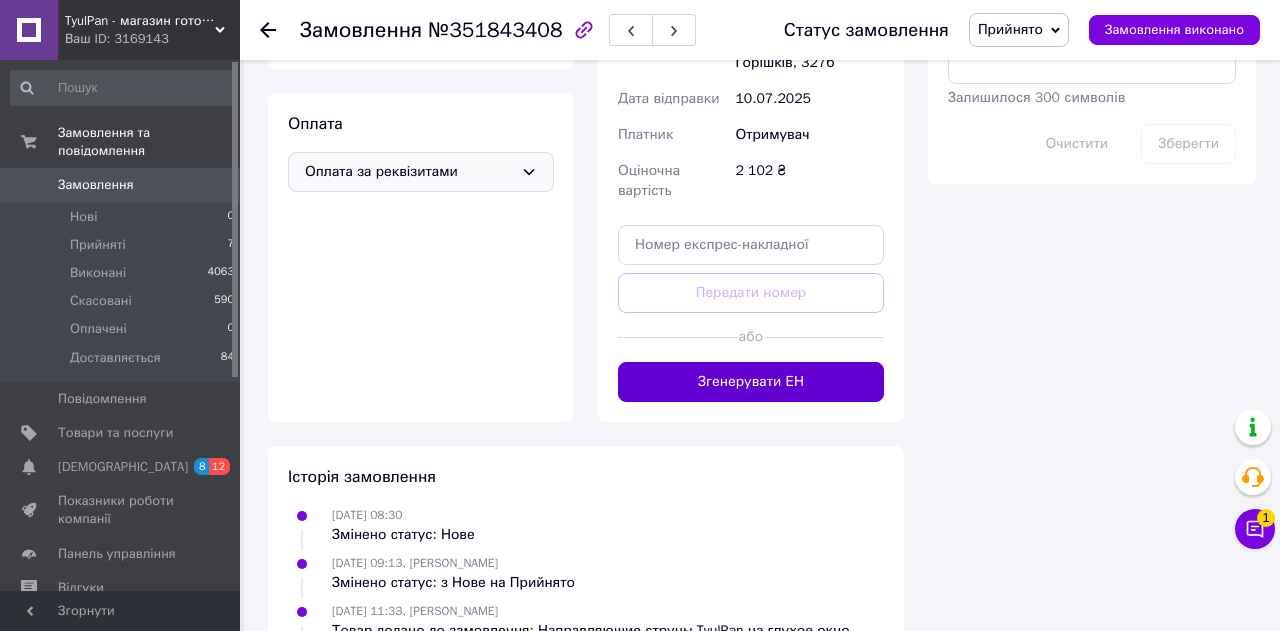 click on "Згенерувати ЕН" at bounding box center [751, 382] 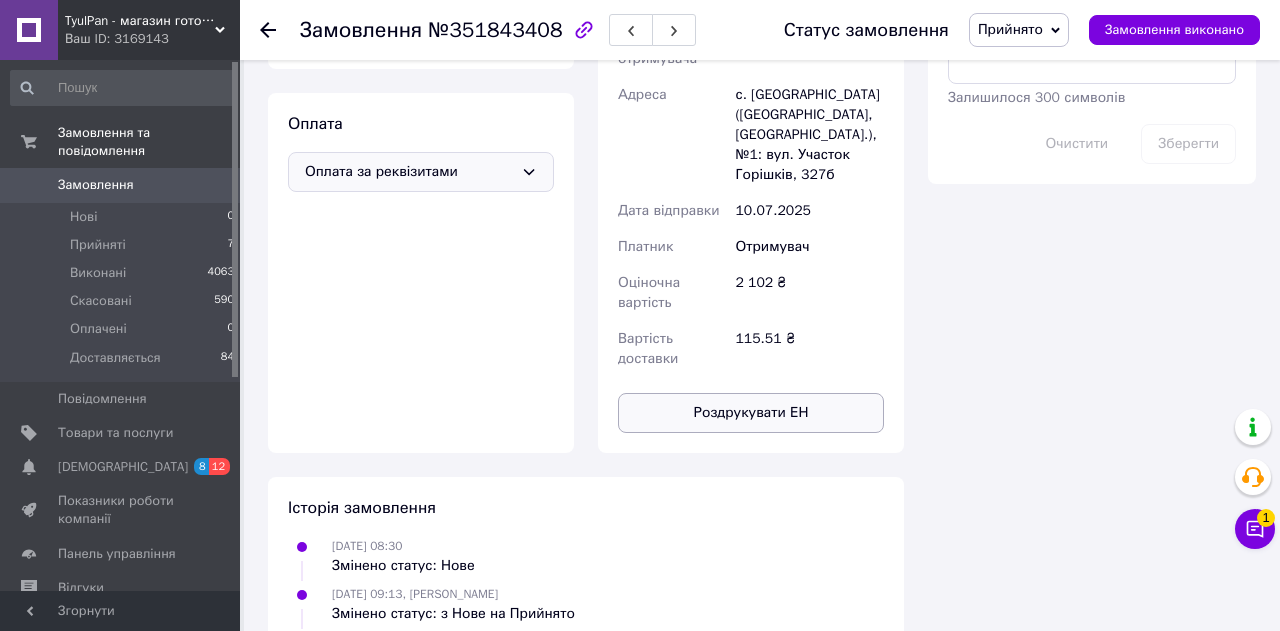 click on "Роздрукувати ЕН" at bounding box center (751, 413) 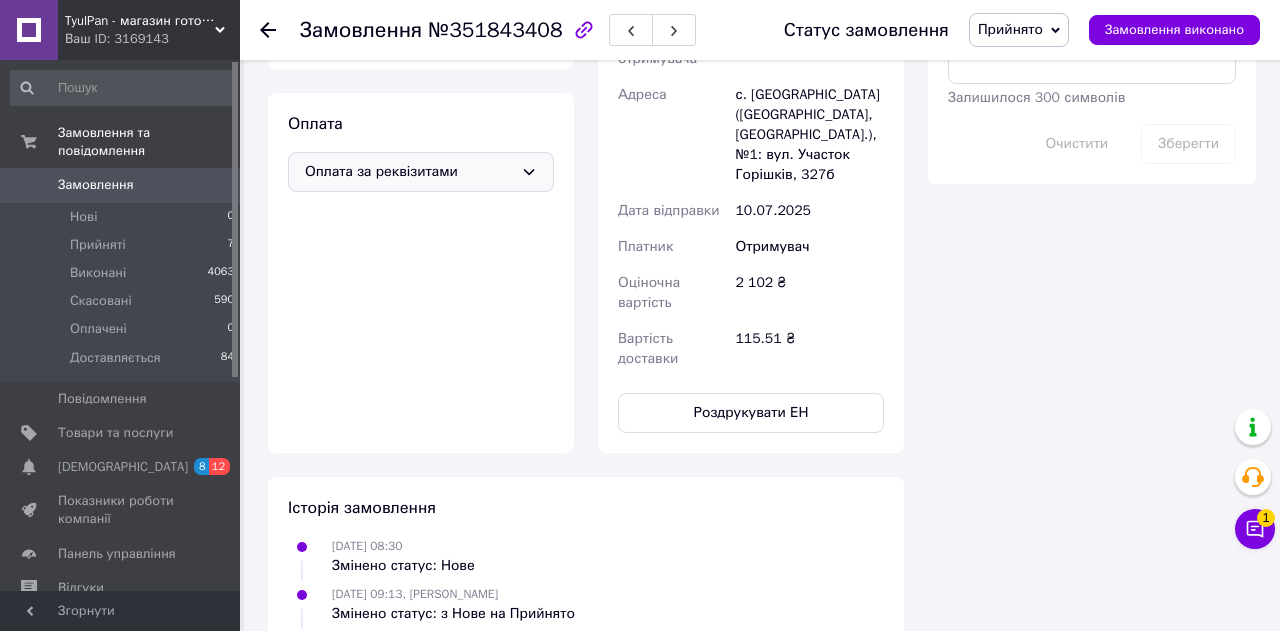 click 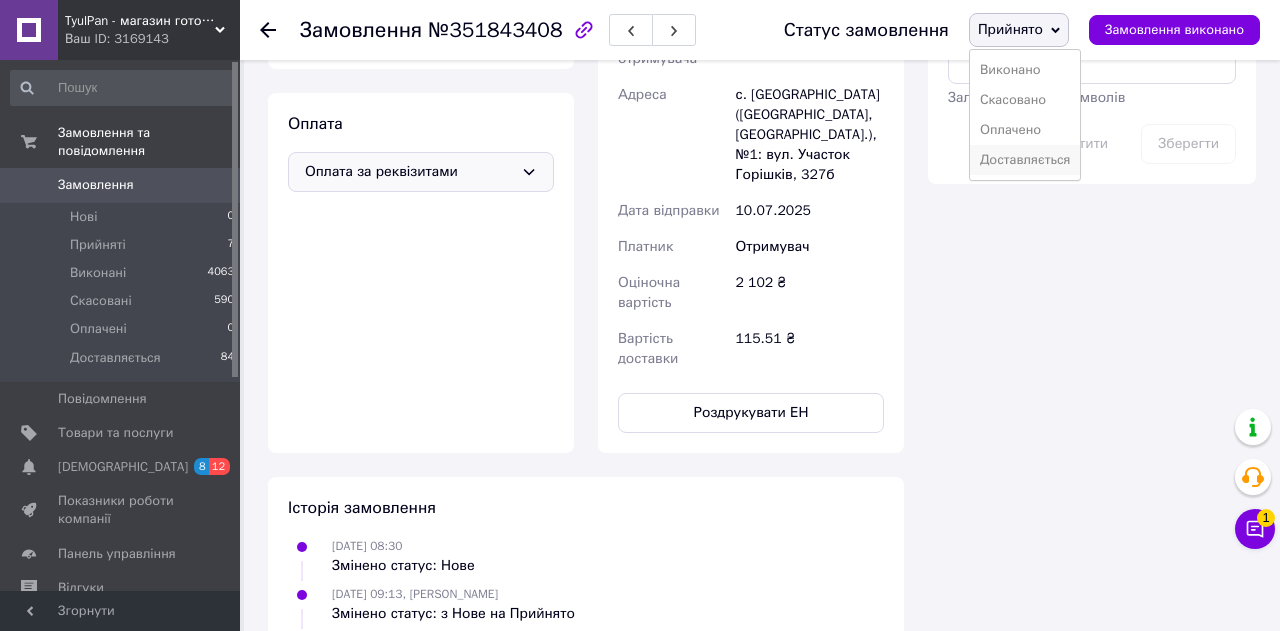 click on "Доставляється" at bounding box center [1025, 160] 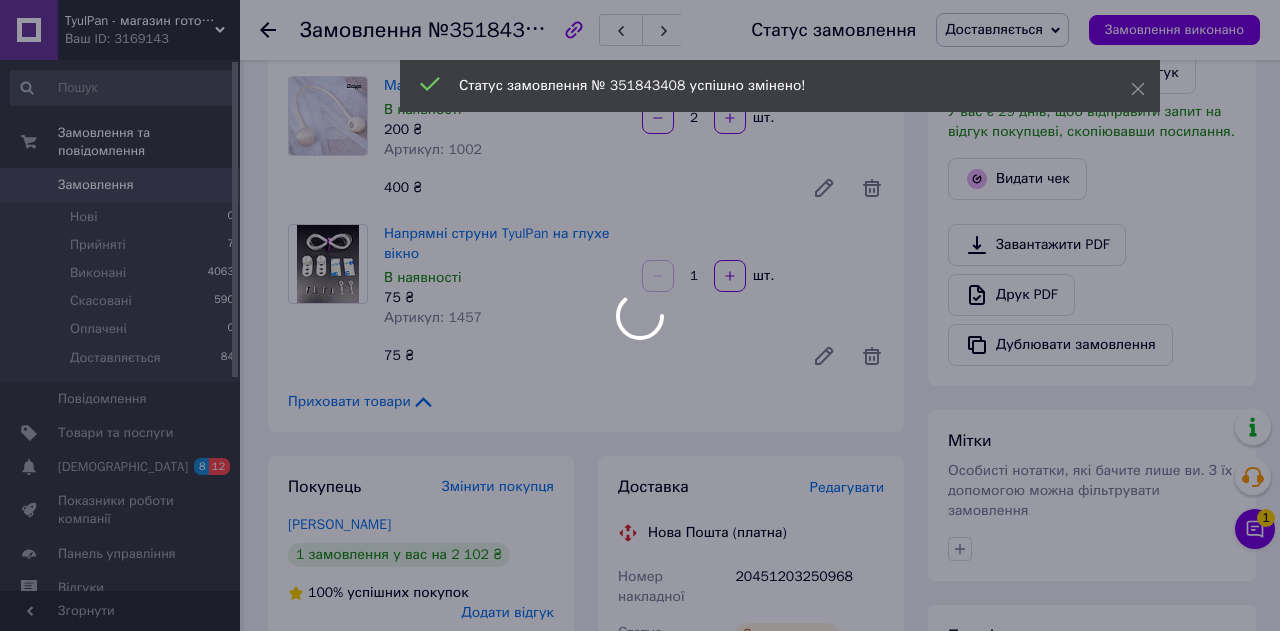 scroll, scrollTop: 446, scrollLeft: 0, axis: vertical 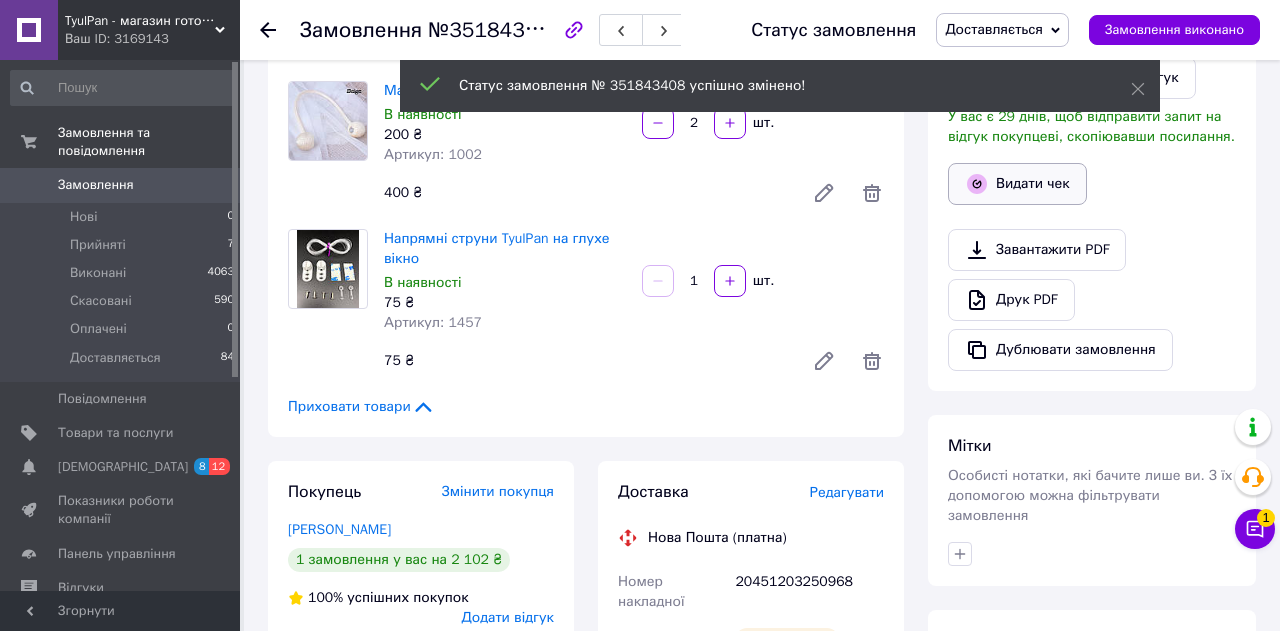 click on "Видати чек" at bounding box center (1017, 184) 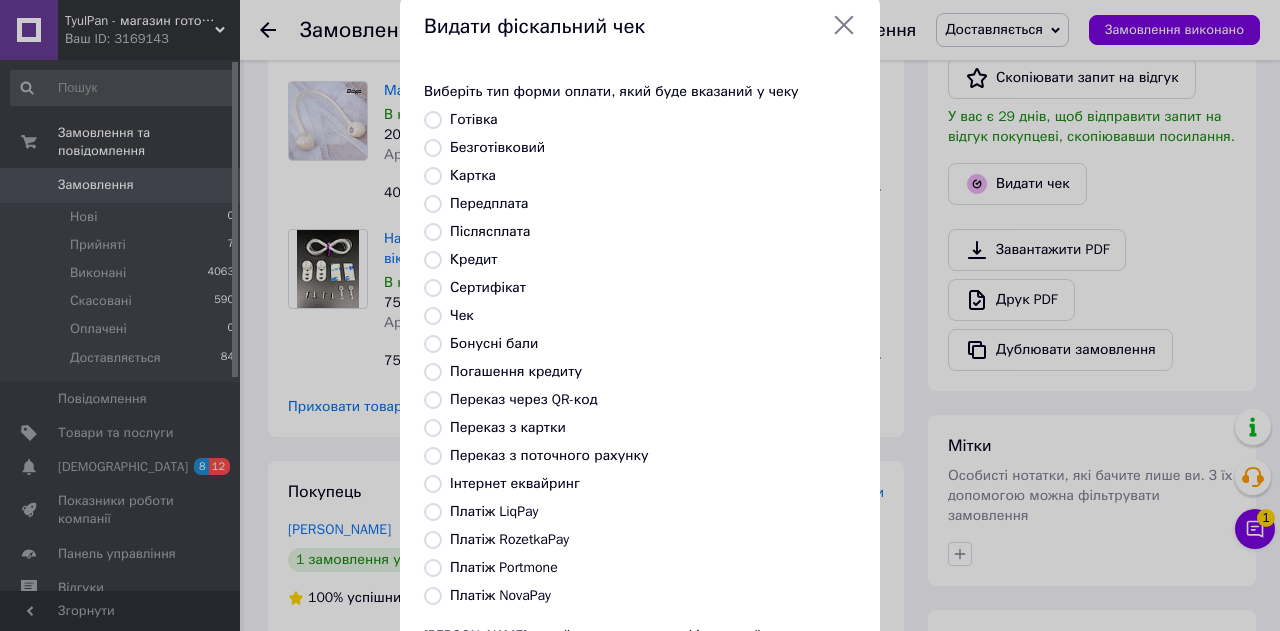 scroll, scrollTop: 0, scrollLeft: 0, axis: both 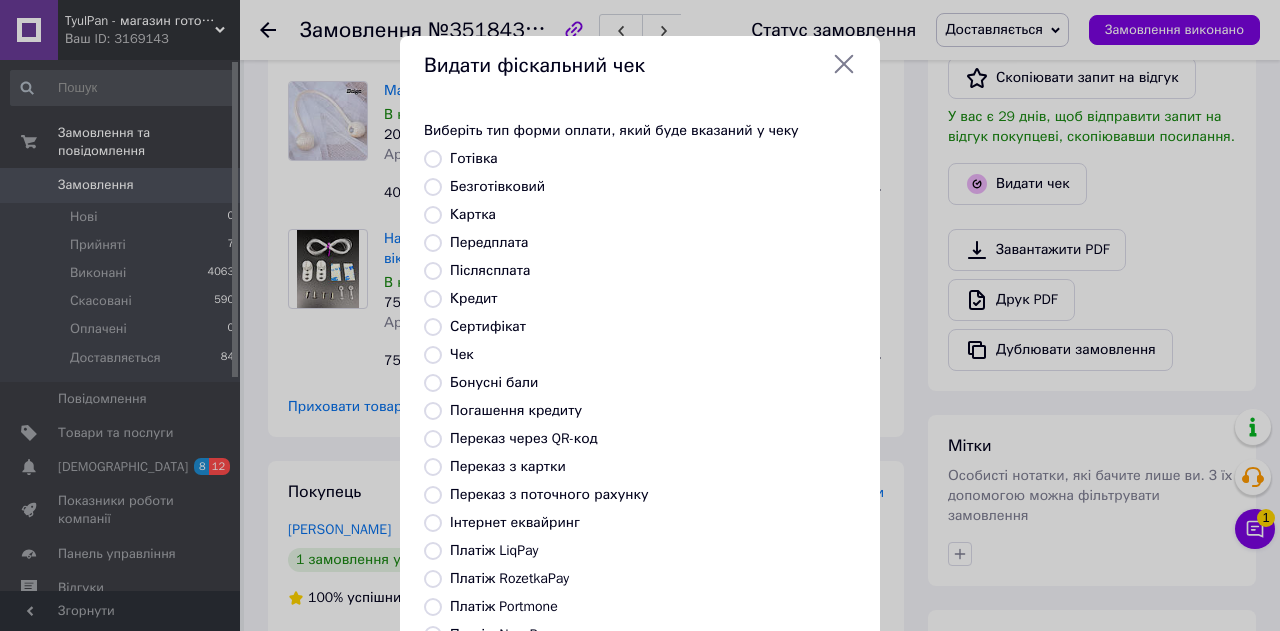 click on "Безготівковий" at bounding box center (433, 187) 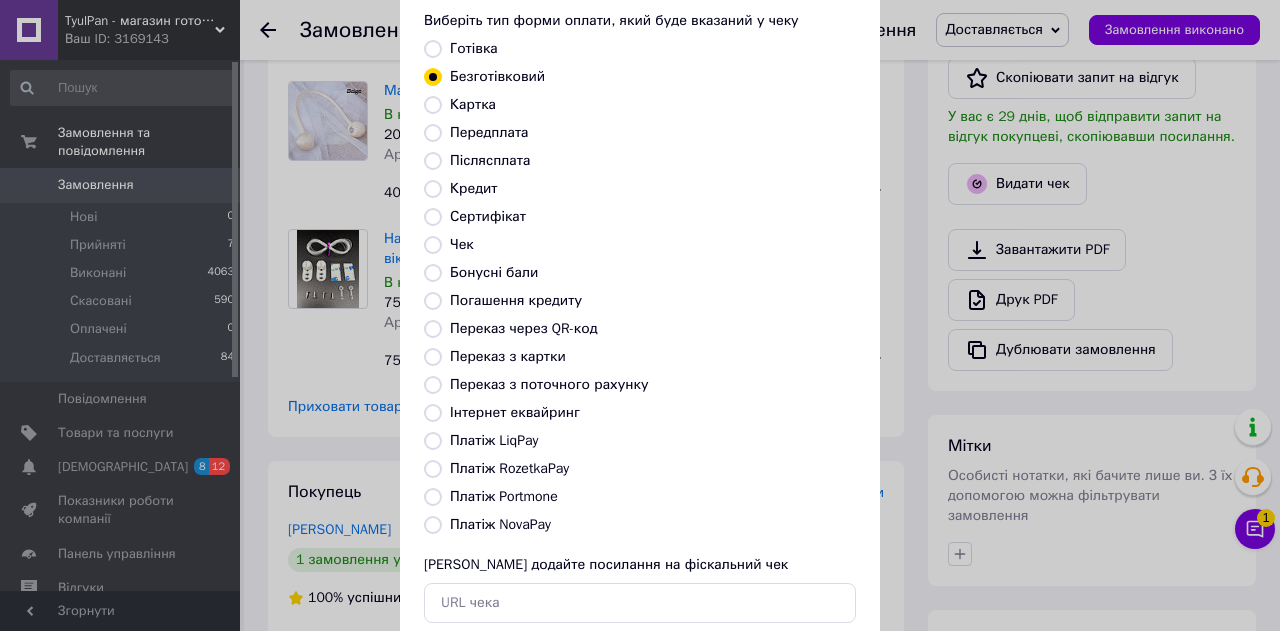 scroll, scrollTop: 228, scrollLeft: 0, axis: vertical 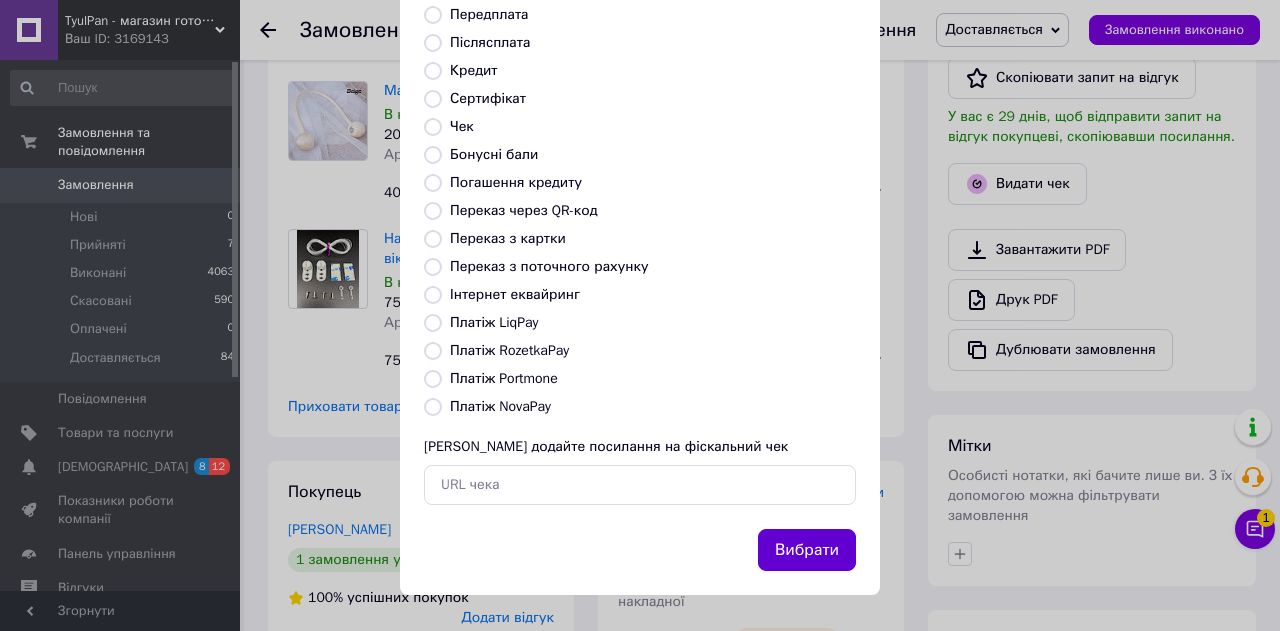 click on "Вибрати" at bounding box center [807, 550] 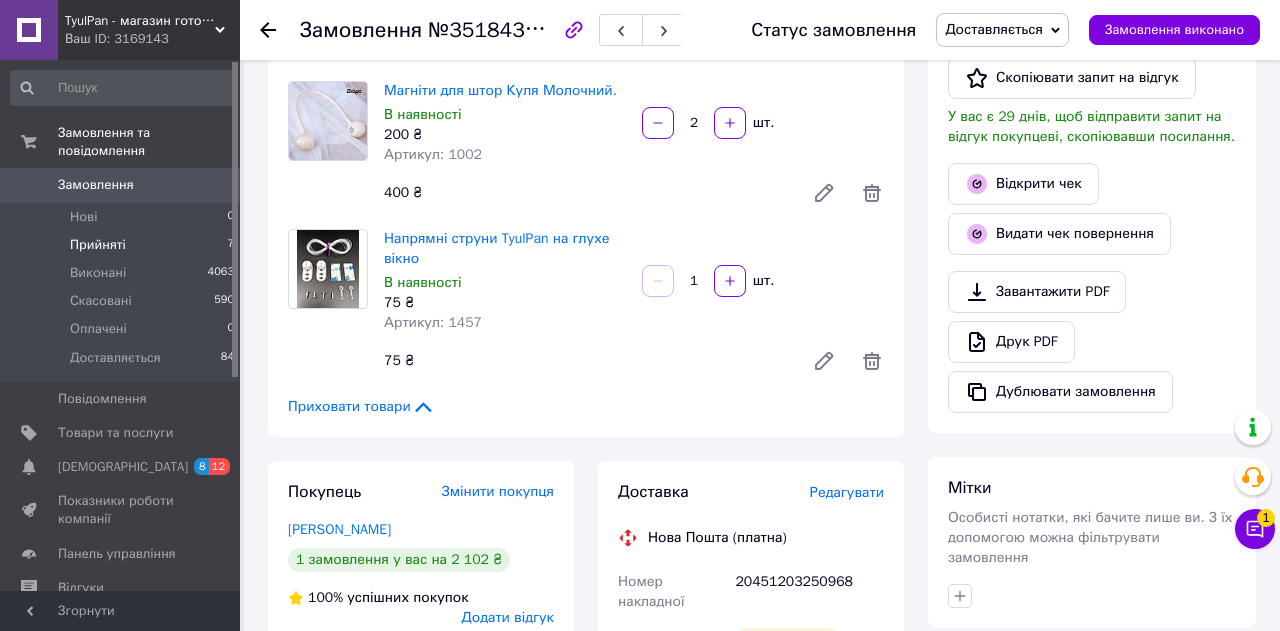 click on "Прийняті" at bounding box center (98, 245) 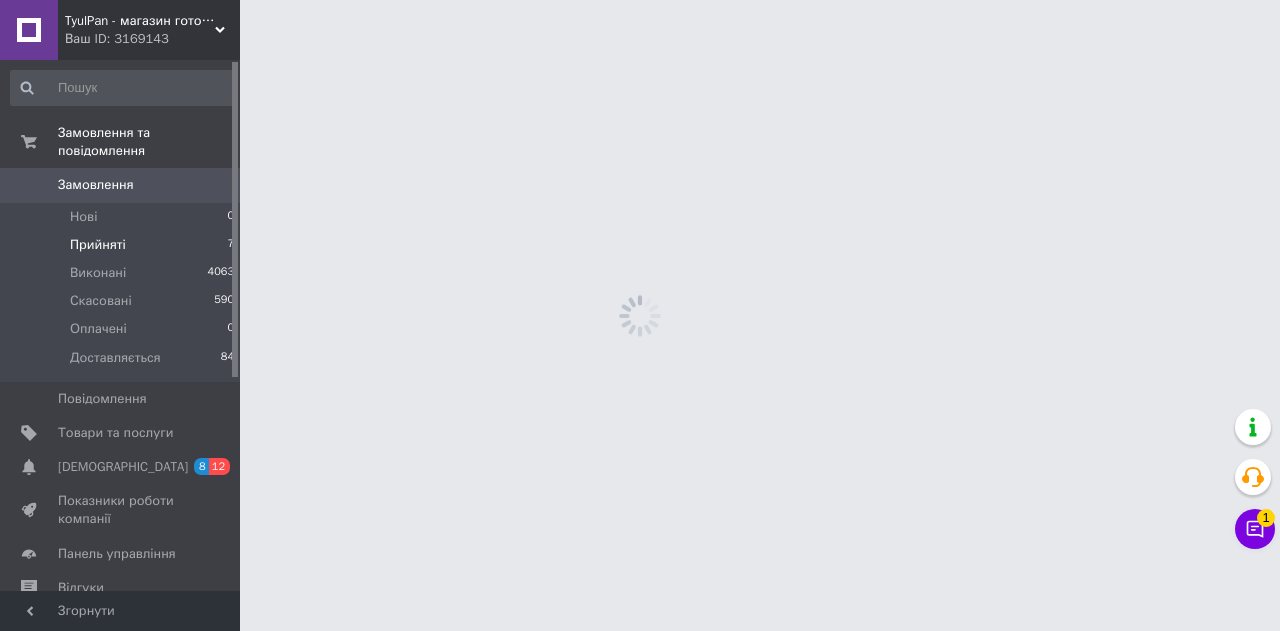scroll, scrollTop: 0, scrollLeft: 0, axis: both 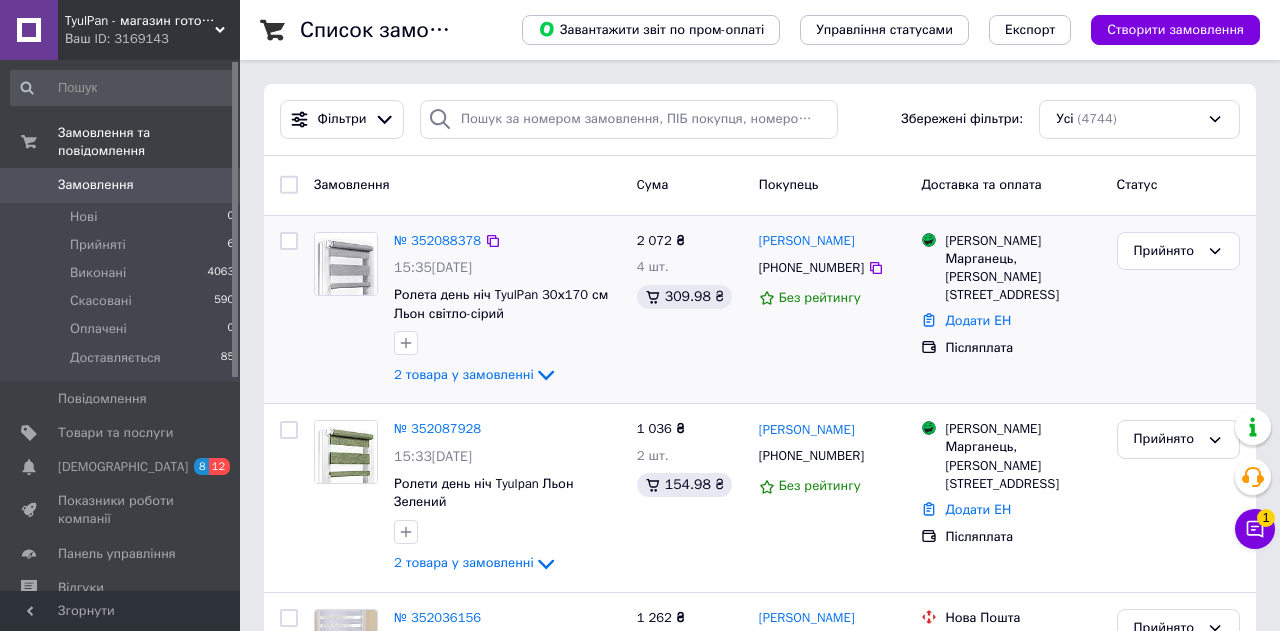 click at bounding box center [346, 264] 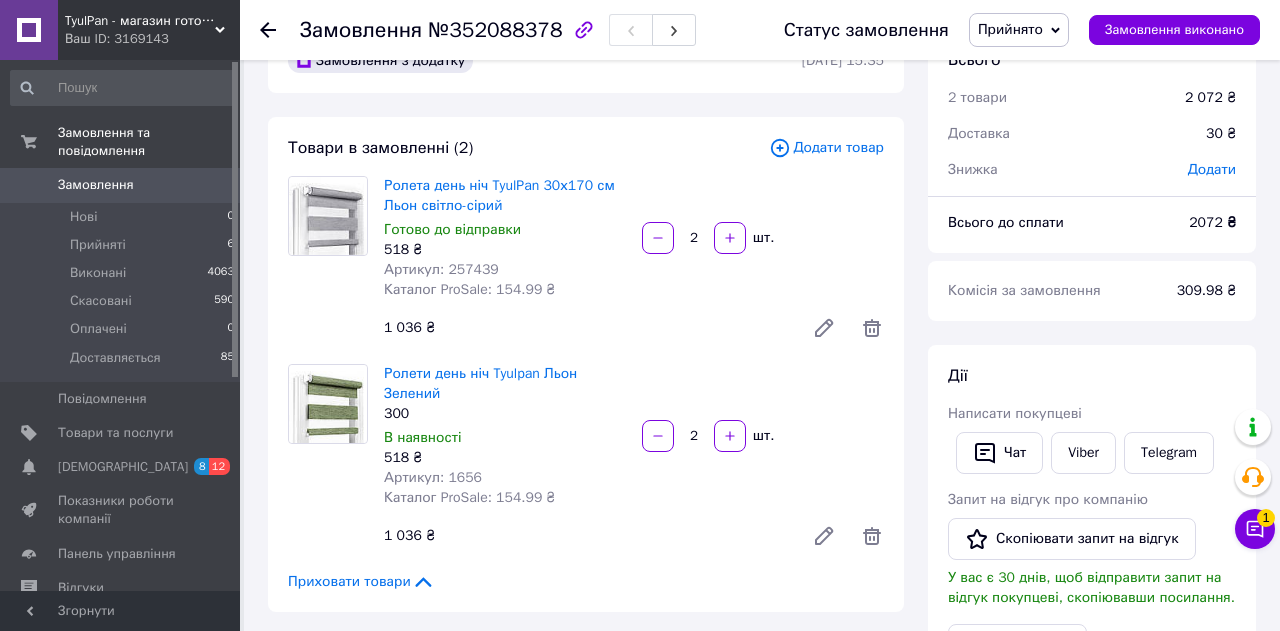 scroll, scrollTop: 0, scrollLeft: 0, axis: both 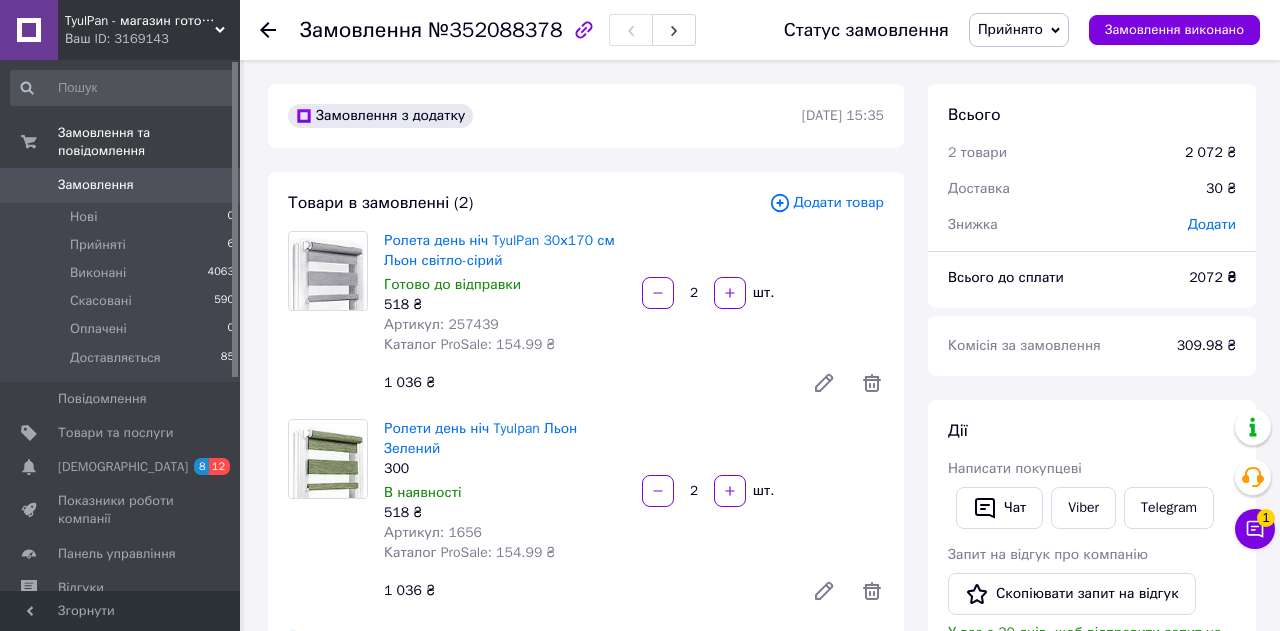 click on "Додати товар" at bounding box center [826, 203] 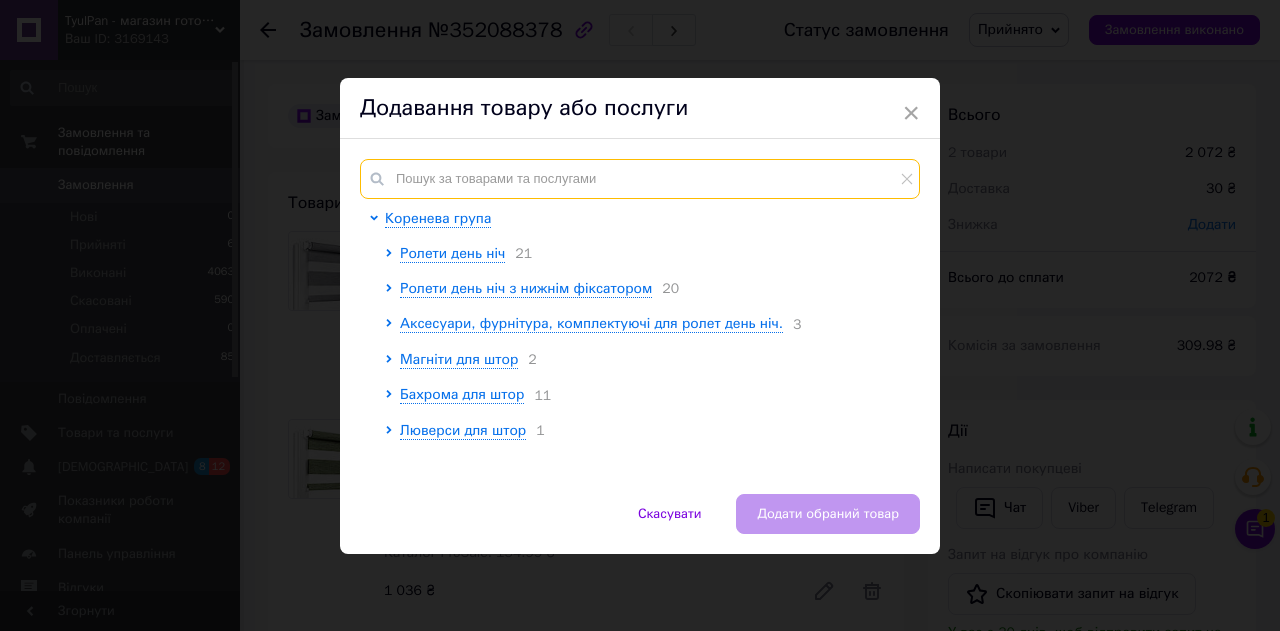click at bounding box center (640, 179) 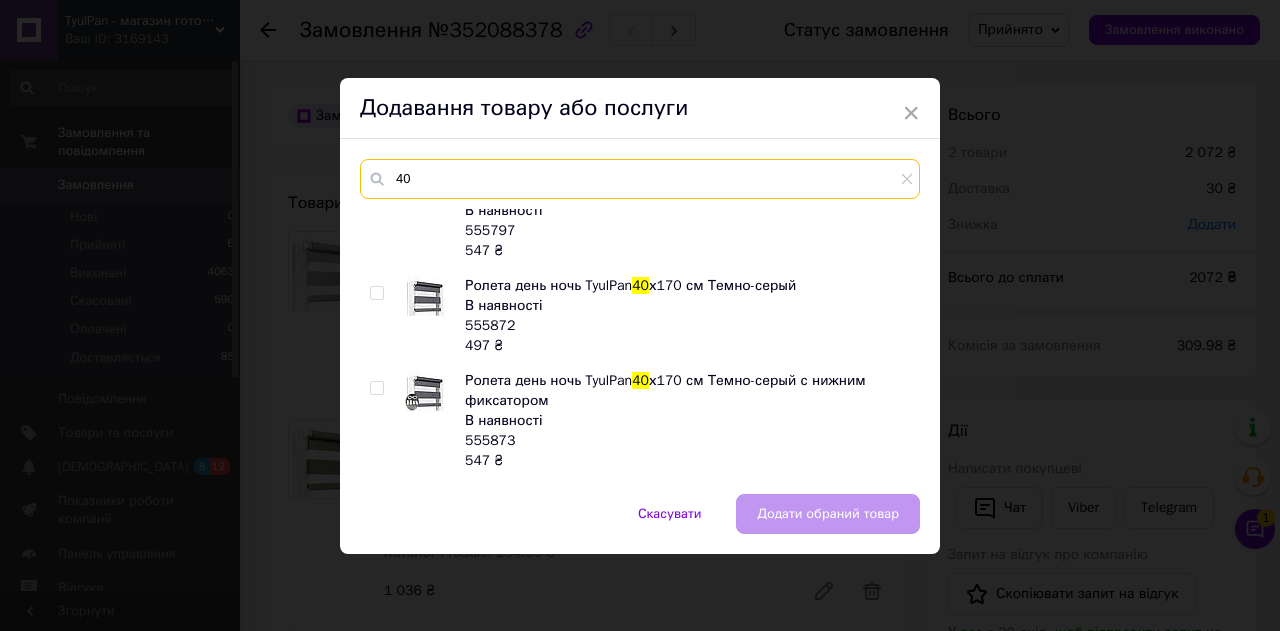 scroll, scrollTop: 2908, scrollLeft: 0, axis: vertical 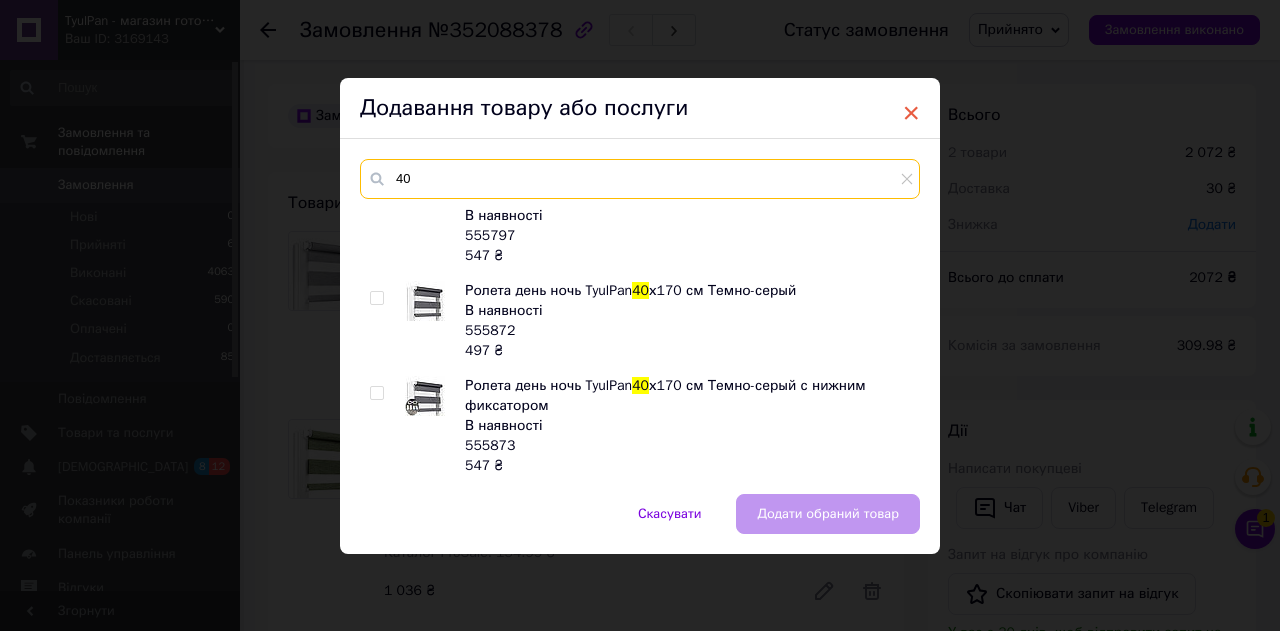 type on "40" 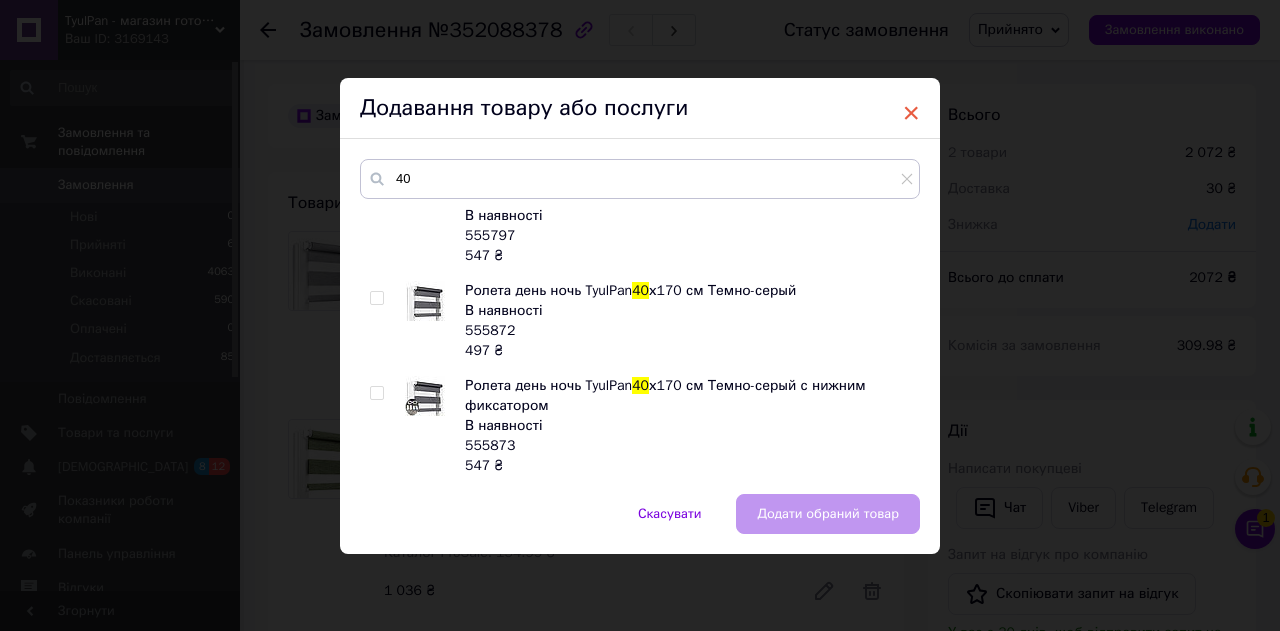 click on "×" at bounding box center (911, 113) 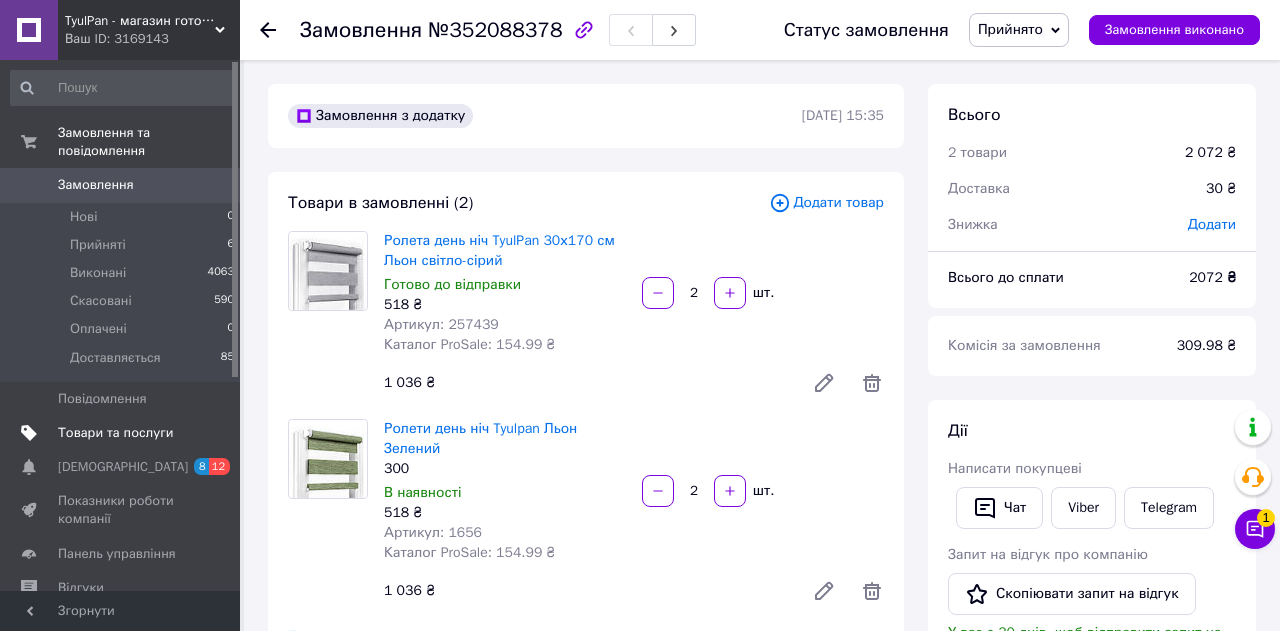 click on "Товари та послуги" at bounding box center (115, 433) 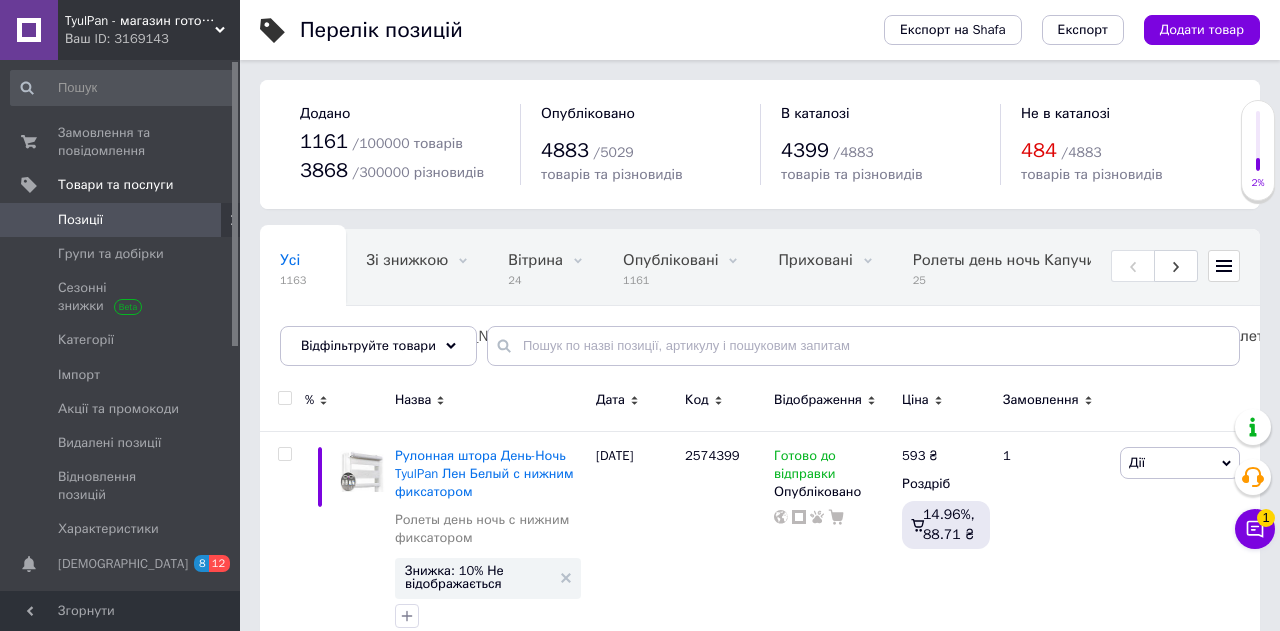 click 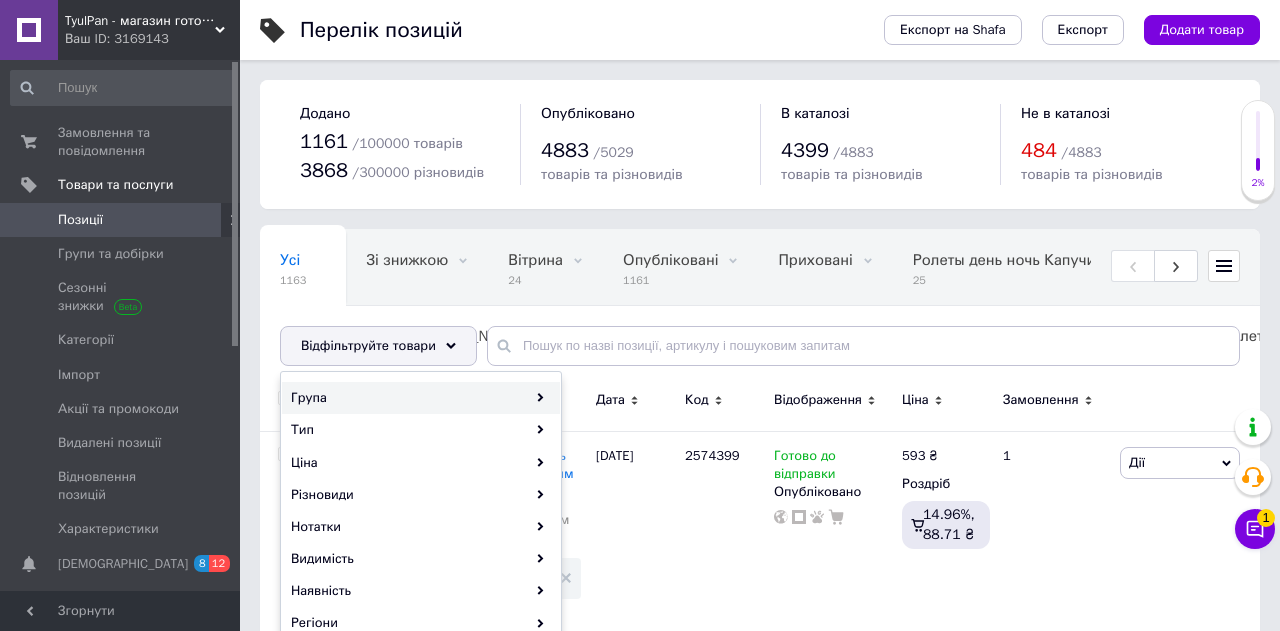 click 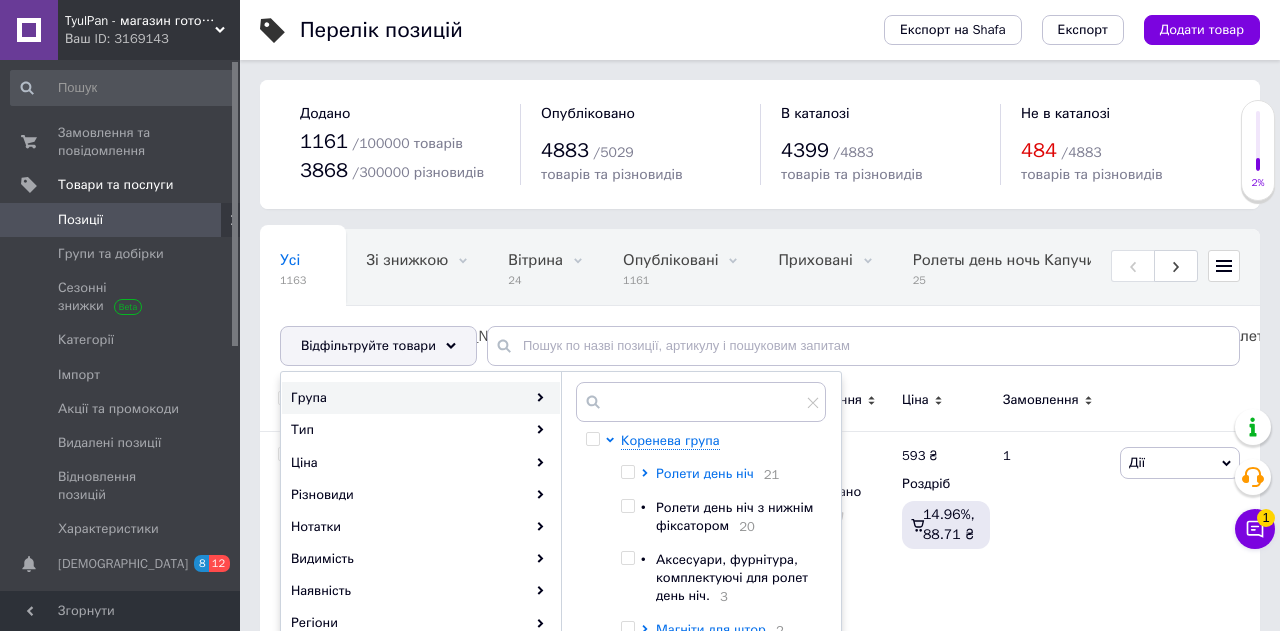 click on "Ролети день ніч" at bounding box center [705, 473] 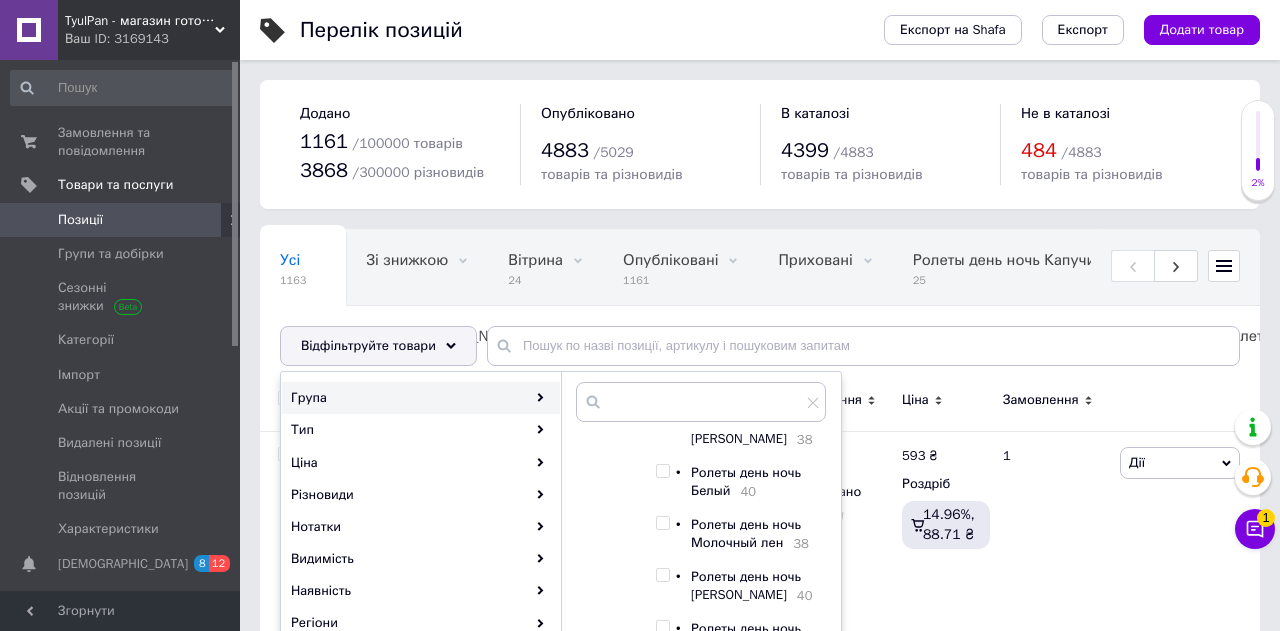 scroll, scrollTop: 159, scrollLeft: 0, axis: vertical 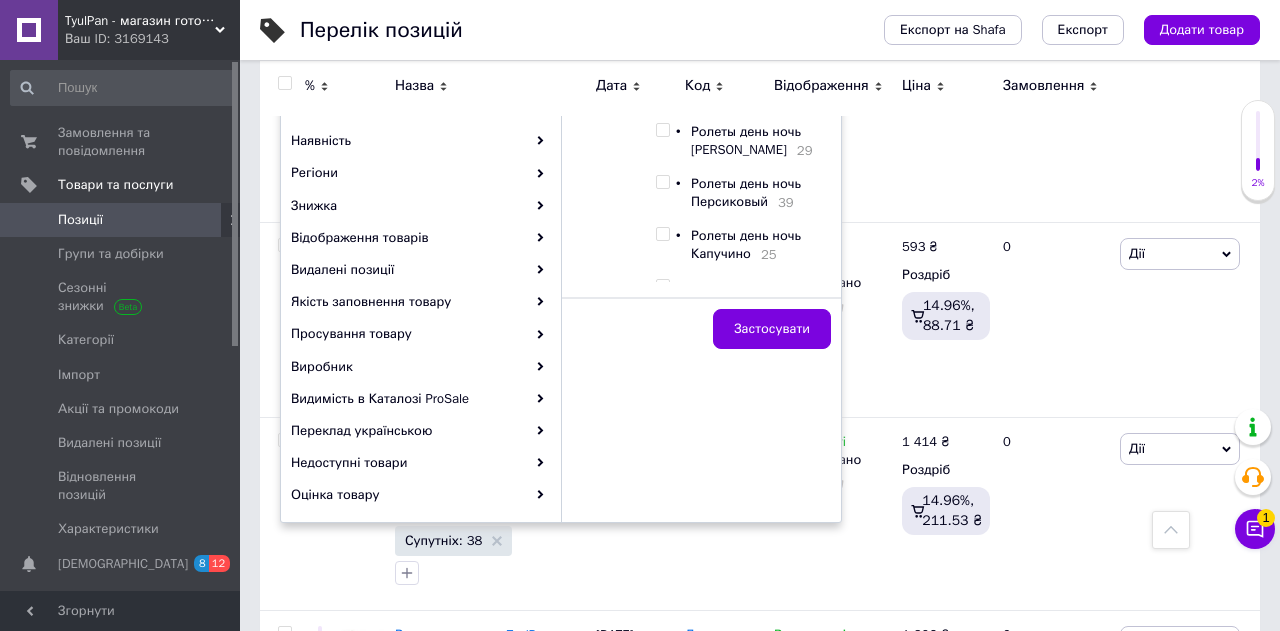 click at bounding box center (662, 130) 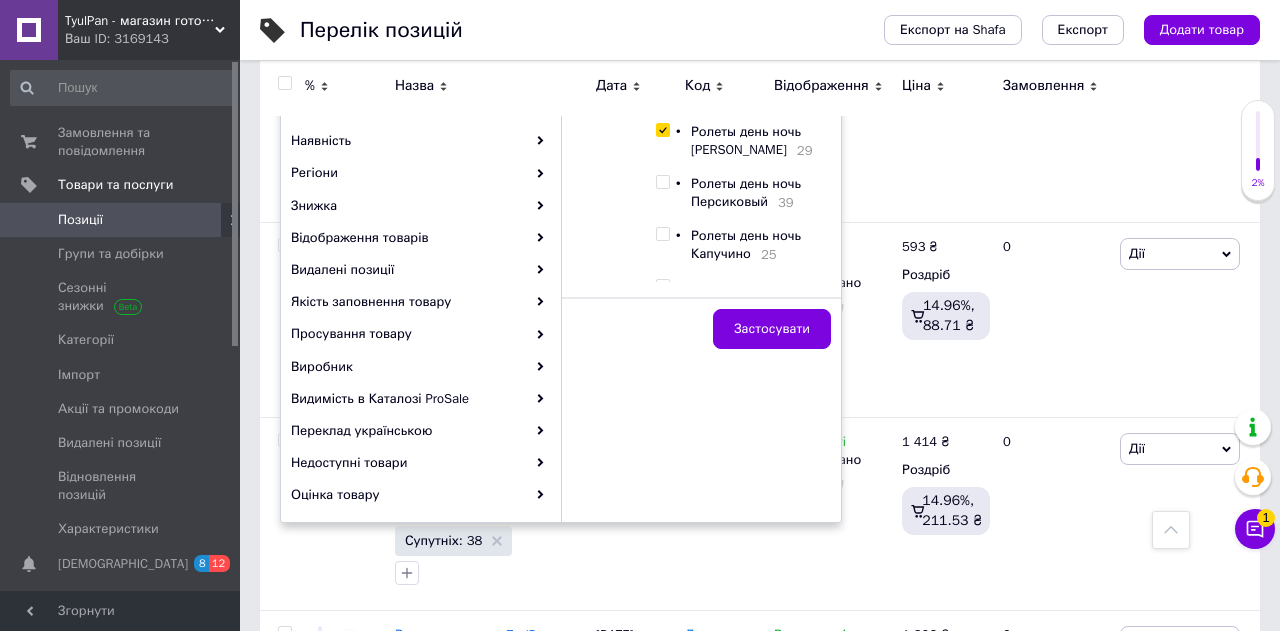 checkbox on "true" 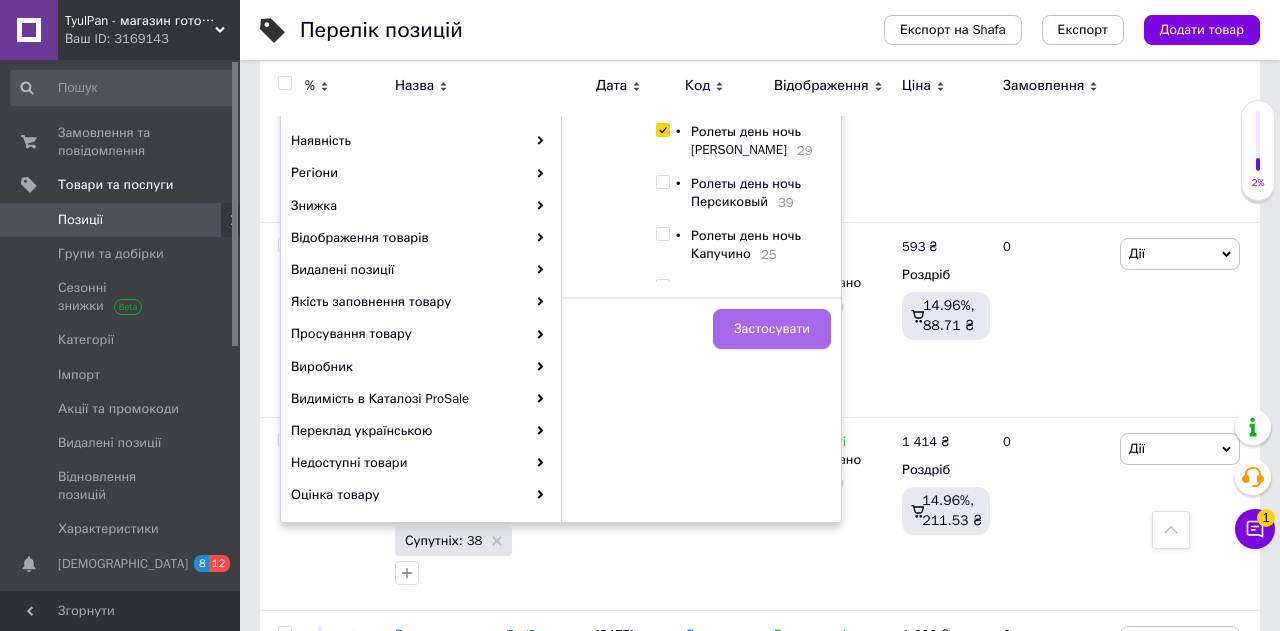click on "Застосувати" at bounding box center [772, 329] 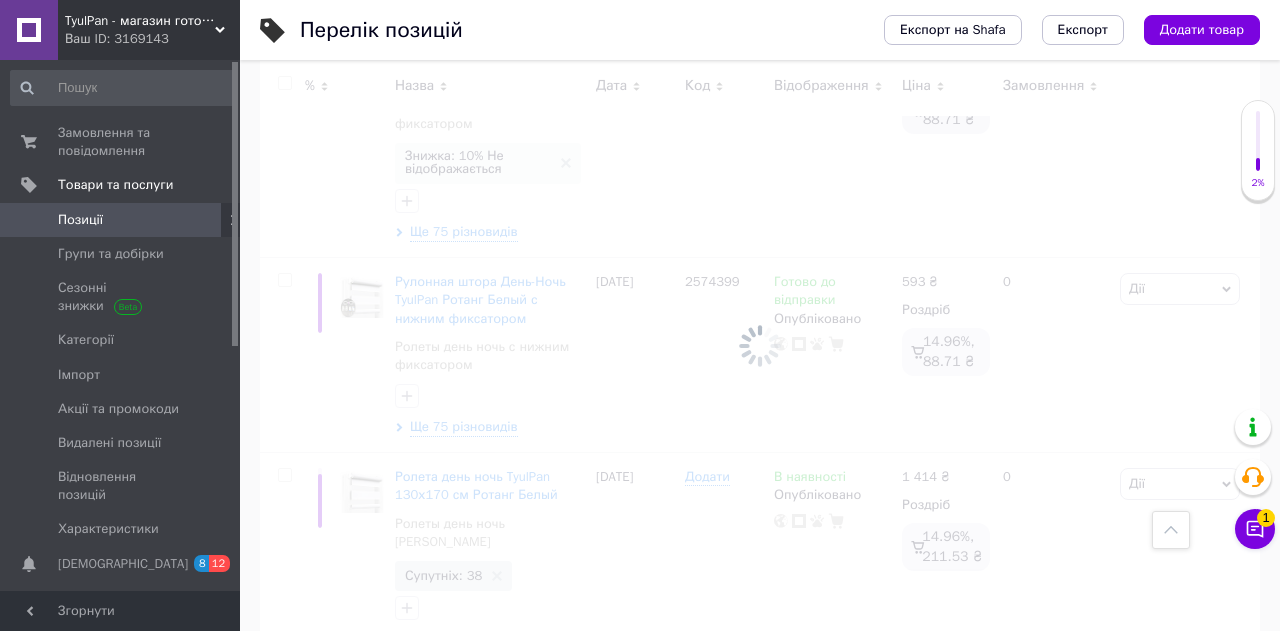 scroll, scrollTop: 485, scrollLeft: 0, axis: vertical 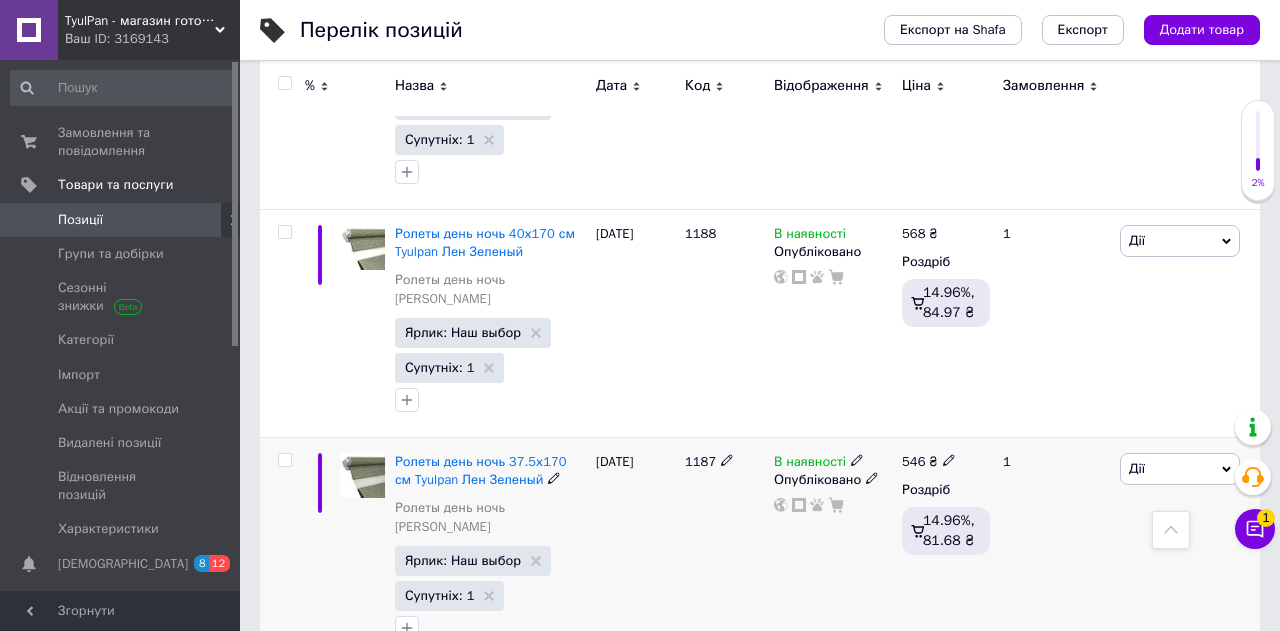 click 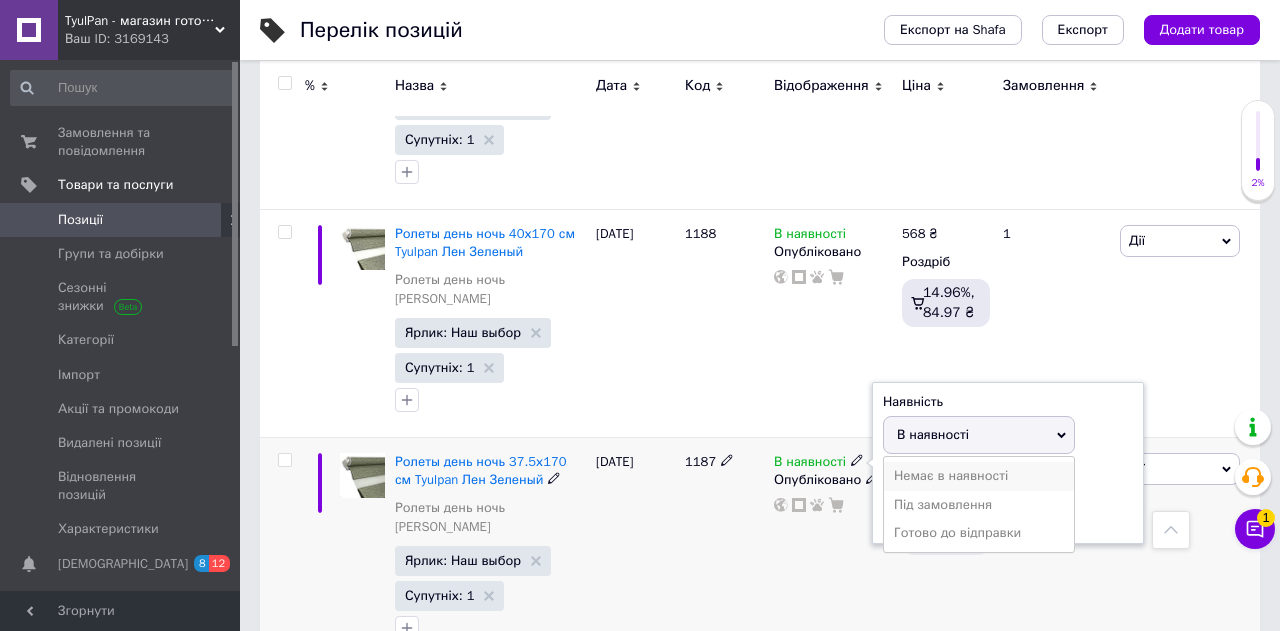 click on "Немає в наявності" at bounding box center [979, 476] 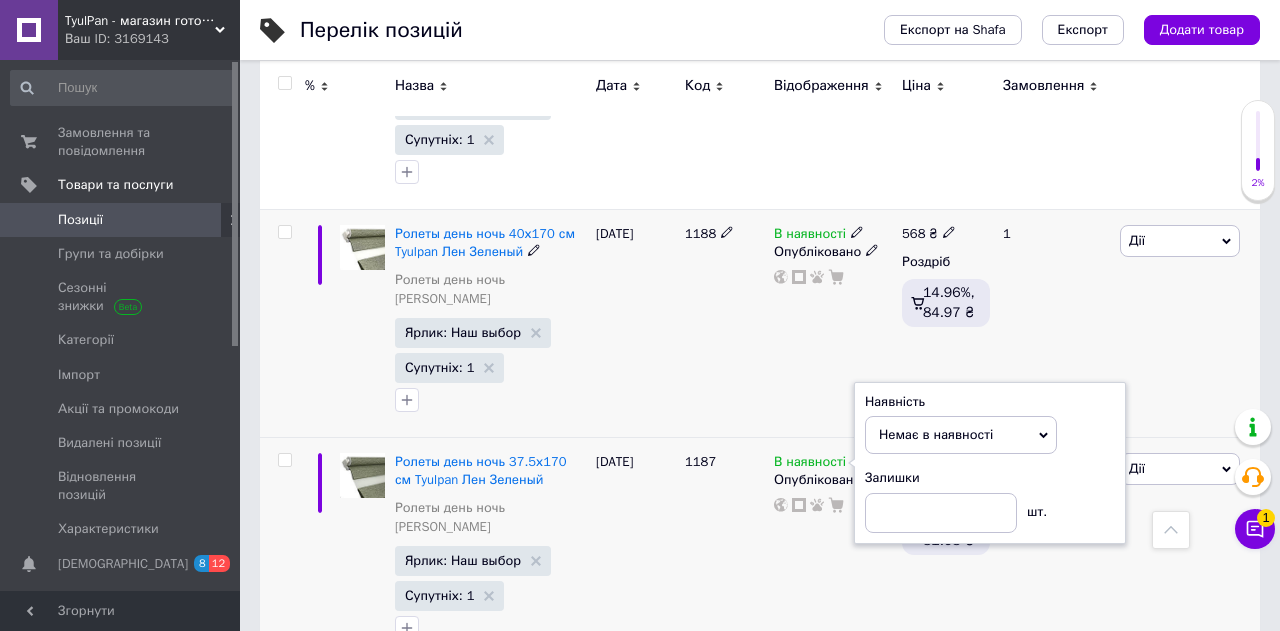 click 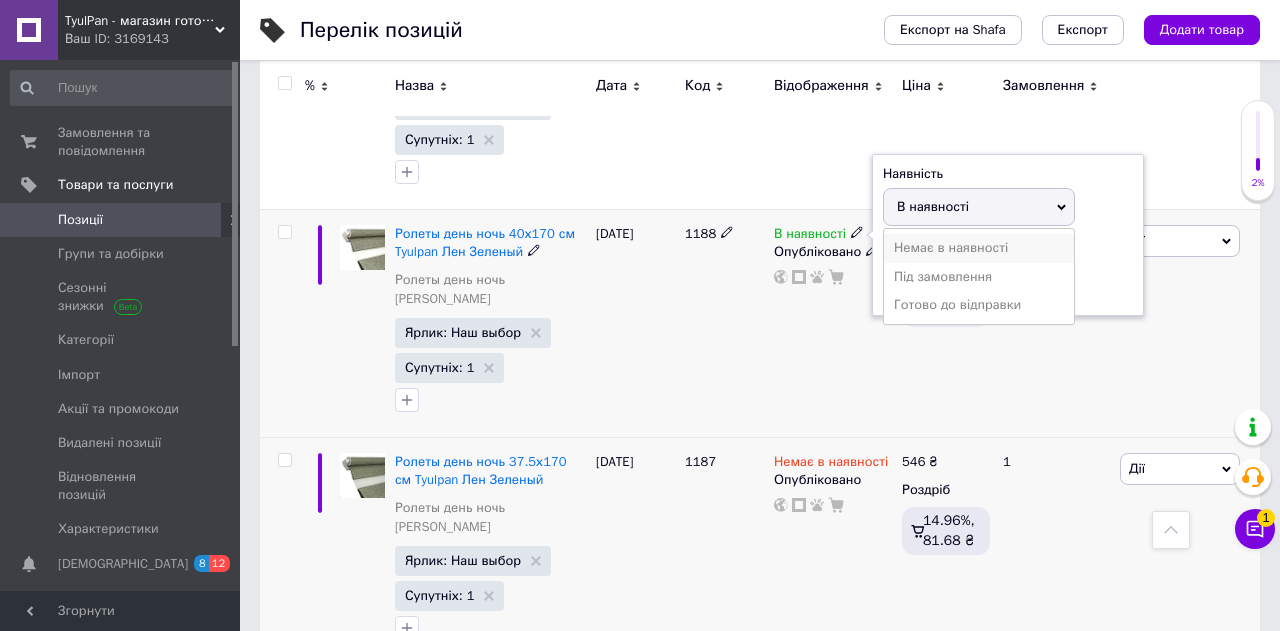 click on "Немає в наявності" at bounding box center [979, 248] 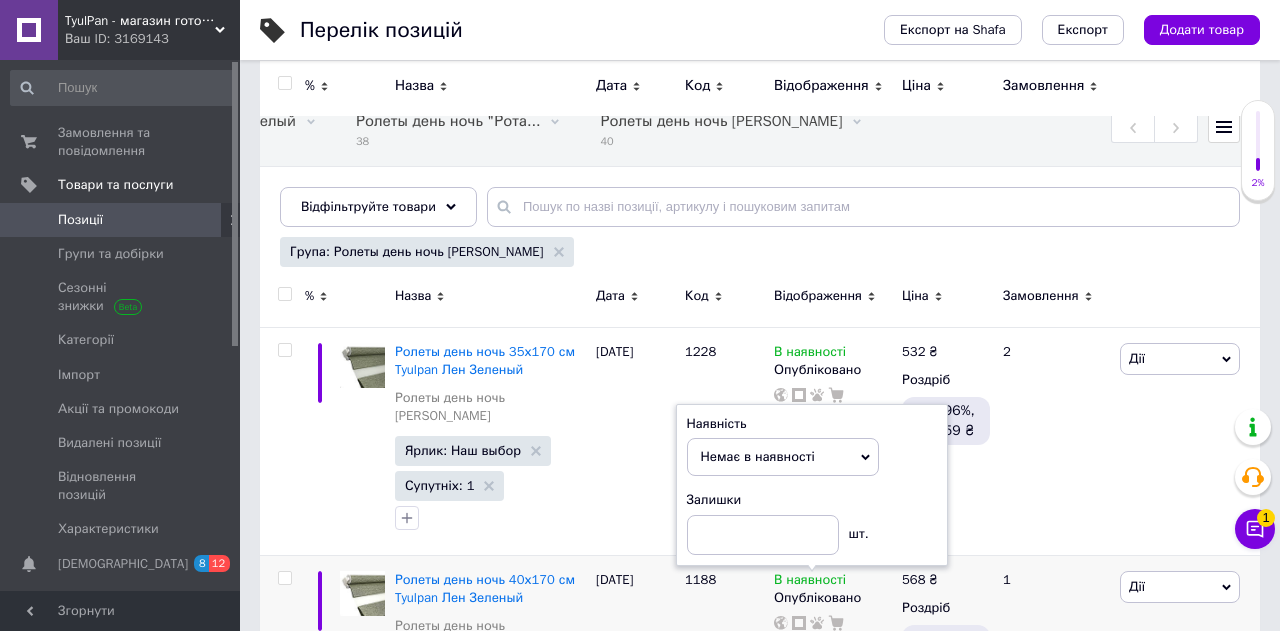 scroll, scrollTop: 124, scrollLeft: 0, axis: vertical 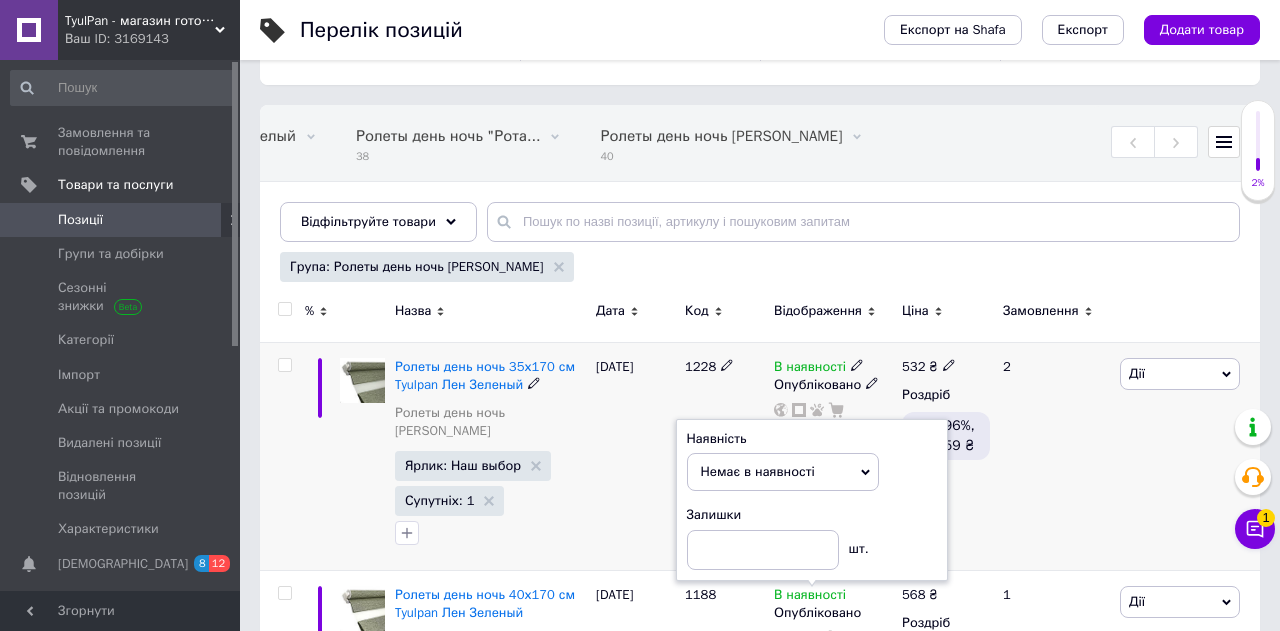 click 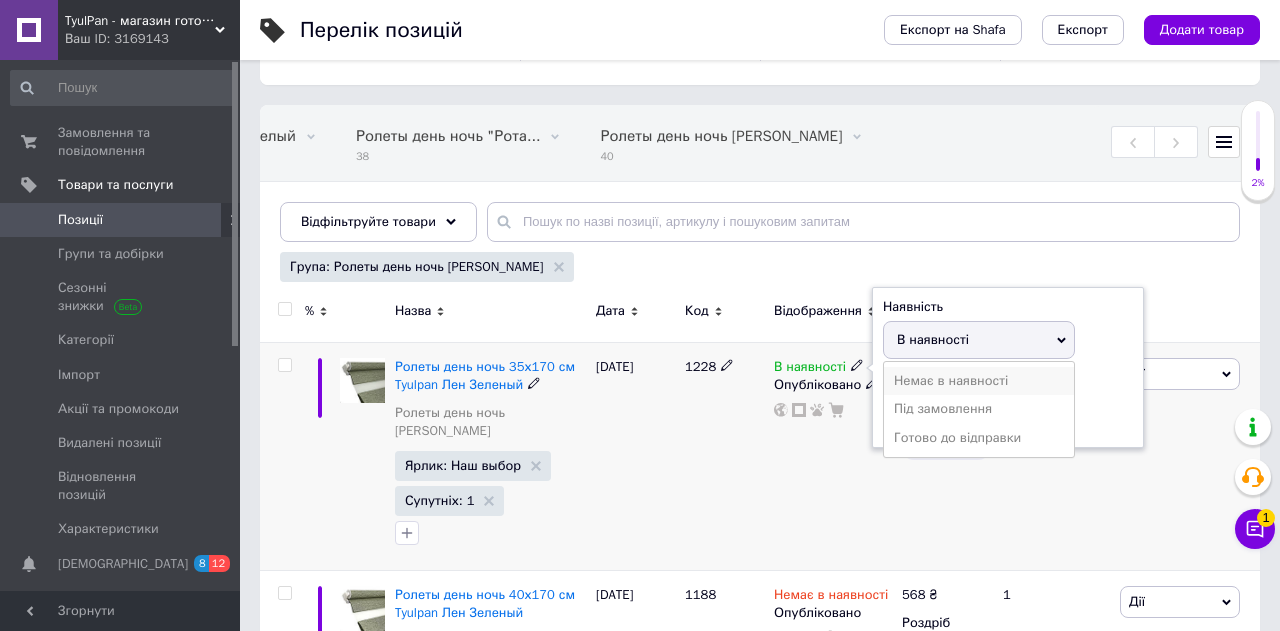 click on "Немає в наявності" at bounding box center [979, 381] 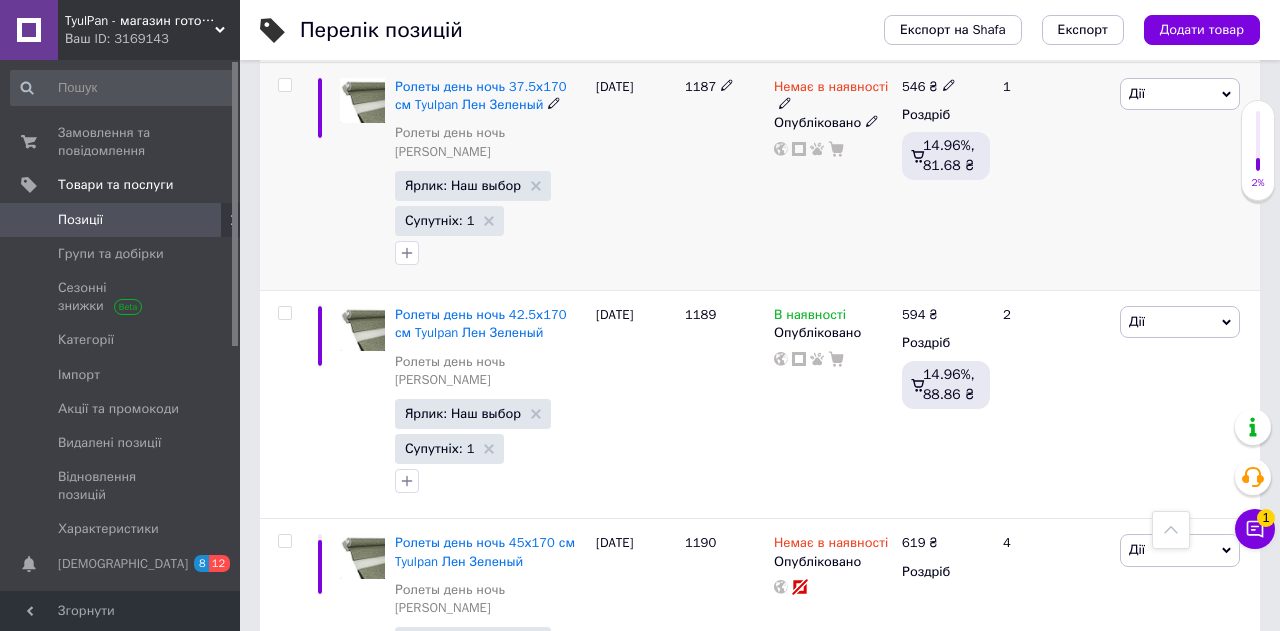 scroll, scrollTop: 892, scrollLeft: 0, axis: vertical 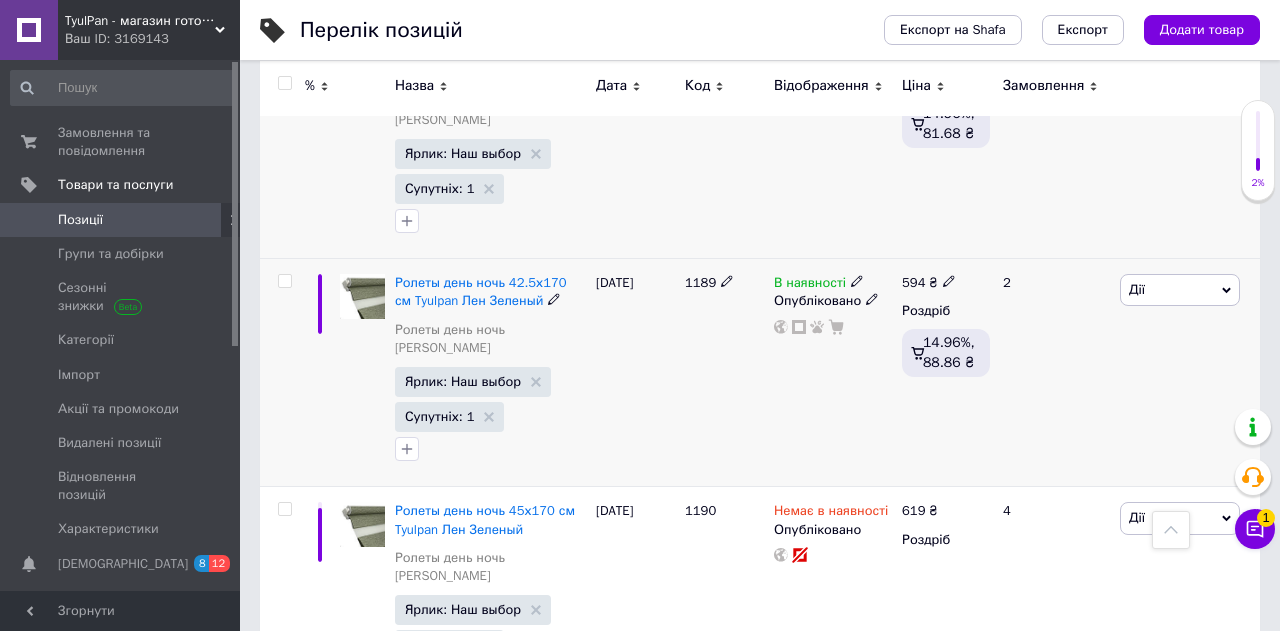 click 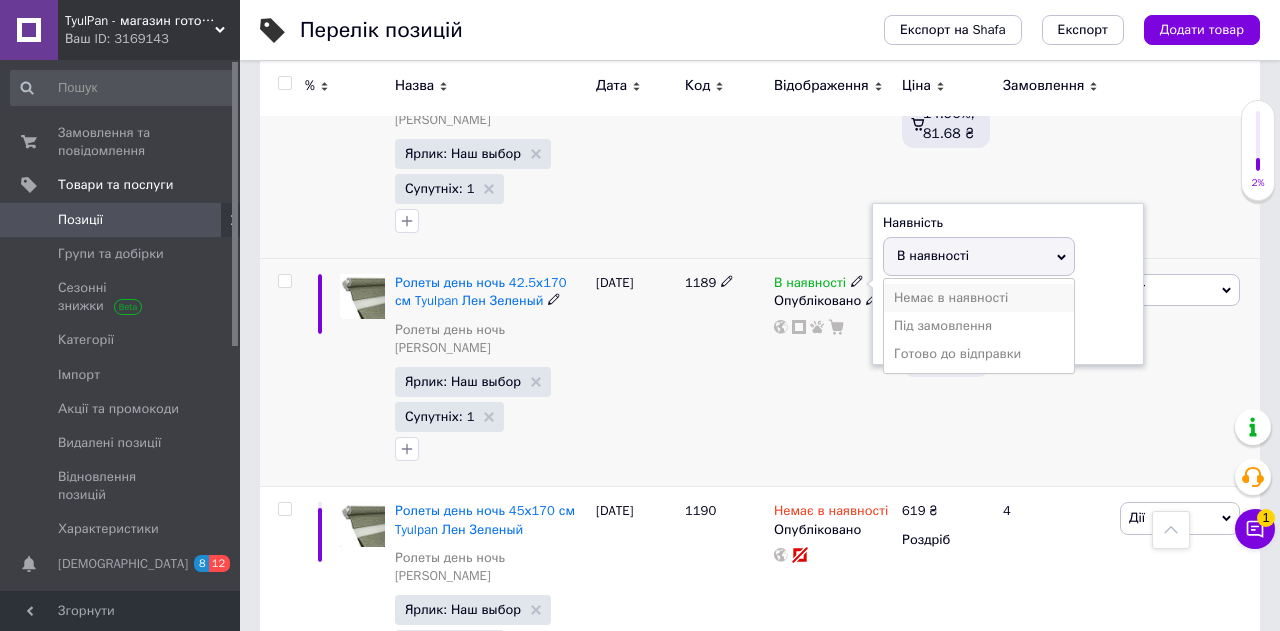 click on "Немає в наявності" at bounding box center [979, 298] 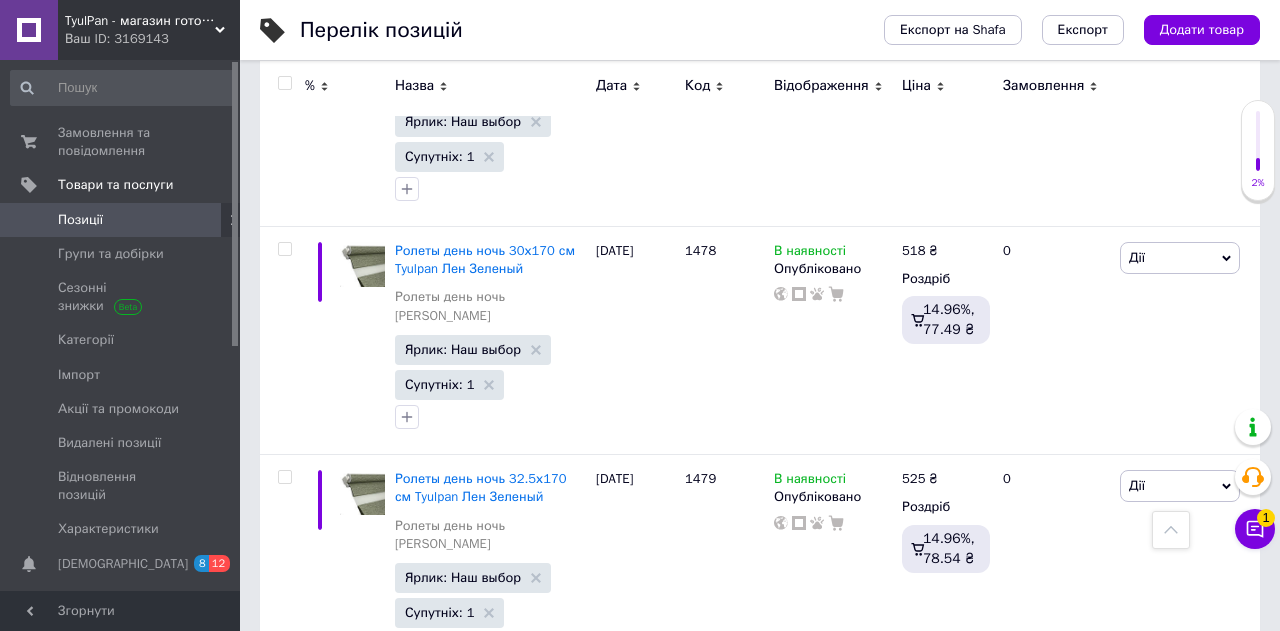 scroll, scrollTop: 6116, scrollLeft: 0, axis: vertical 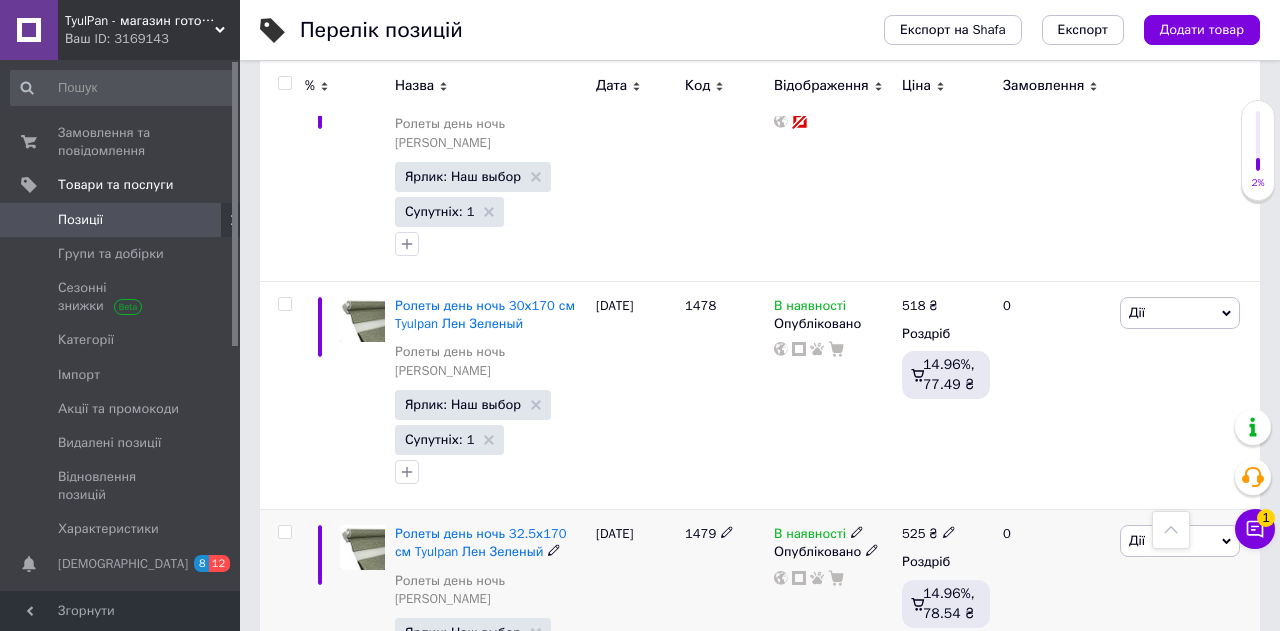 click 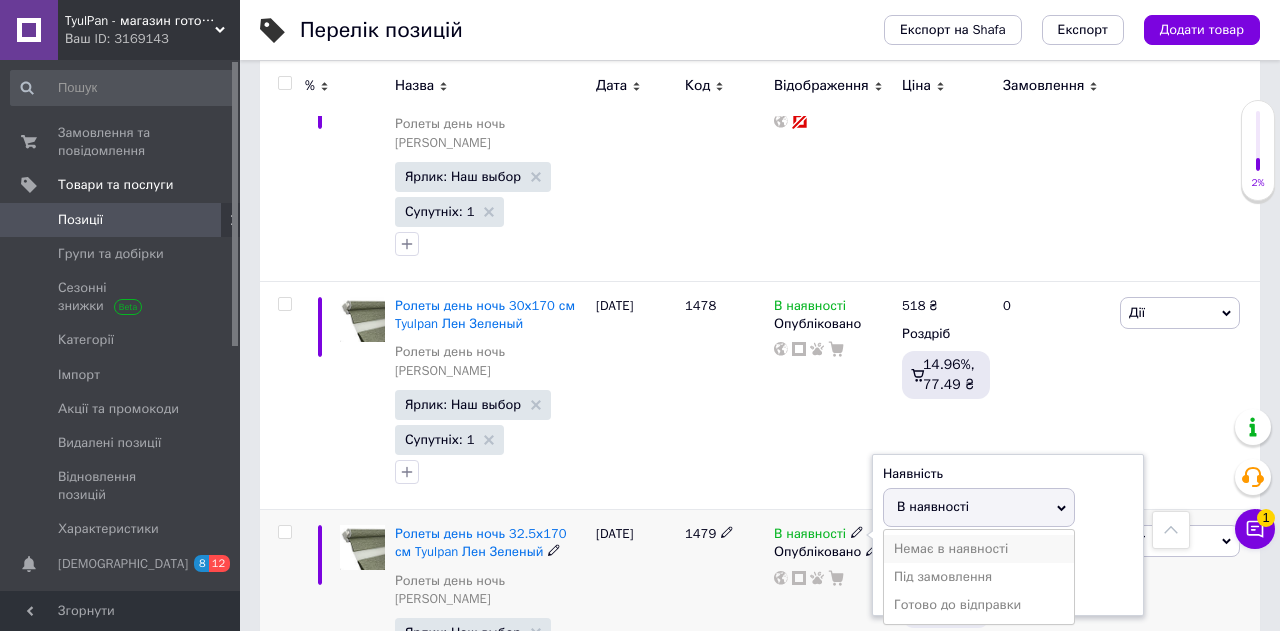 click on "Немає в наявності" at bounding box center (979, 549) 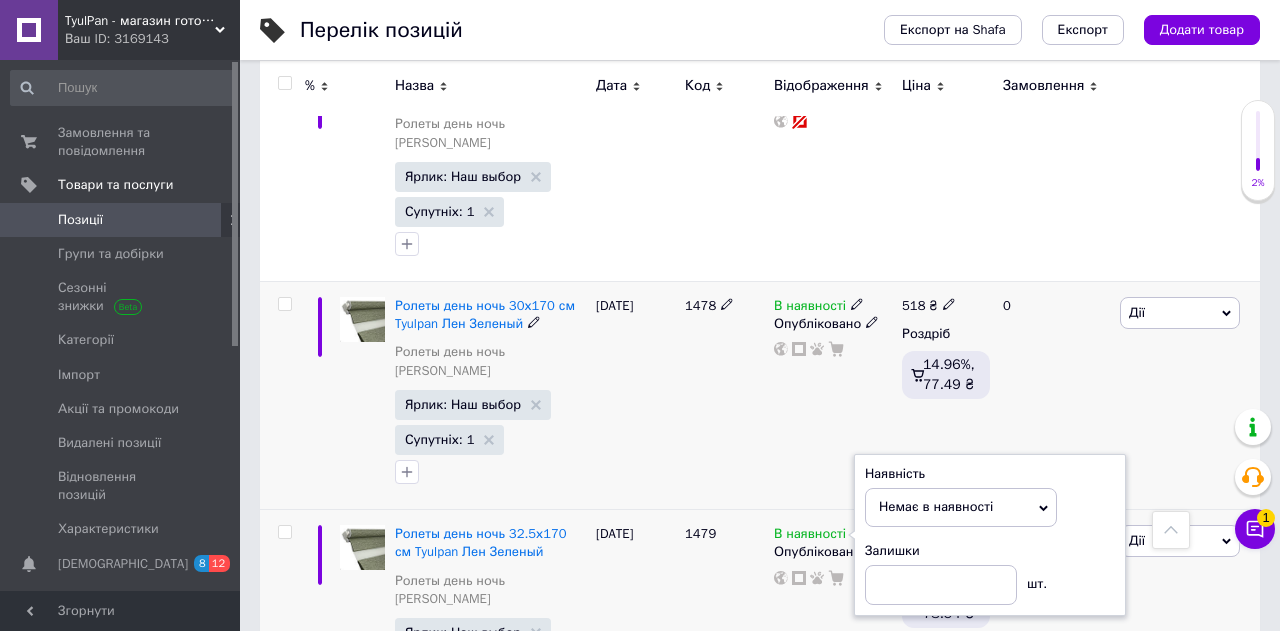 click 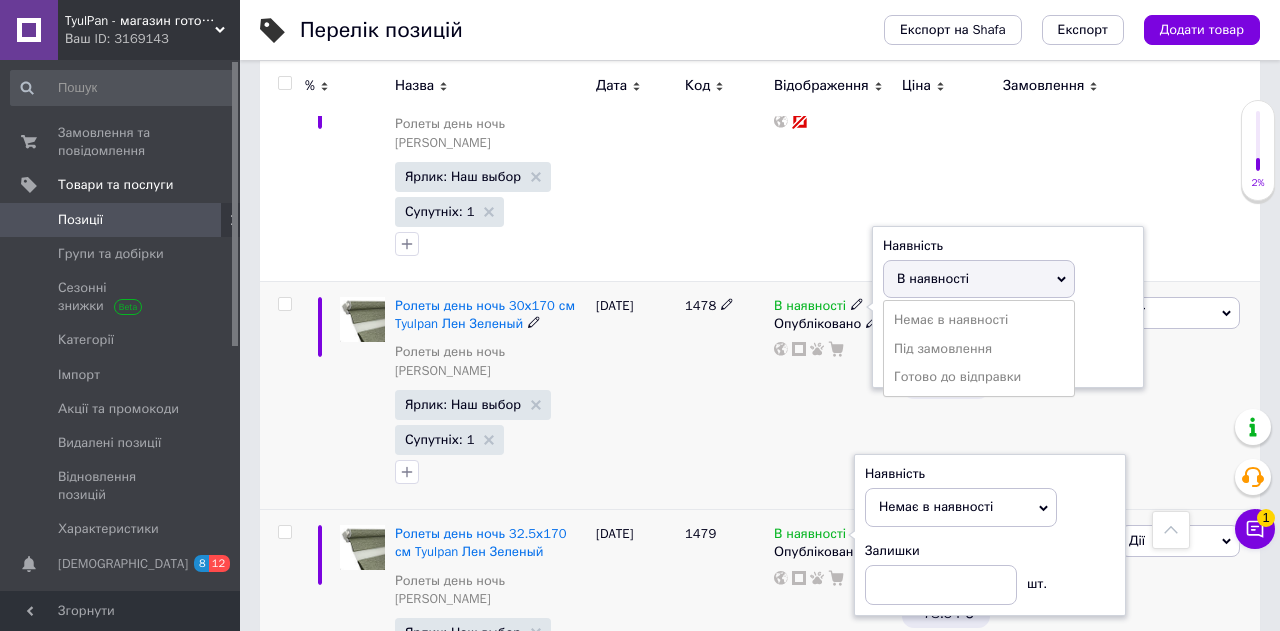 click on "Немає в наявності" at bounding box center [979, 320] 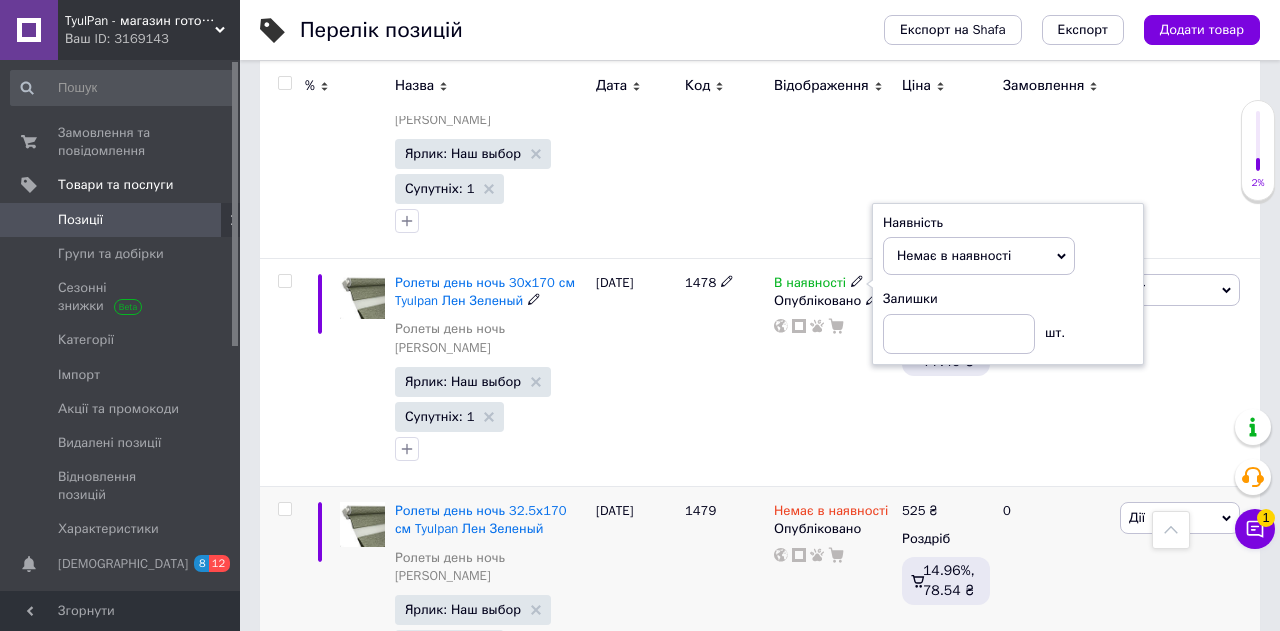 scroll, scrollTop: 6133, scrollLeft: 0, axis: vertical 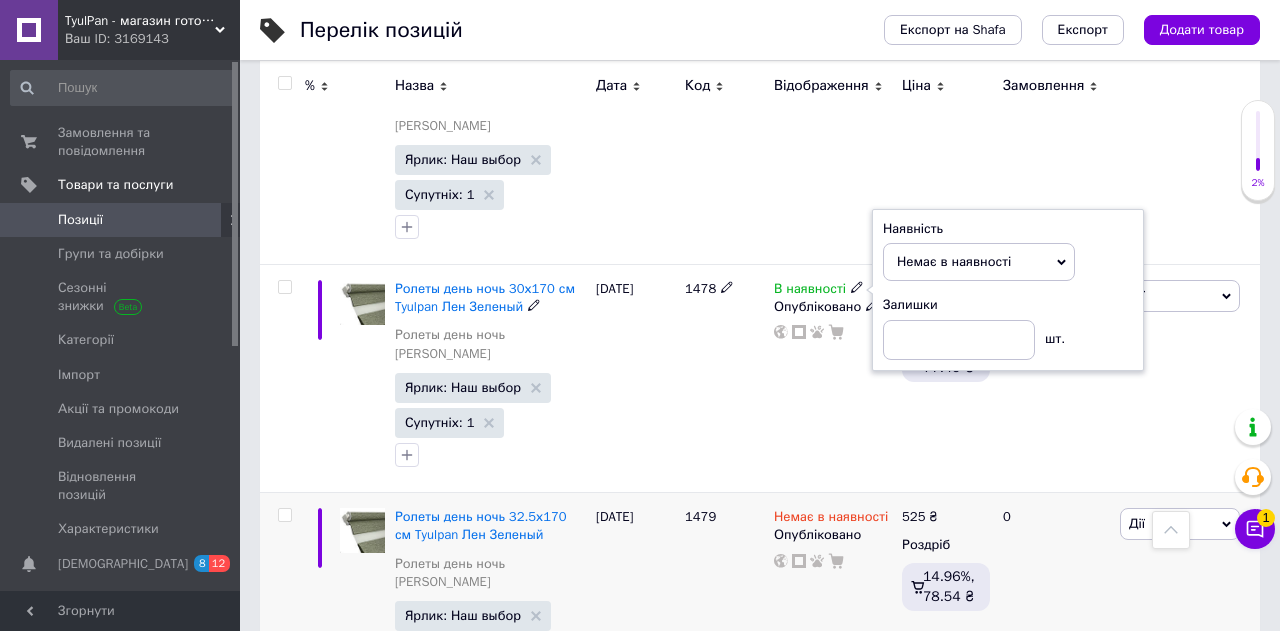 click on "В наявності Наявність Немає в наявності В наявності Під замовлення Готово до відправки Залишки шт. Опубліковано" at bounding box center (833, 379) 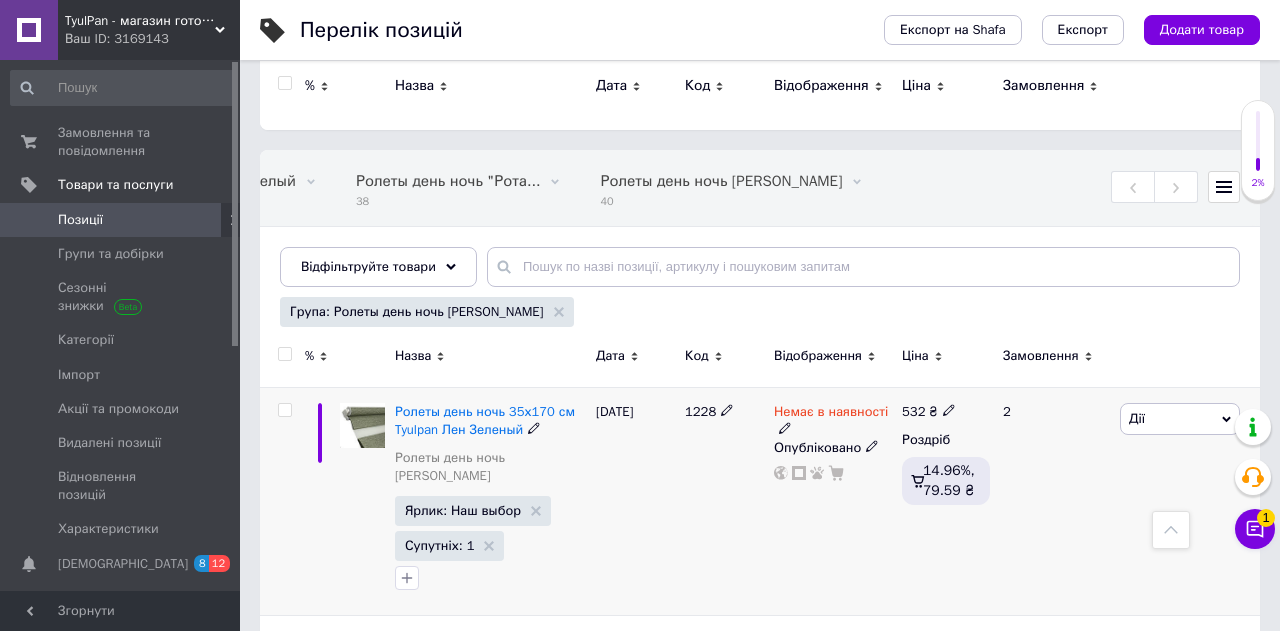 scroll, scrollTop: 0, scrollLeft: 0, axis: both 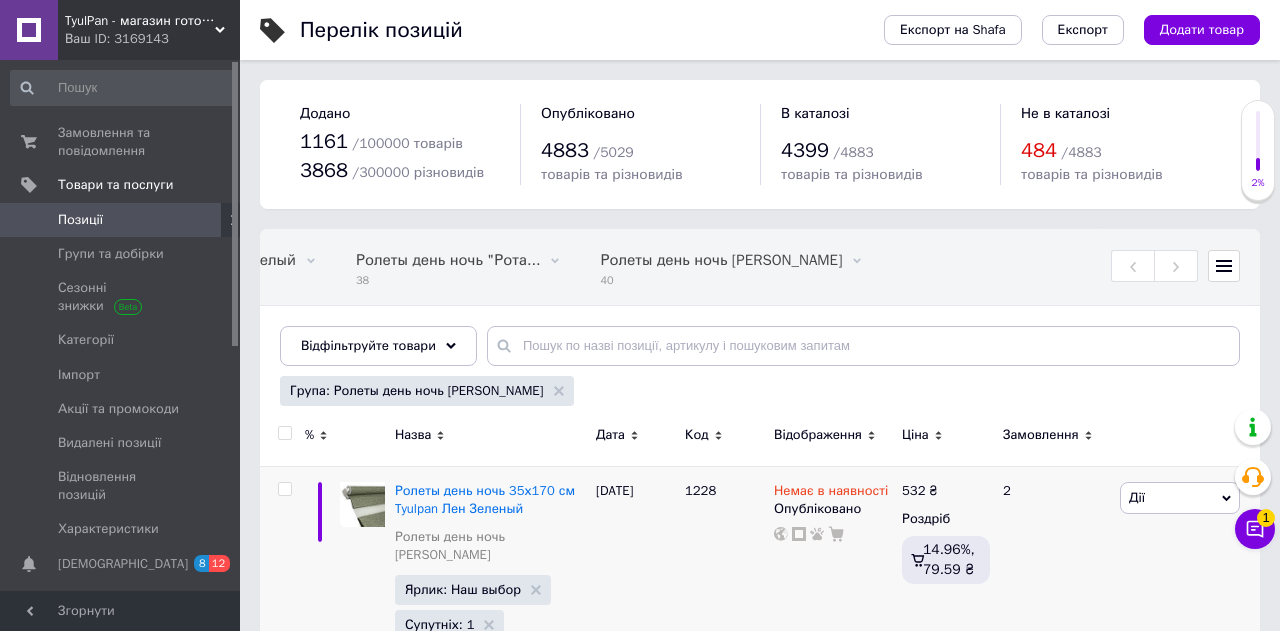 click on "Зберегти" at bounding box center [-19335, 336] 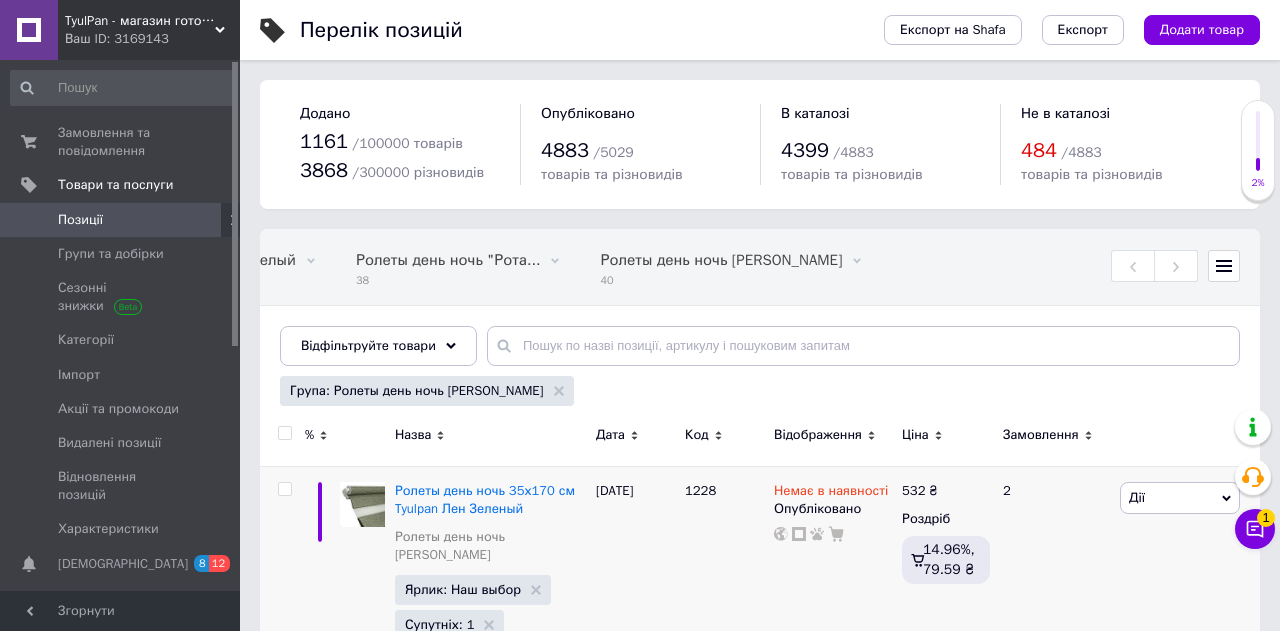 type on "Ролеты день ночь Лен Зеленый" 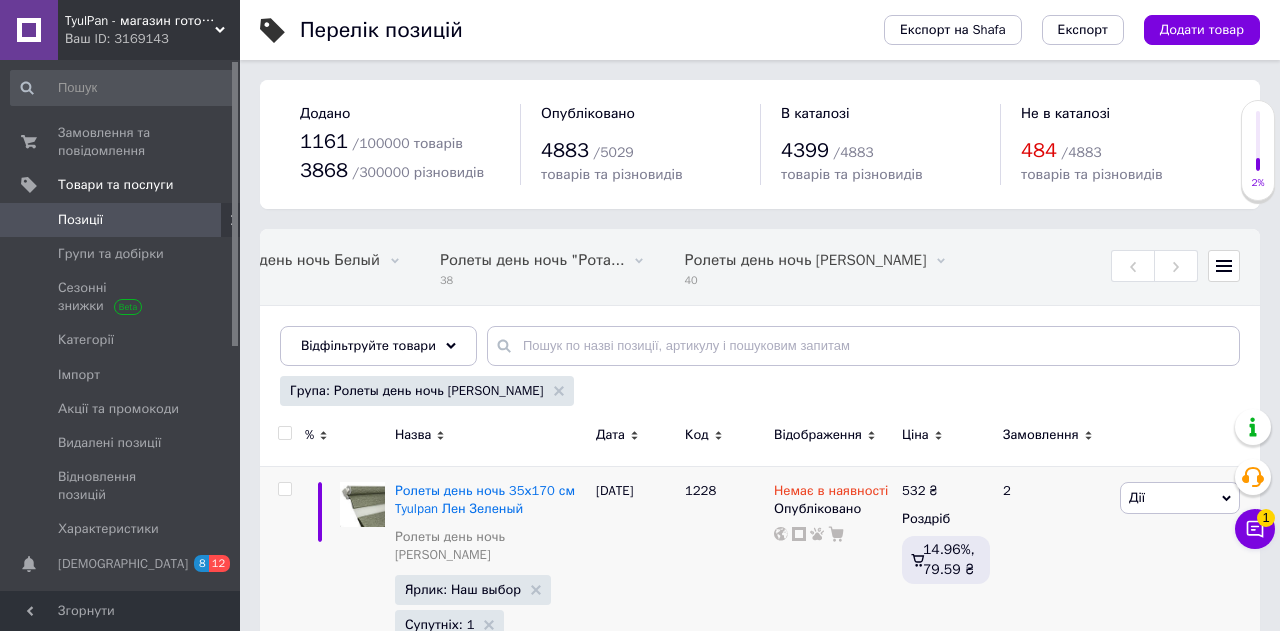 scroll, scrollTop: 0, scrollLeft: 20829, axis: horizontal 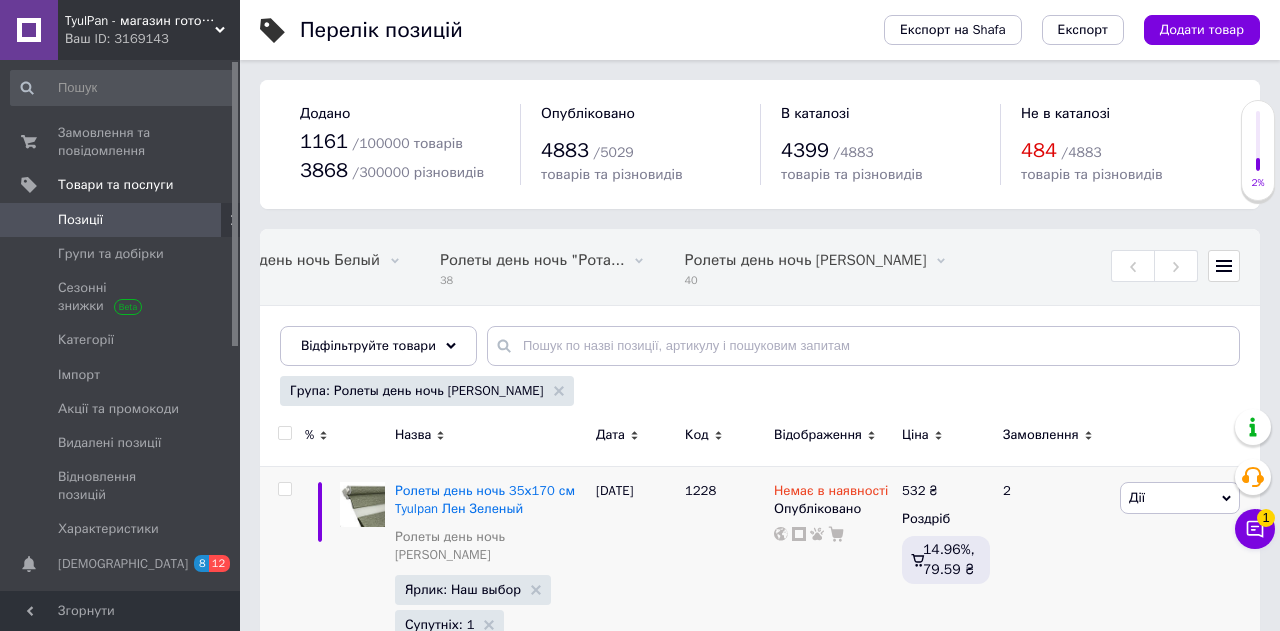 click on "Ok" at bounding box center [-19397, 376] 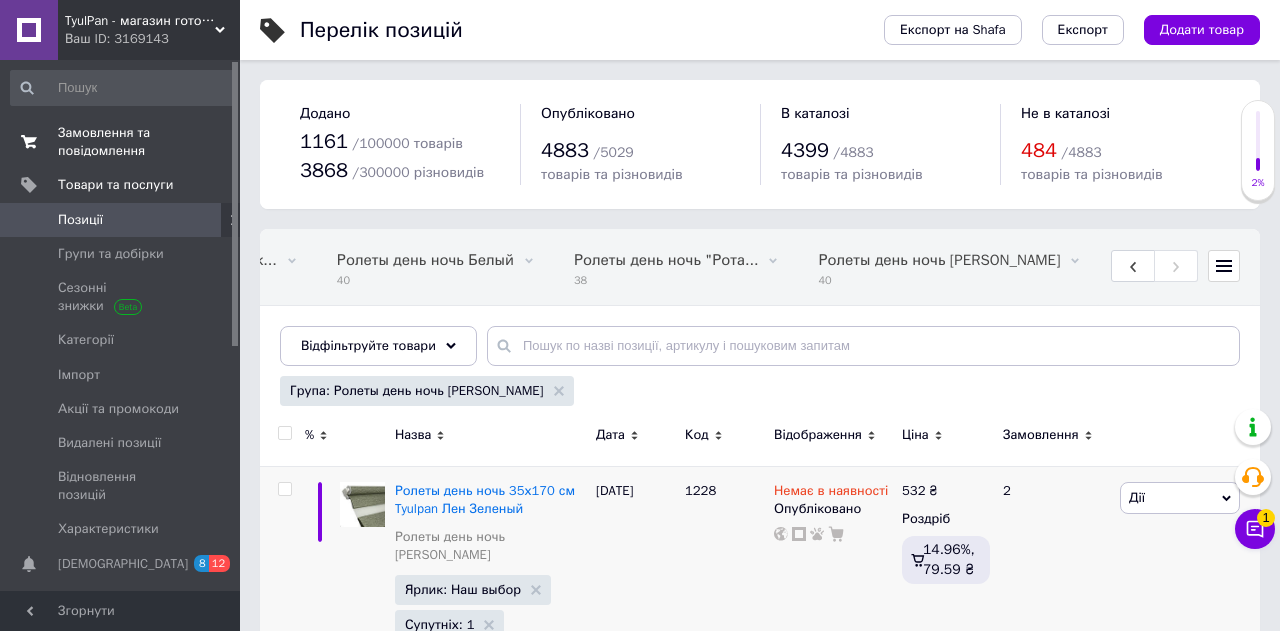 click on "Замовлення та повідомлення" at bounding box center [121, 142] 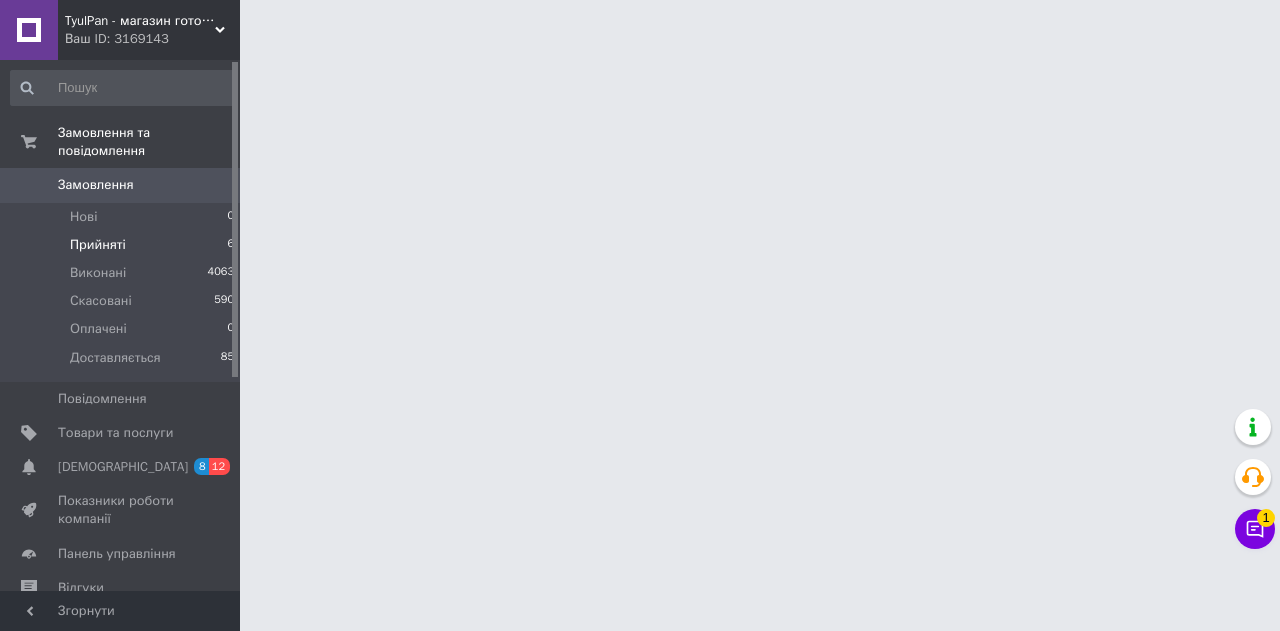 click on "Прийняті" at bounding box center [98, 245] 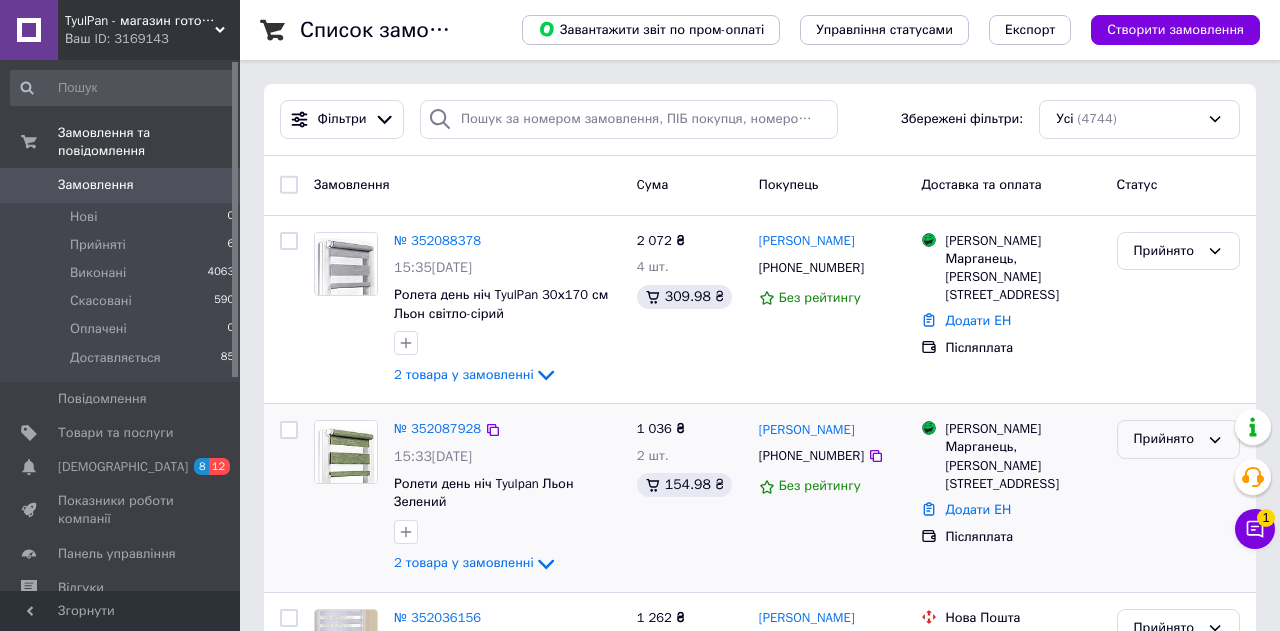 click 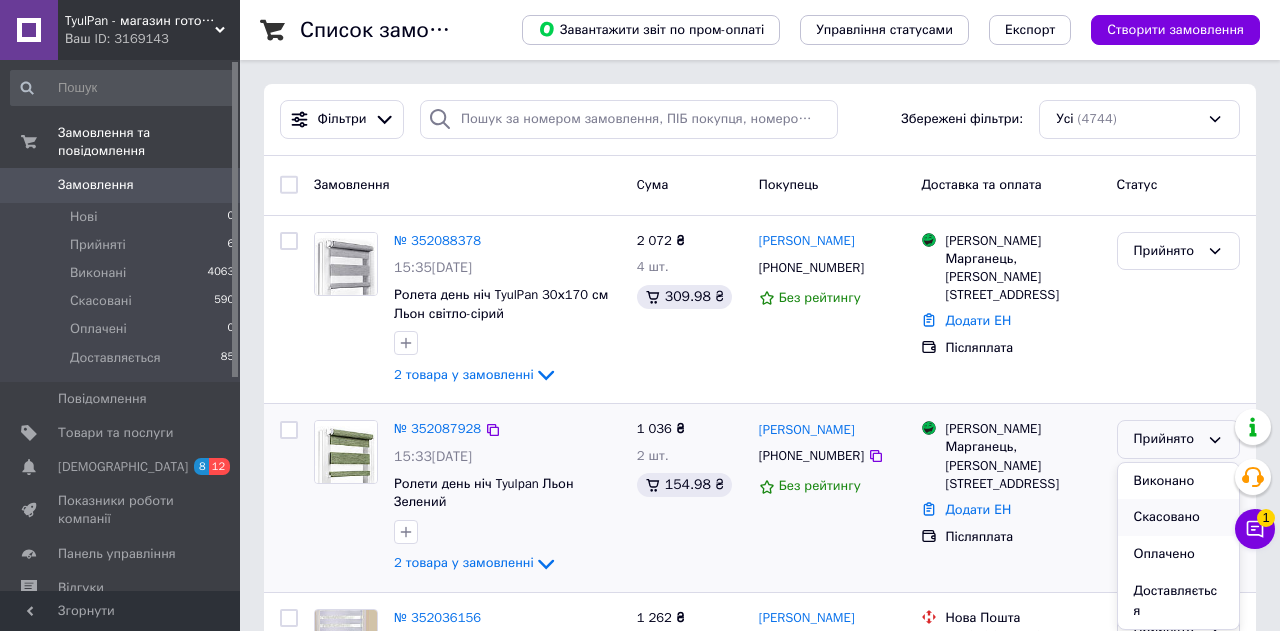 click on "Скасовано" at bounding box center (1178, 517) 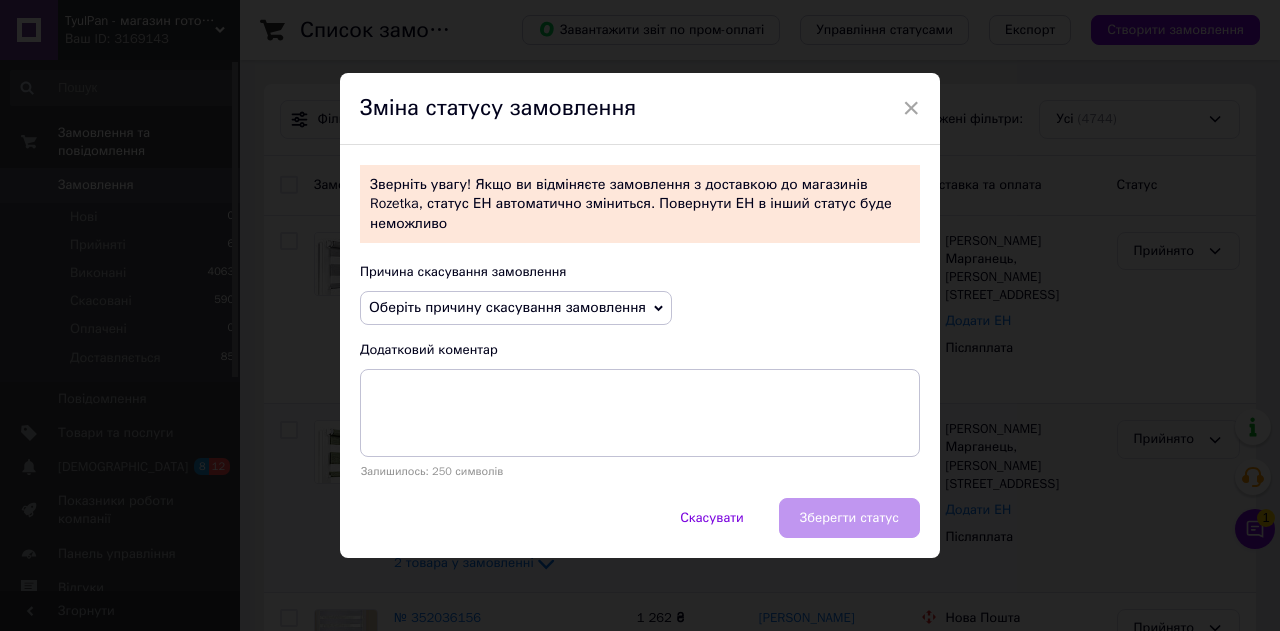 click 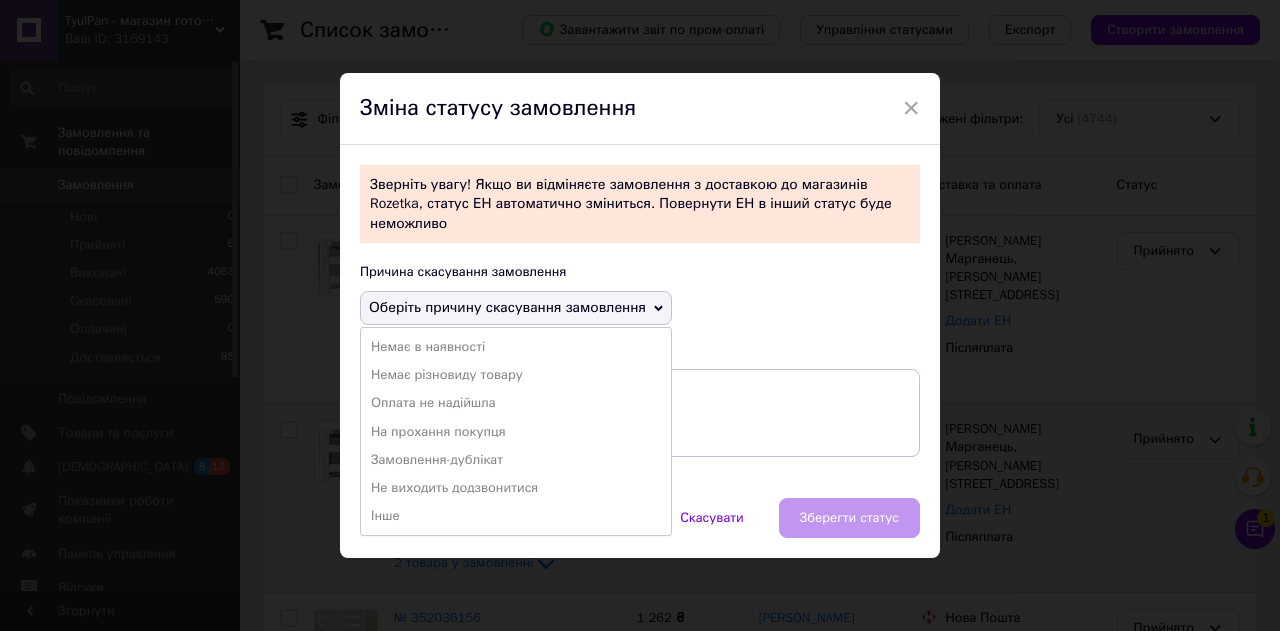 click on "На прохання покупця" at bounding box center (516, 432) 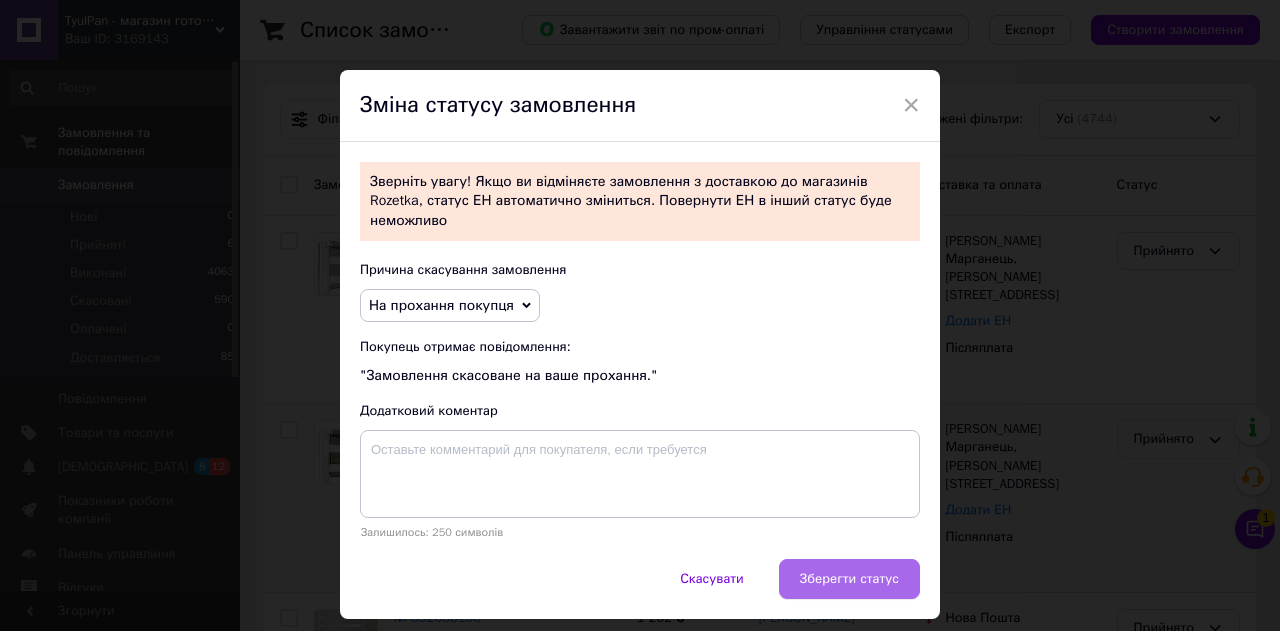 click on "Зберегти статус" at bounding box center [849, 579] 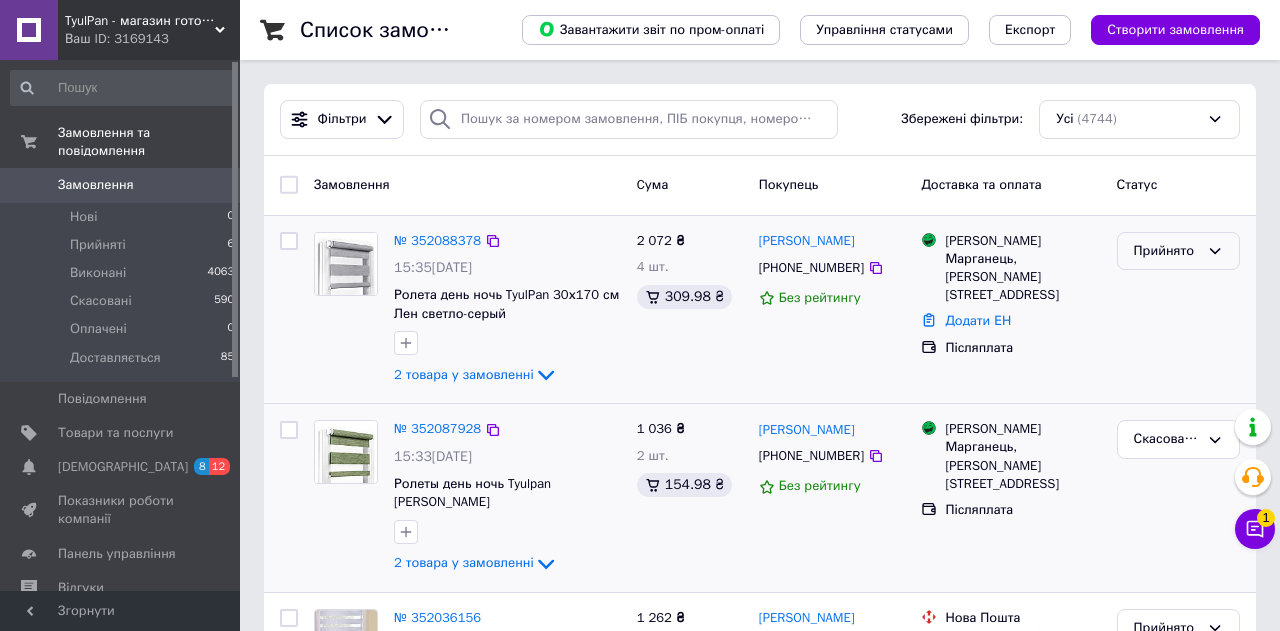 click 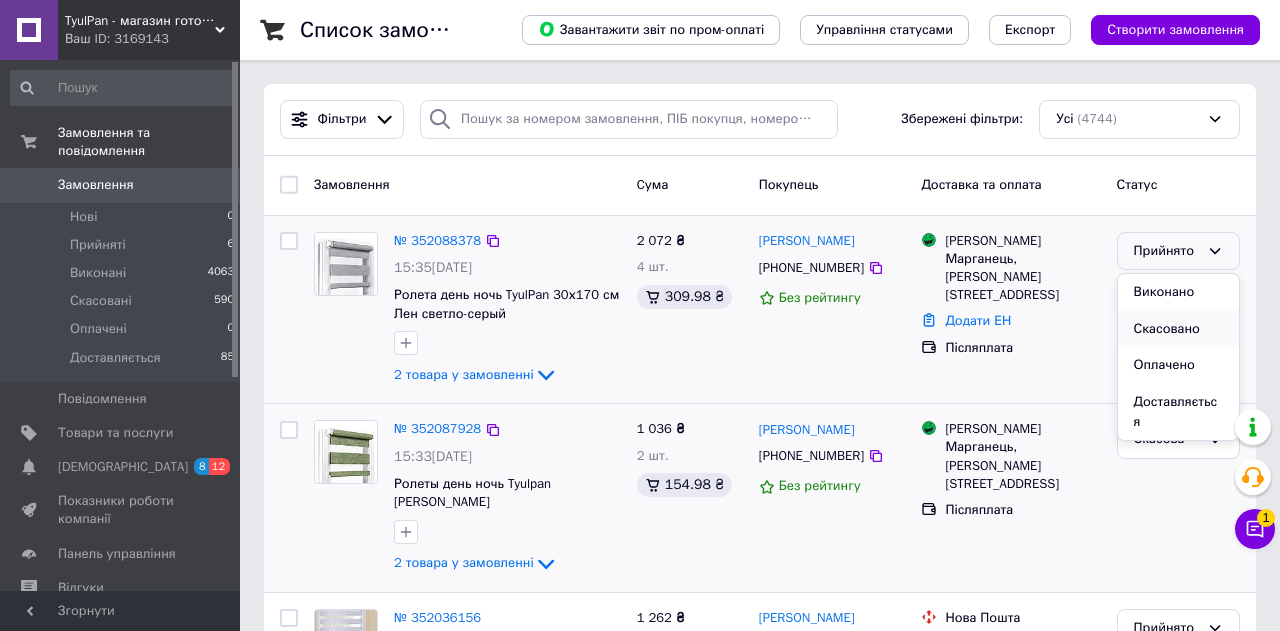 click on "Скасовано" at bounding box center (1178, 329) 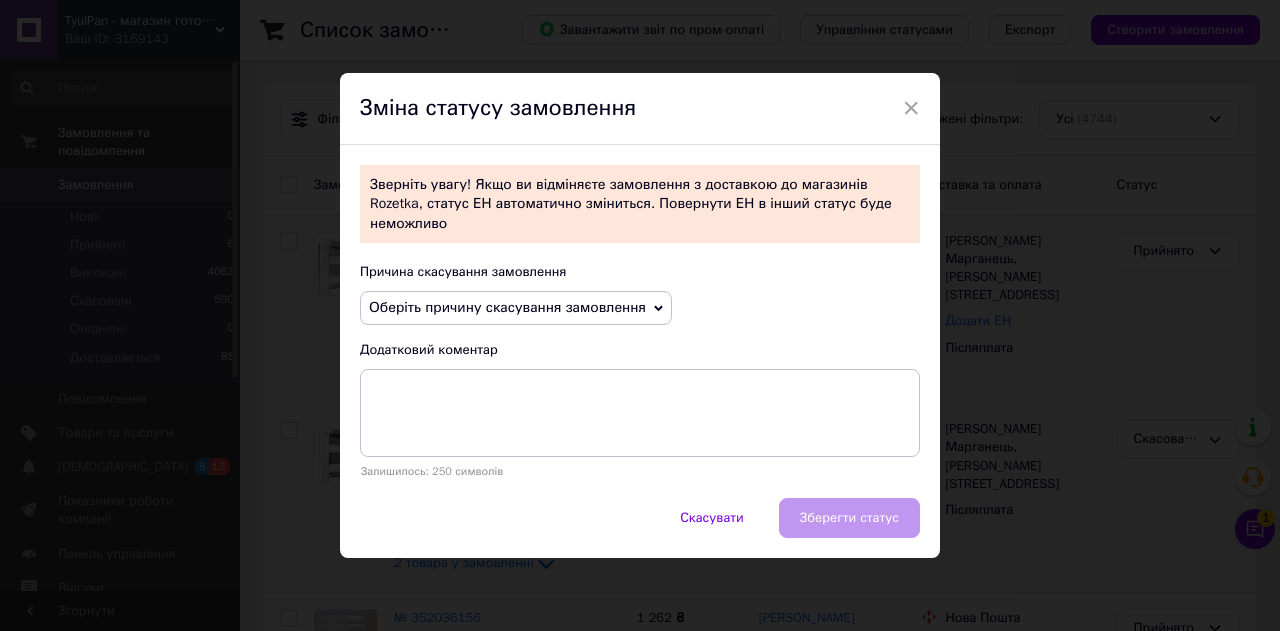 click 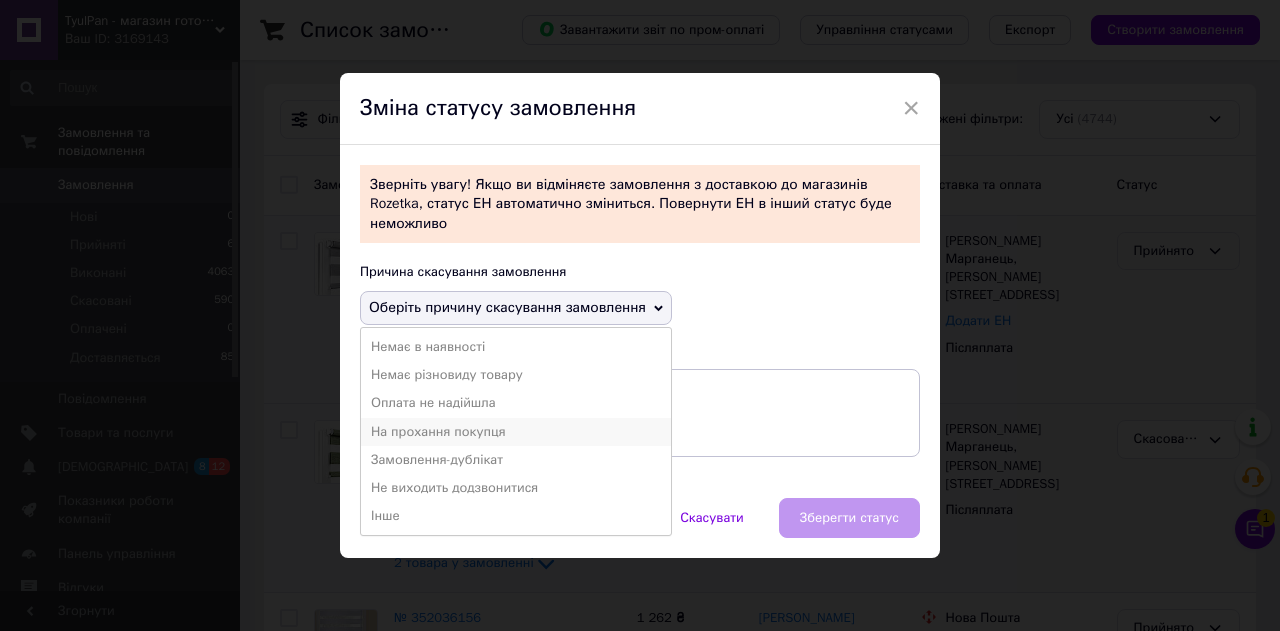 click on "На прохання покупця" at bounding box center [516, 432] 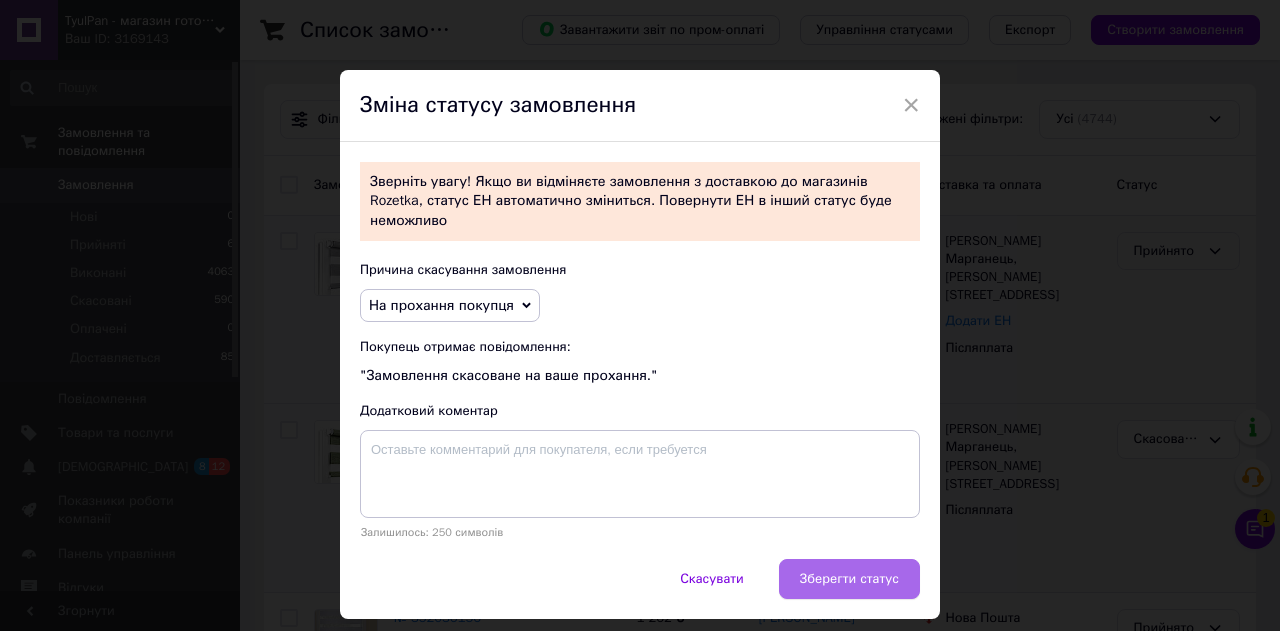click on "Зберегти статус" at bounding box center (849, 579) 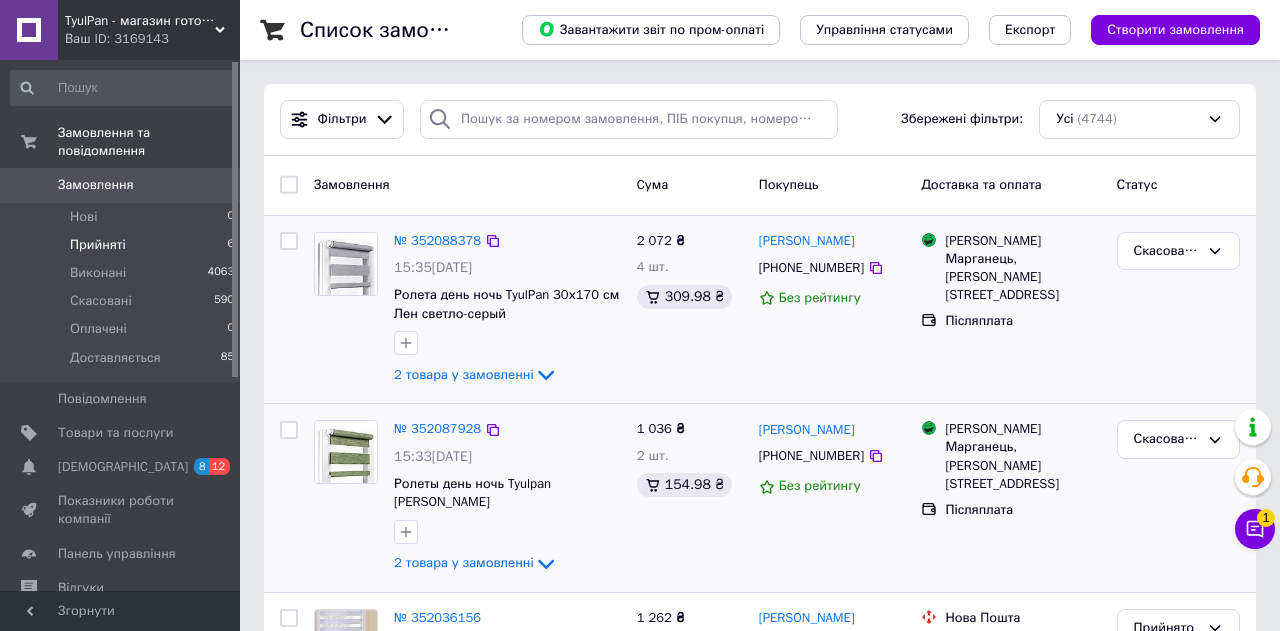 click on "Прийняті" at bounding box center [98, 245] 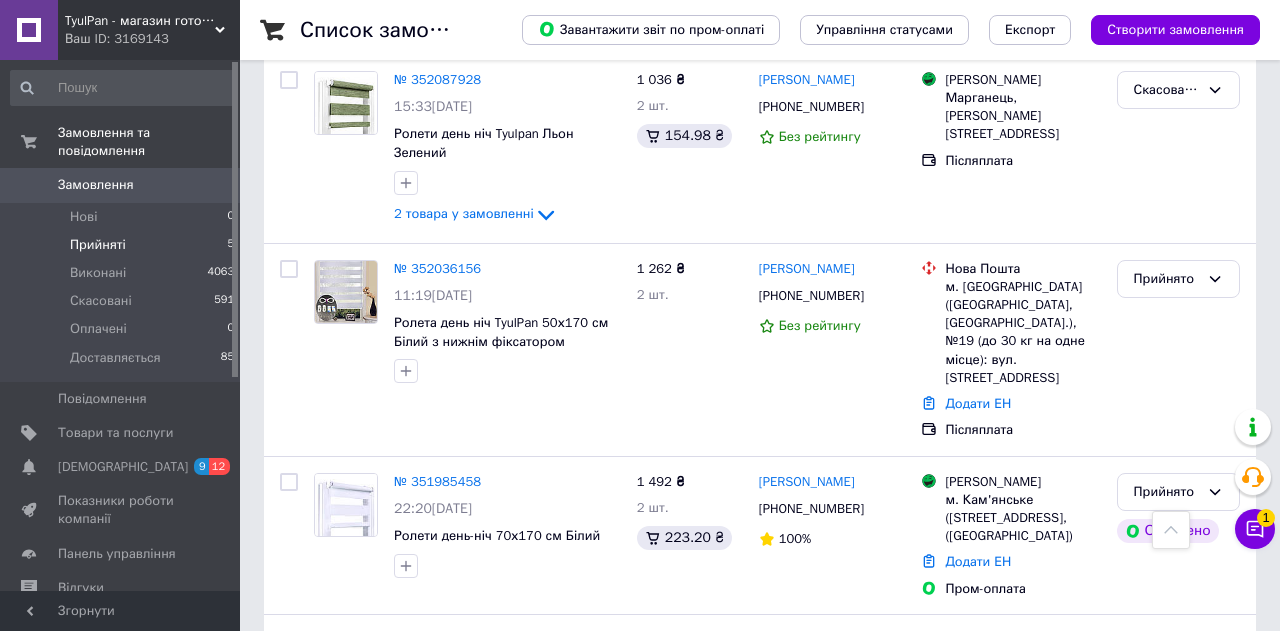 scroll, scrollTop: 424, scrollLeft: 0, axis: vertical 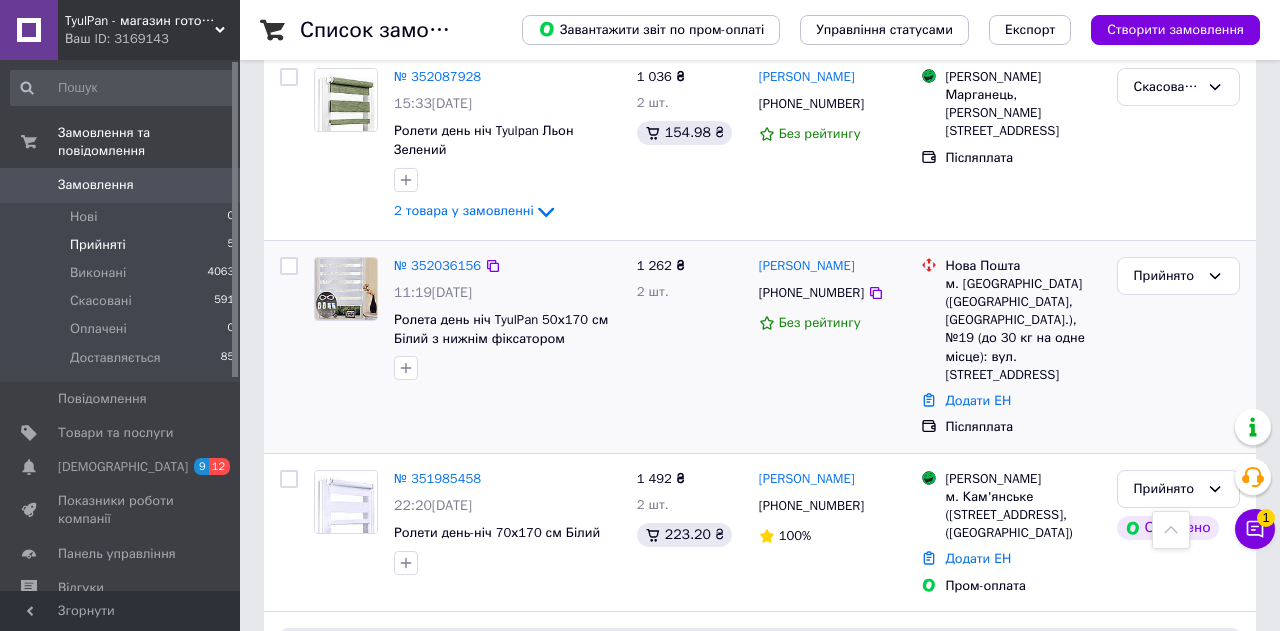 click at bounding box center (346, 289) 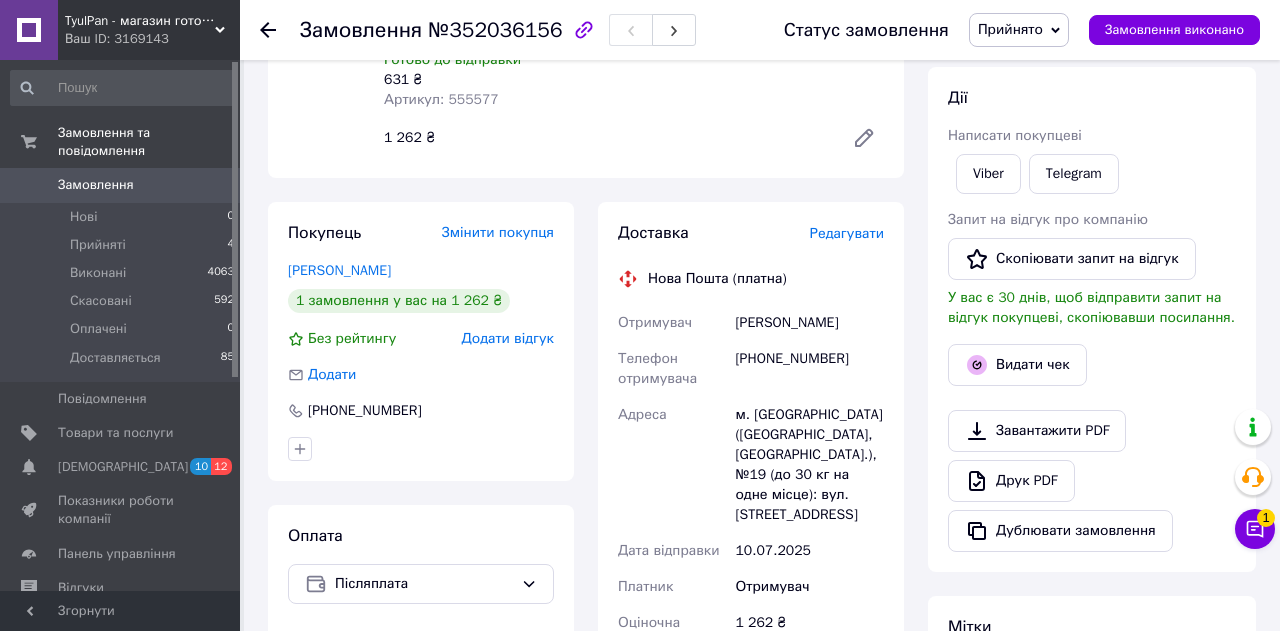 scroll, scrollTop: 273, scrollLeft: 0, axis: vertical 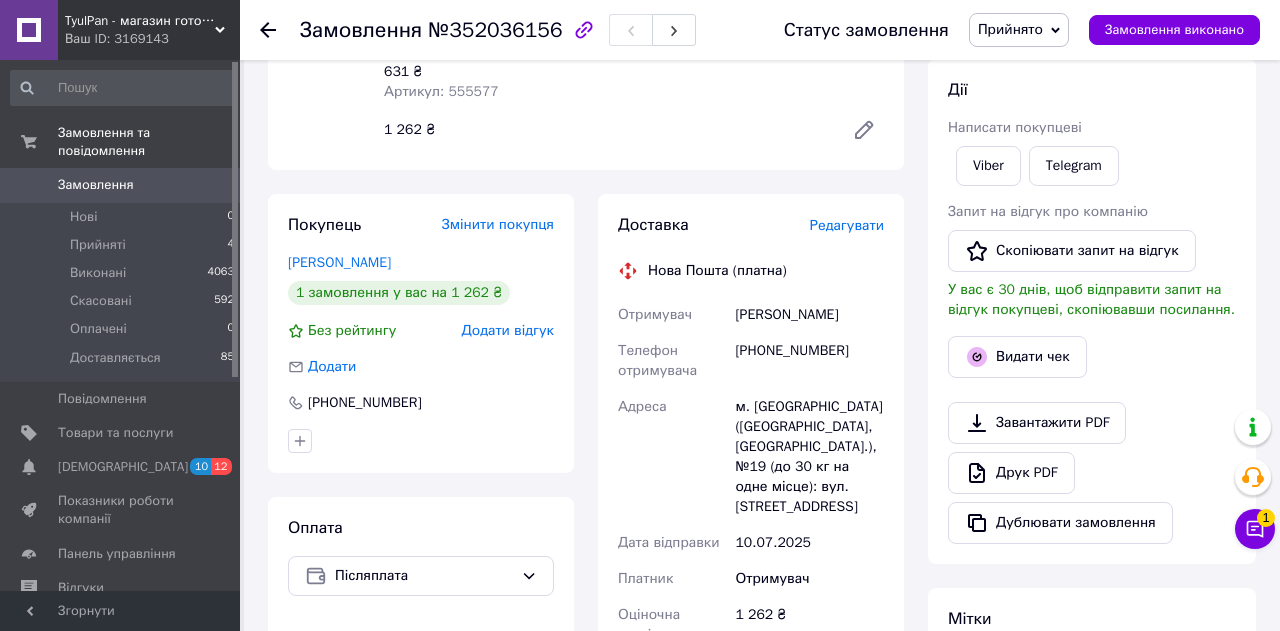 click on "Редагувати" at bounding box center (847, 225) 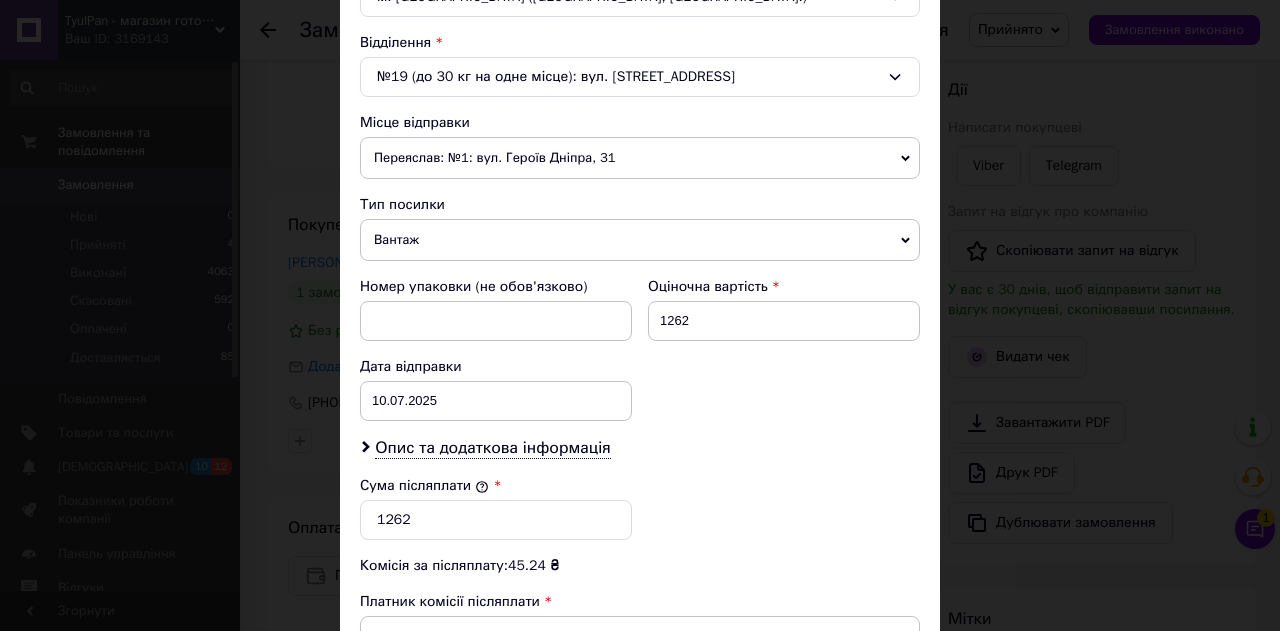 scroll, scrollTop: 757, scrollLeft: 0, axis: vertical 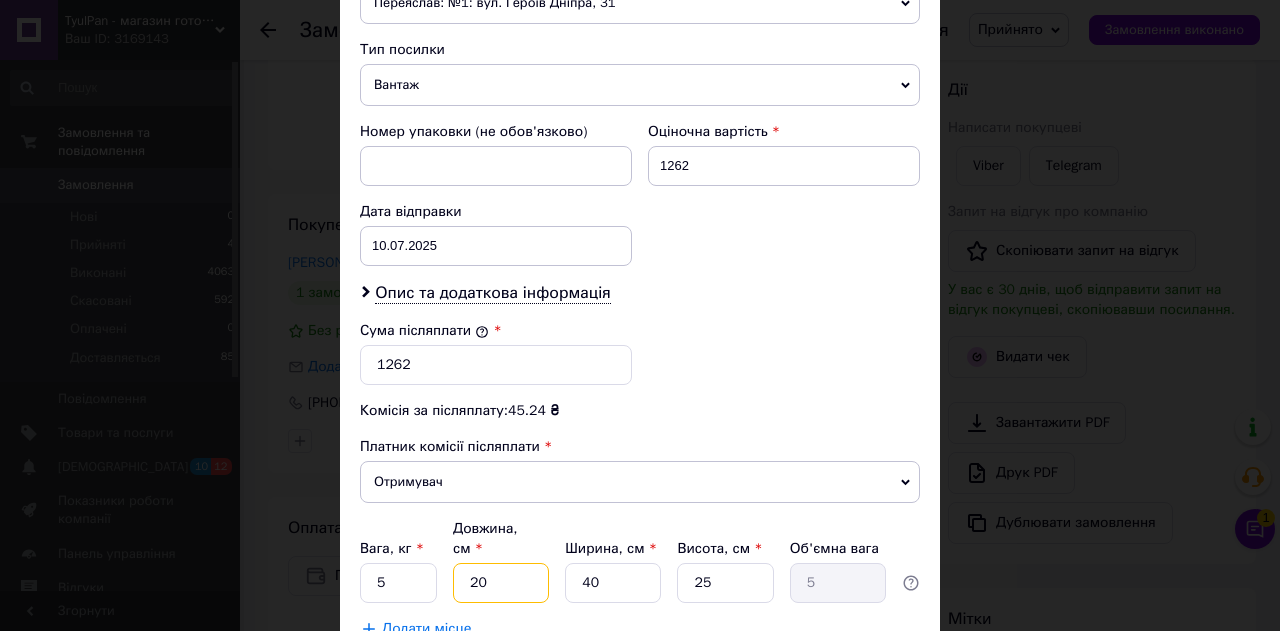 click on "20" at bounding box center (501, 583) 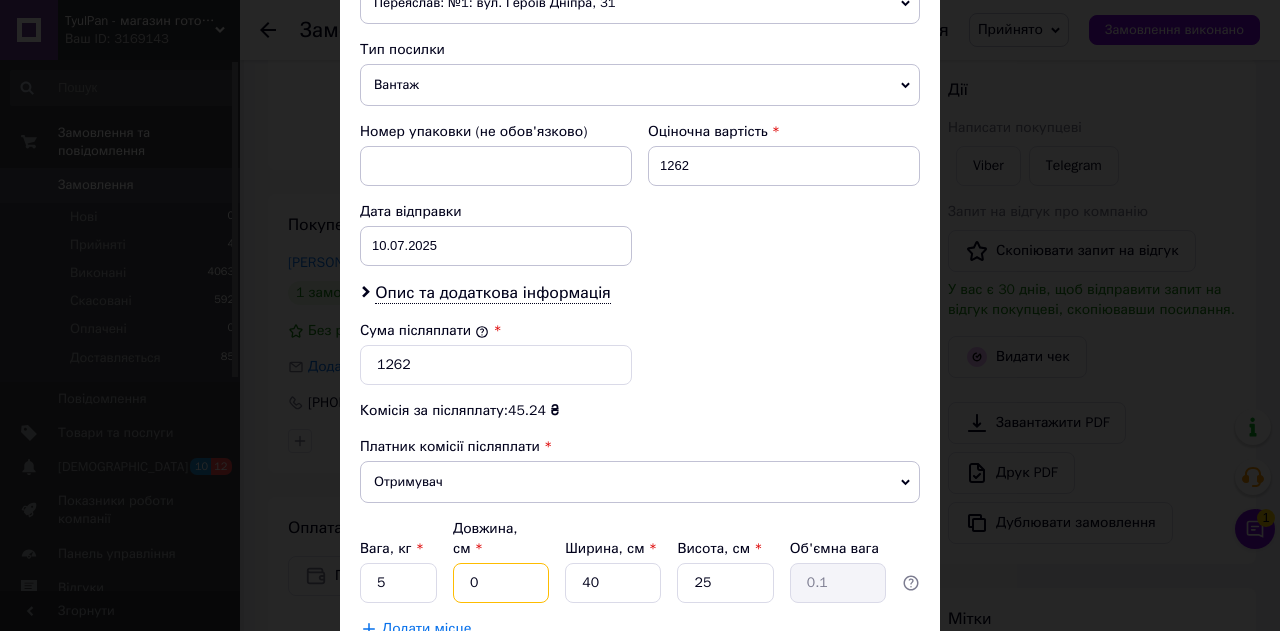 type on "70" 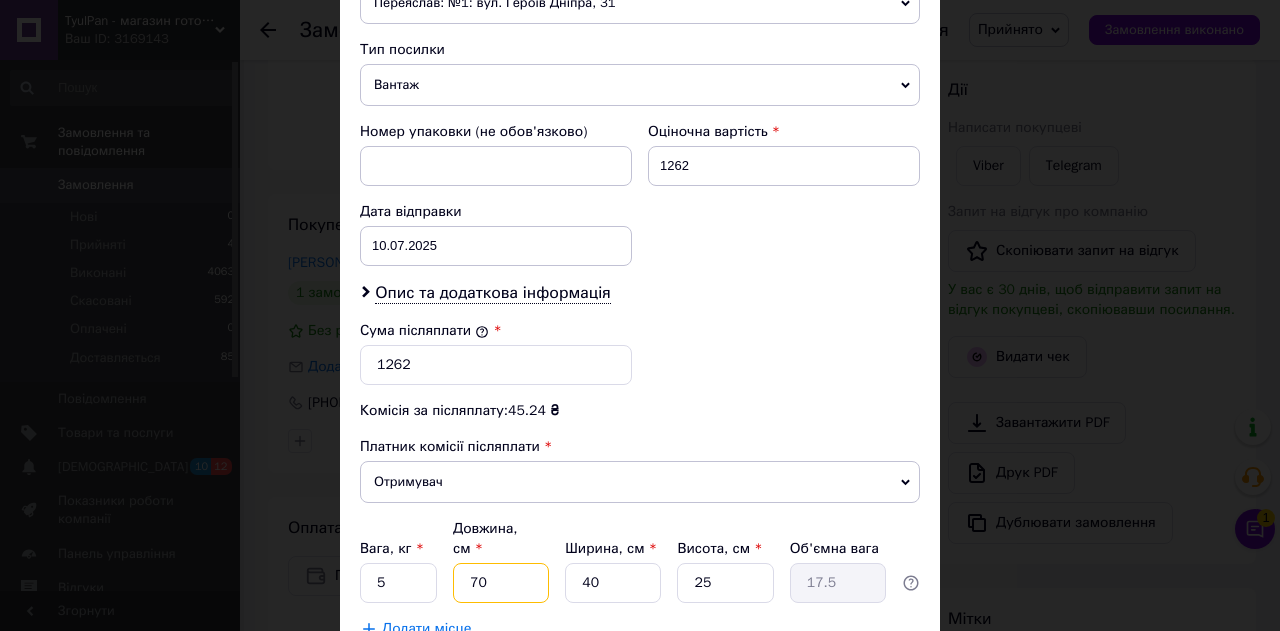 type on "70" 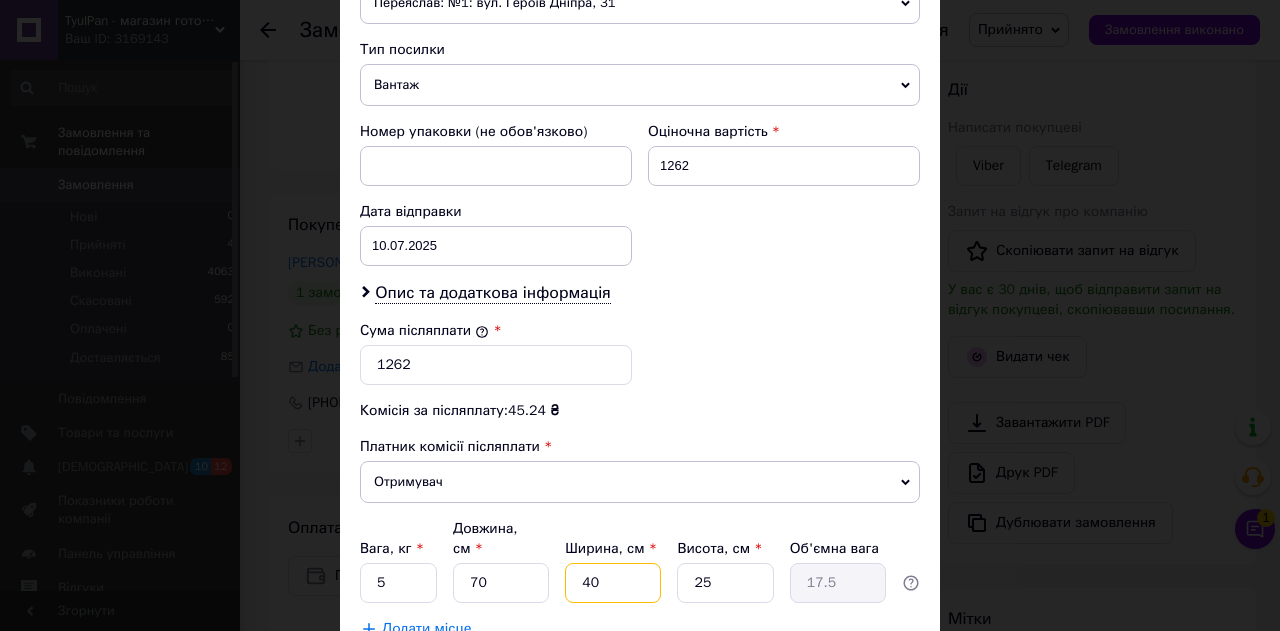 click on "40" at bounding box center (613, 583) 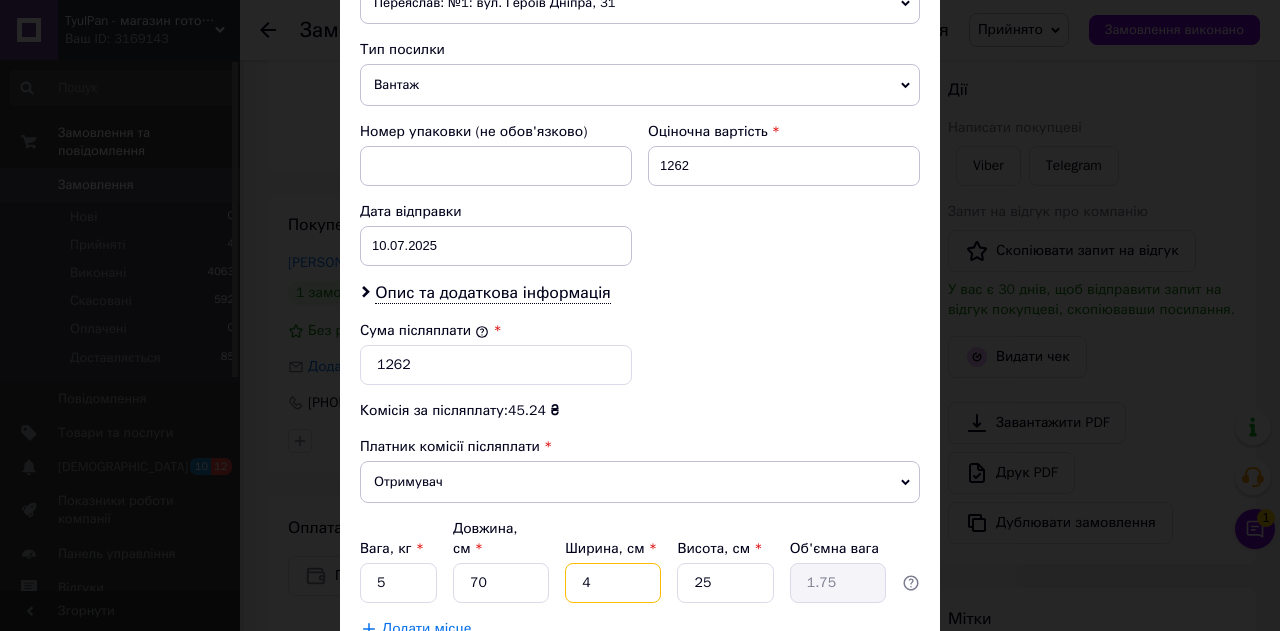 type 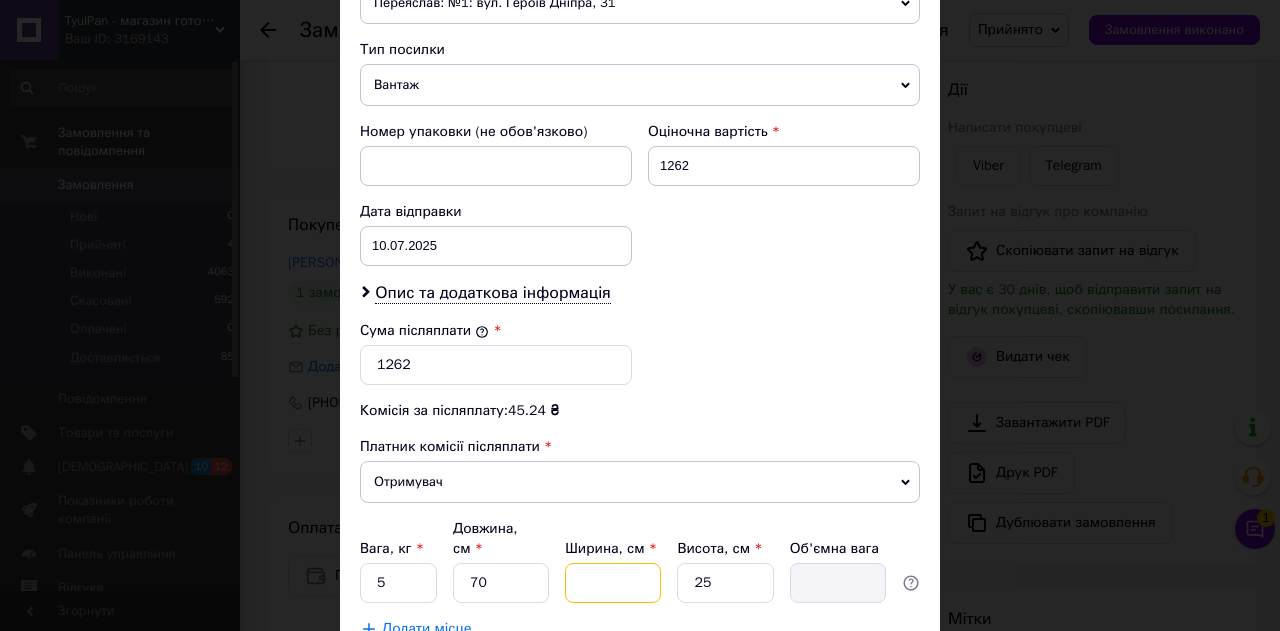type on "1" 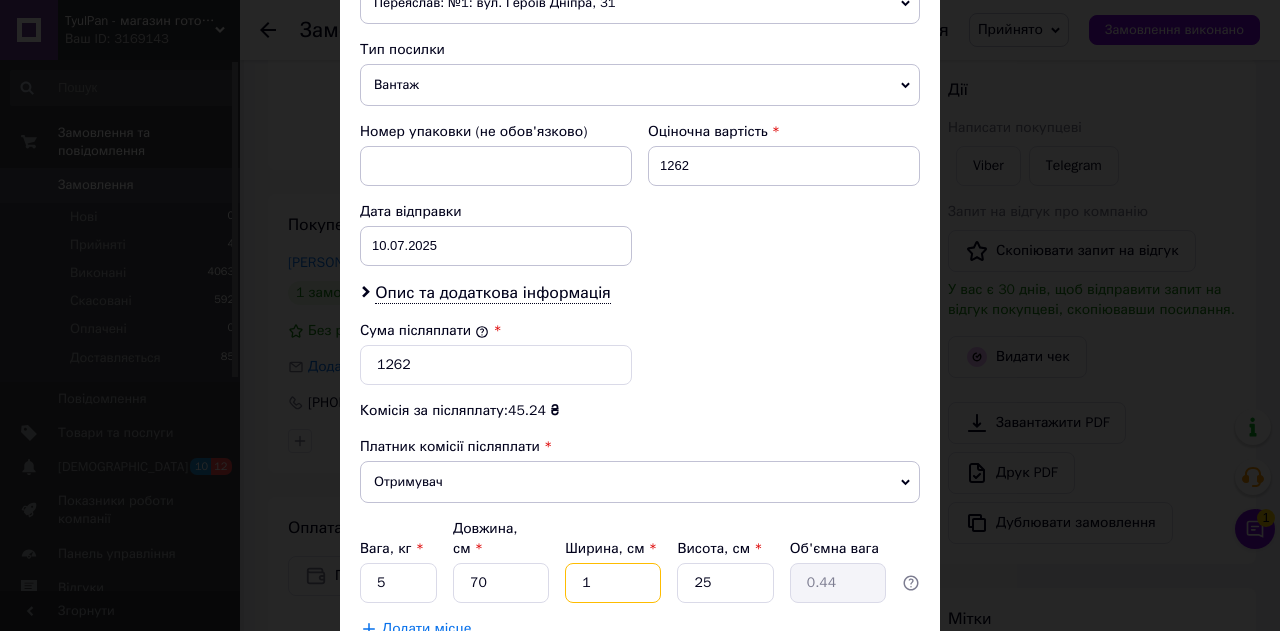type on "11" 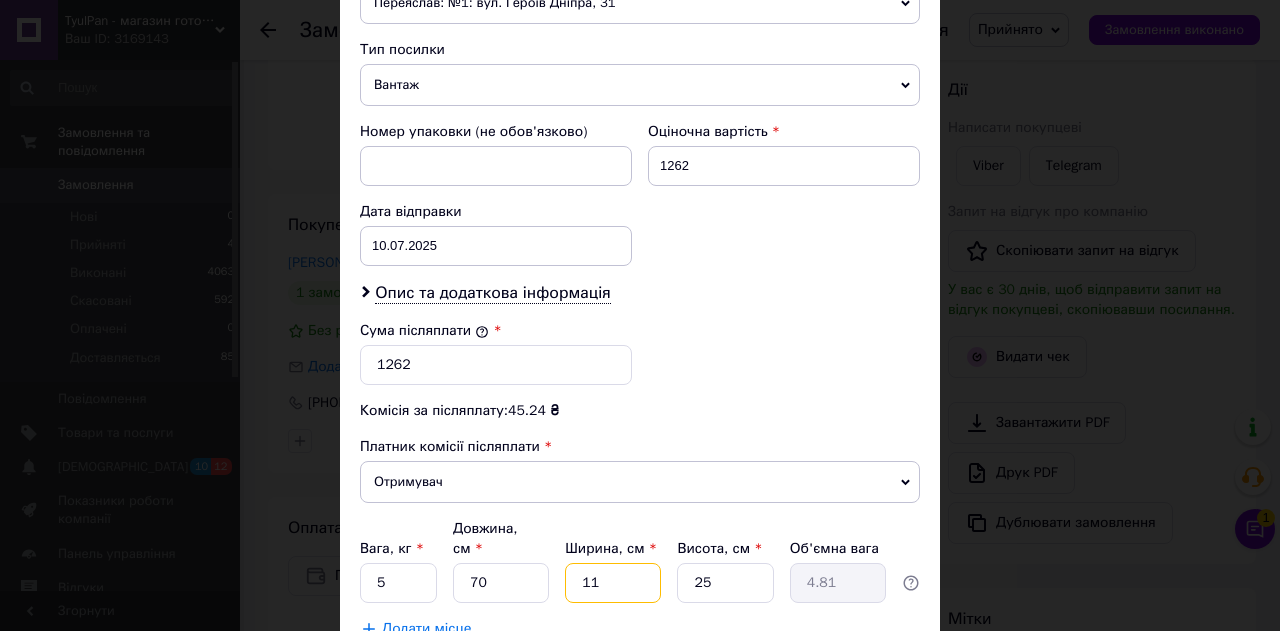 type on "11" 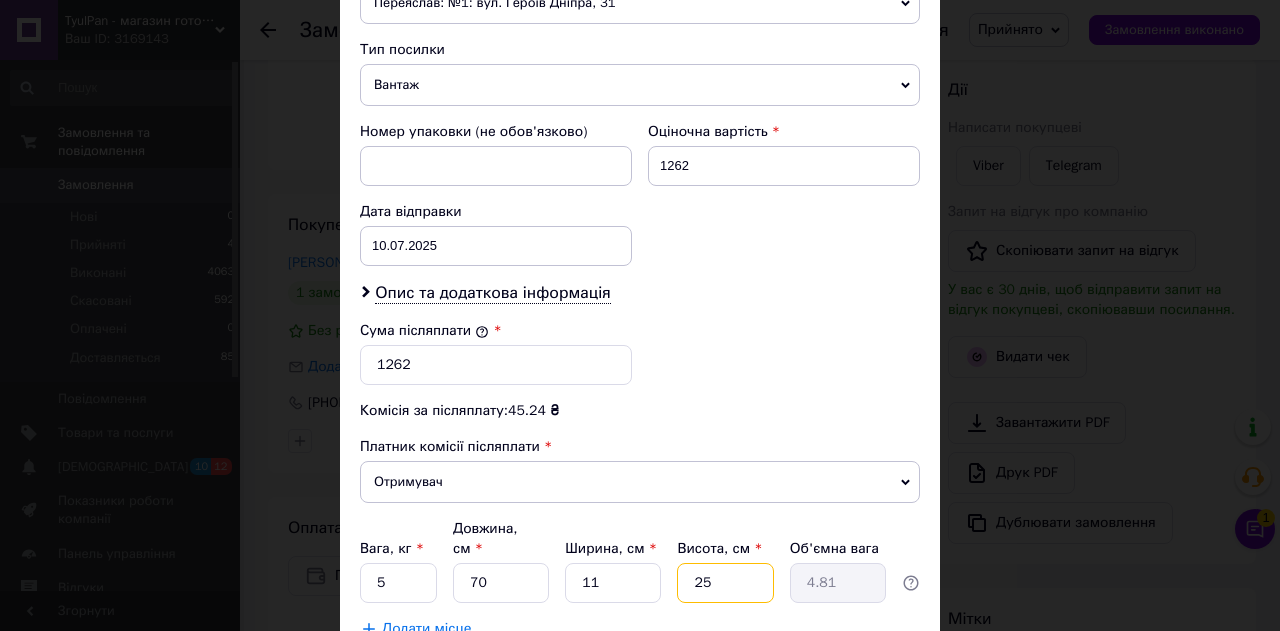 click on "25" at bounding box center [725, 583] 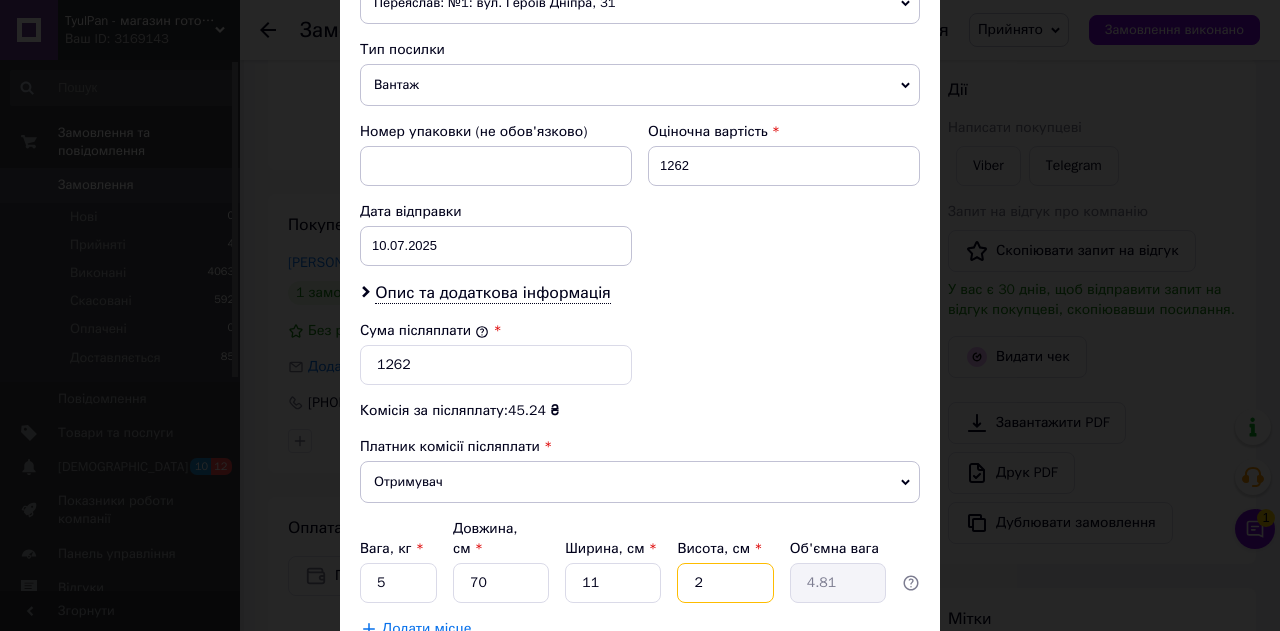 type on "0.39" 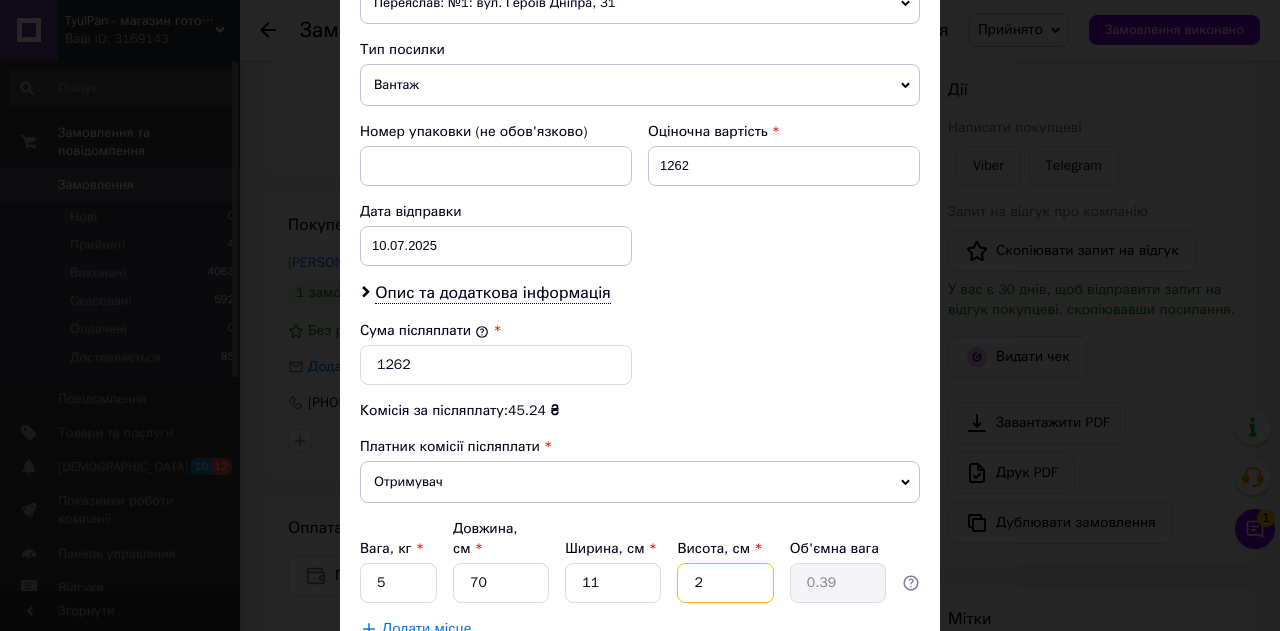 type 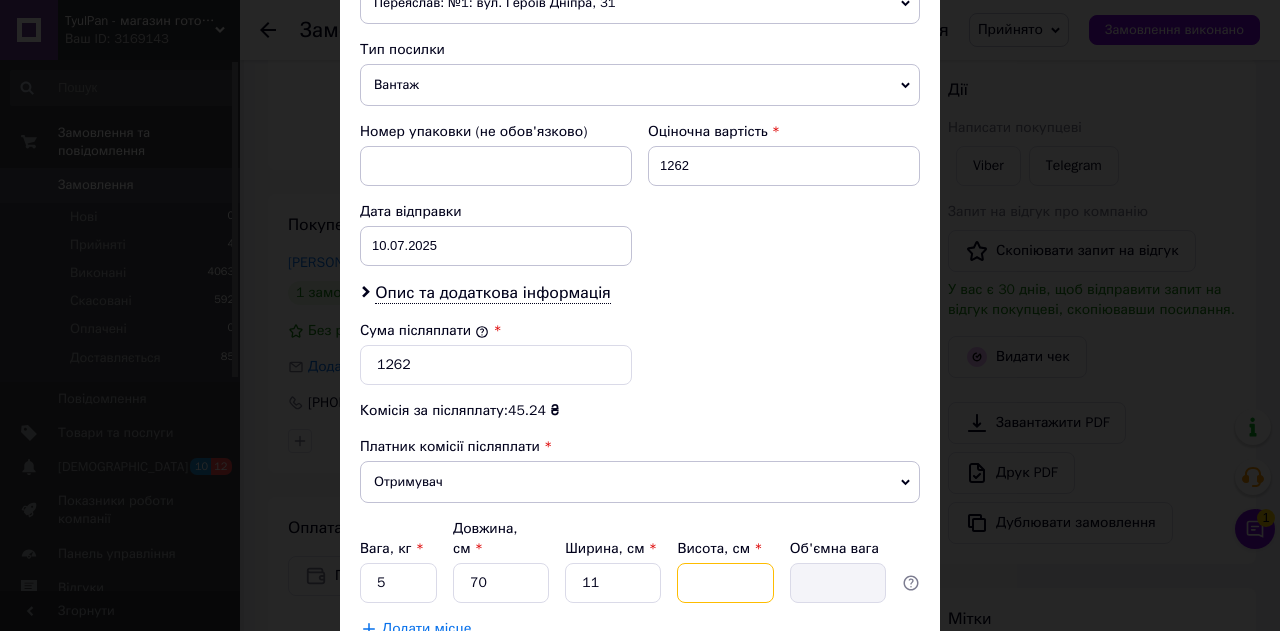 type on "6" 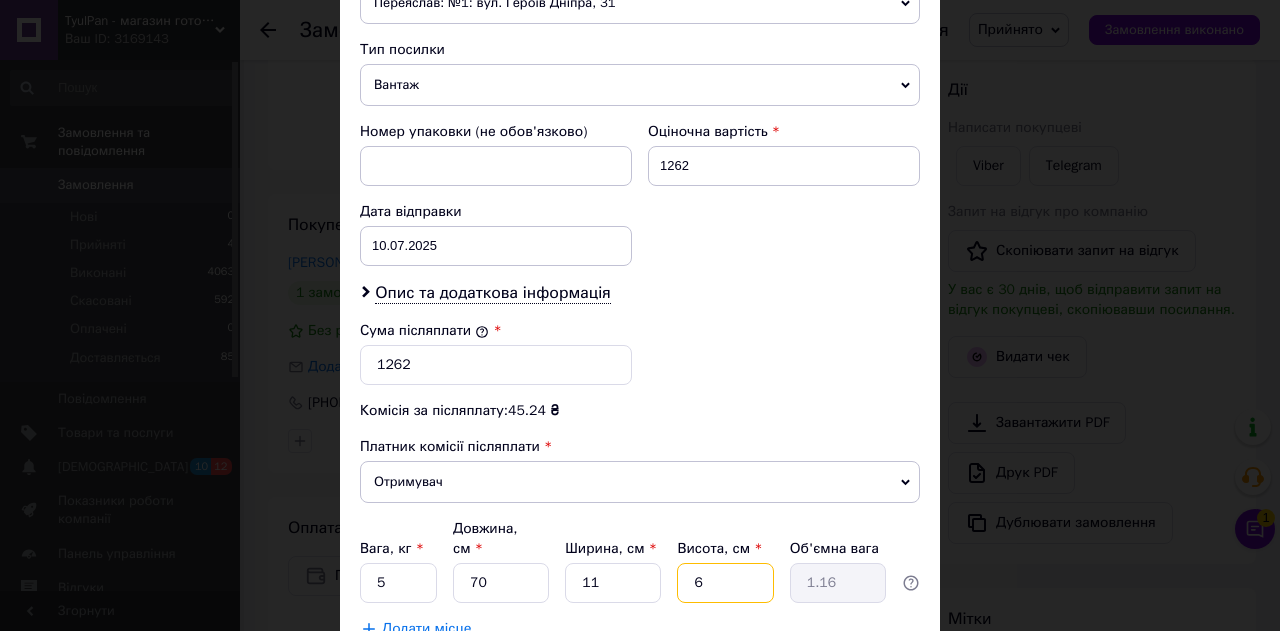 type on "6" 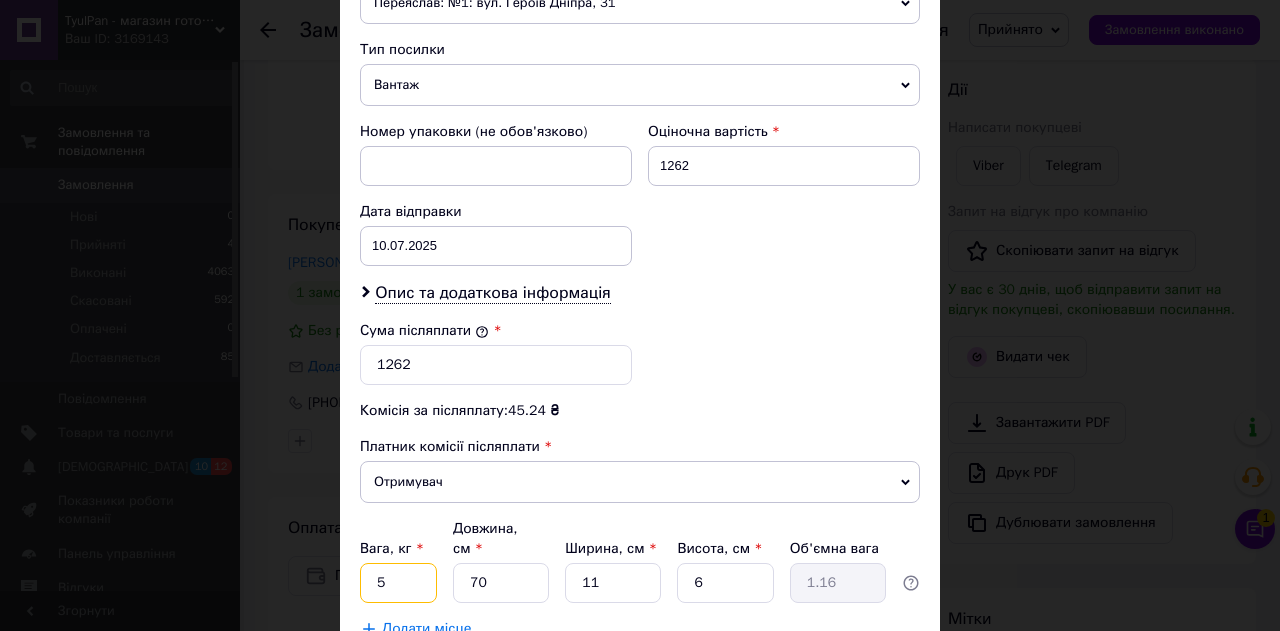 click on "5" at bounding box center [398, 583] 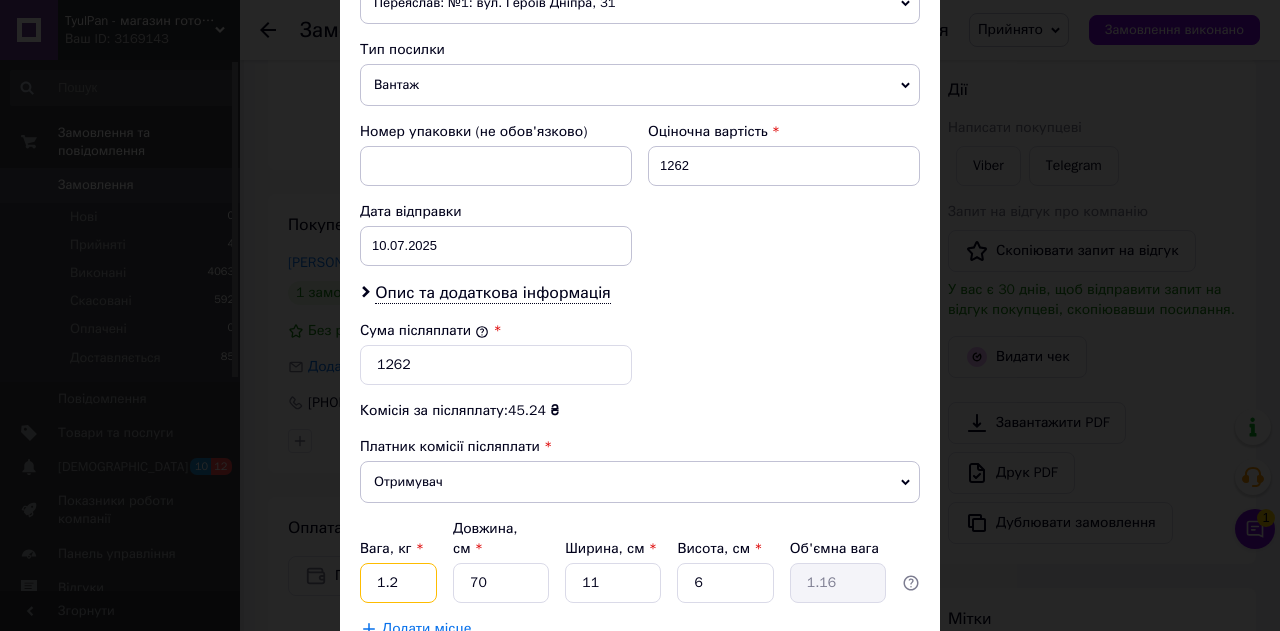 scroll, scrollTop: 915, scrollLeft: 0, axis: vertical 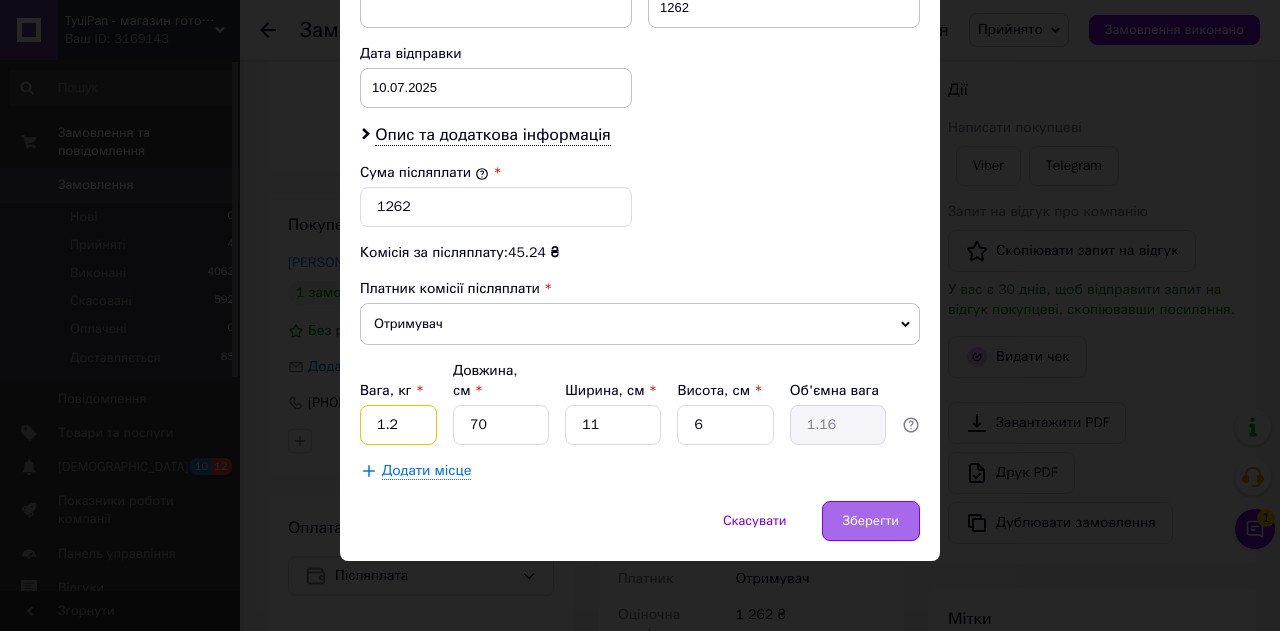 type on "1.2" 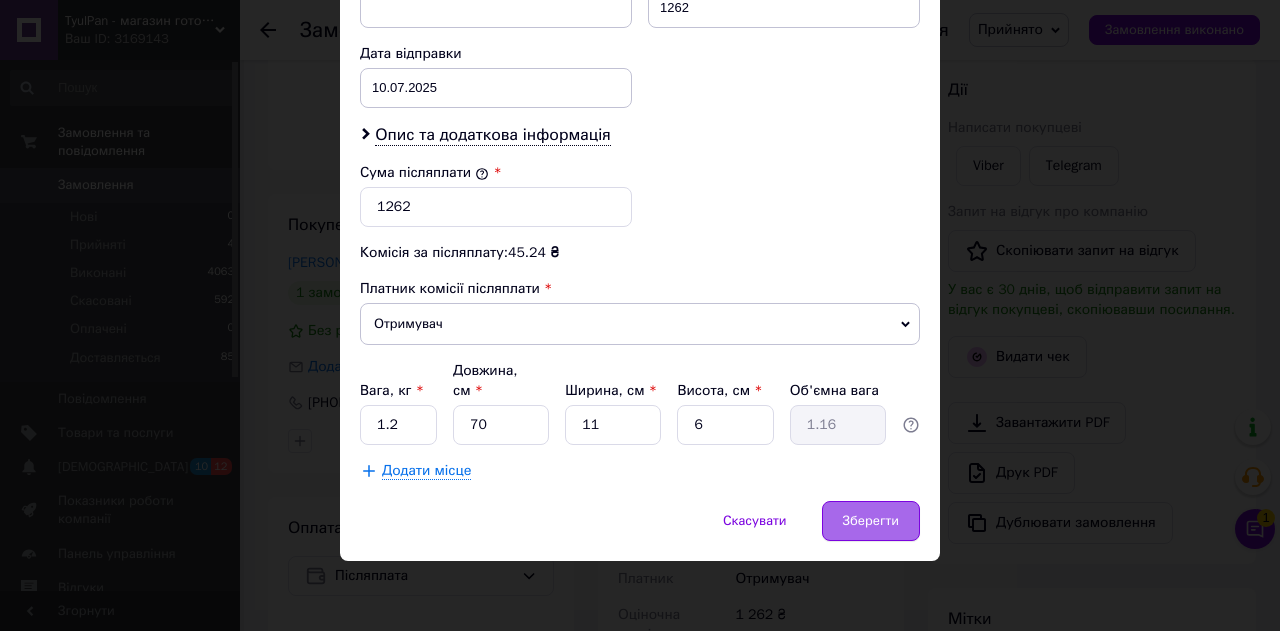 click on "Зберегти" at bounding box center (871, 521) 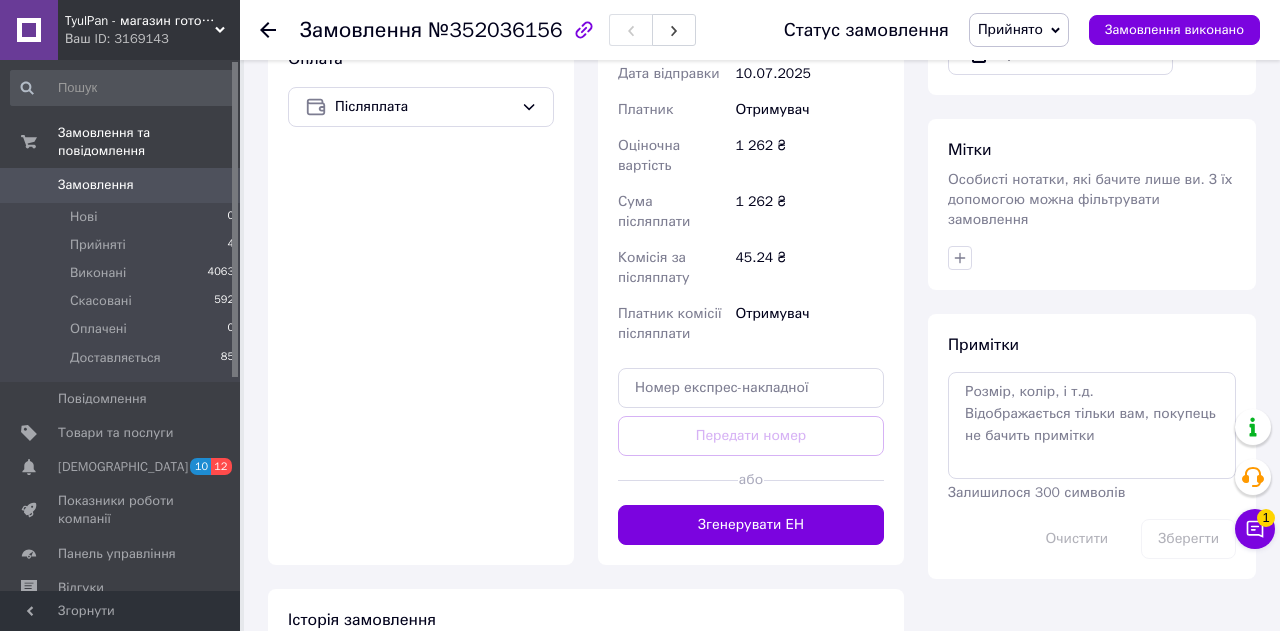 scroll, scrollTop: 857, scrollLeft: 0, axis: vertical 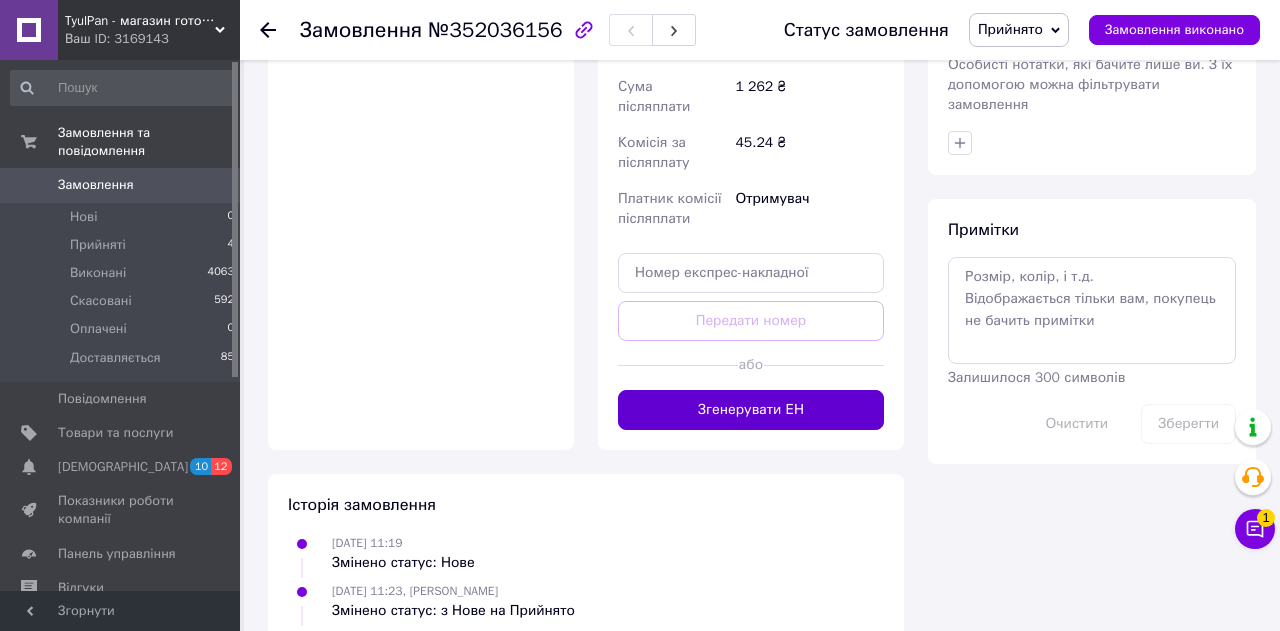 click on "Згенерувати ЕН" at bounding box center [751, 410] 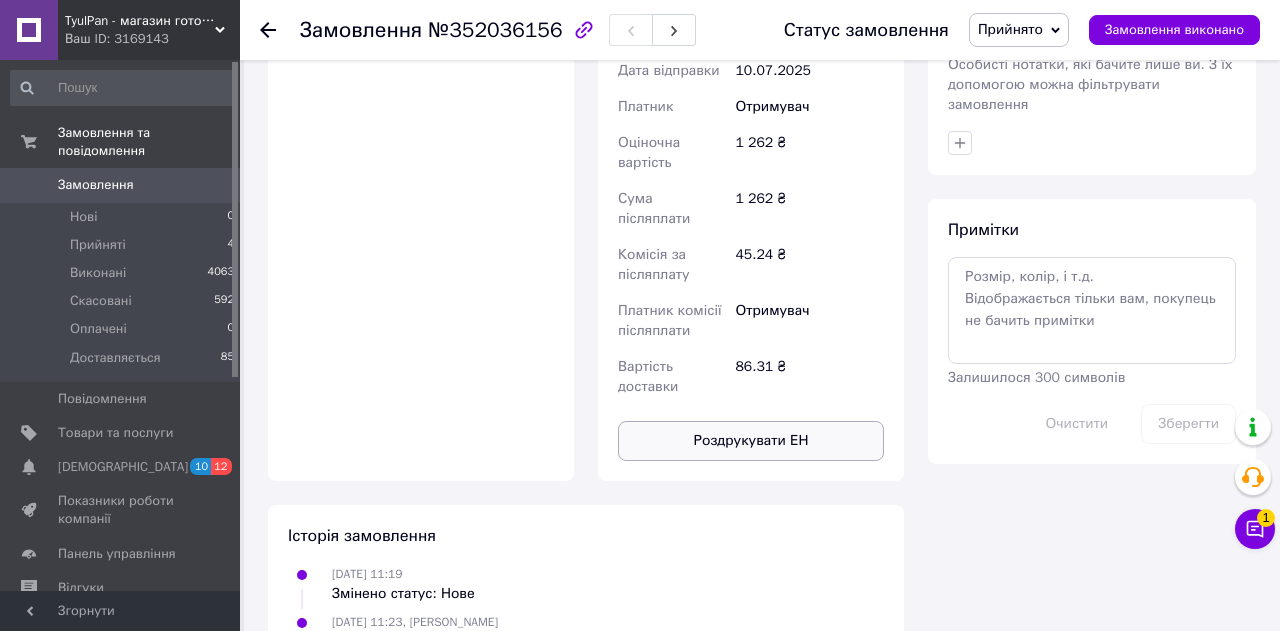 click on "Роздрукувати ЕН" at bounding box center [751, 441] 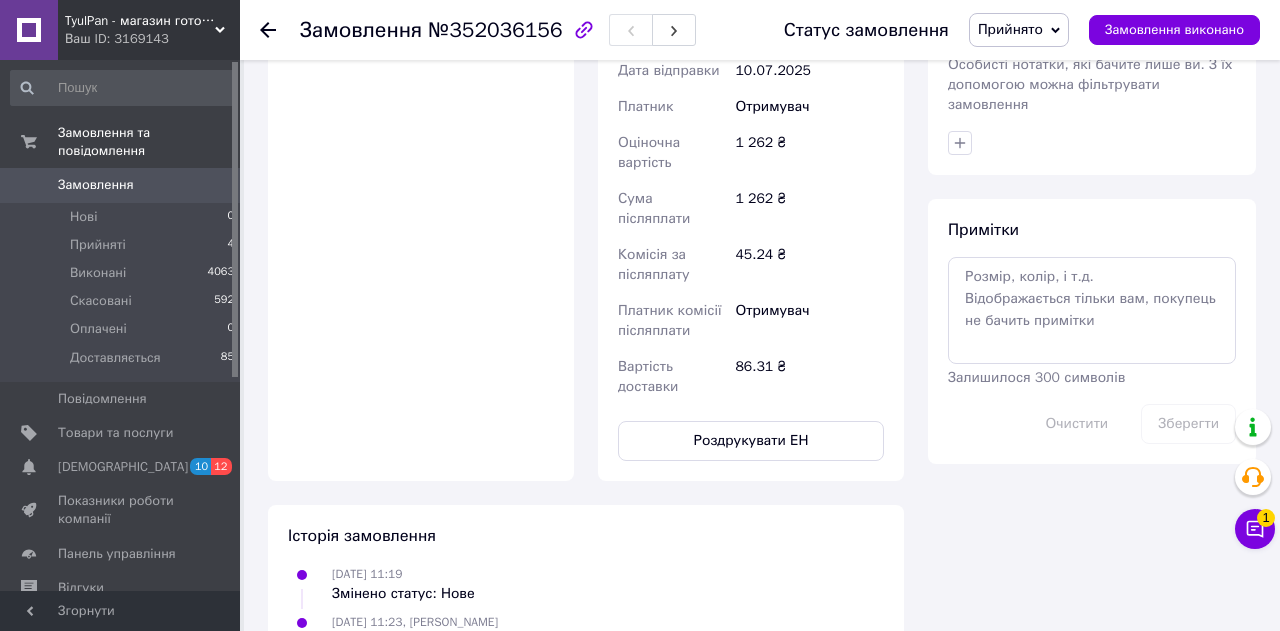 click 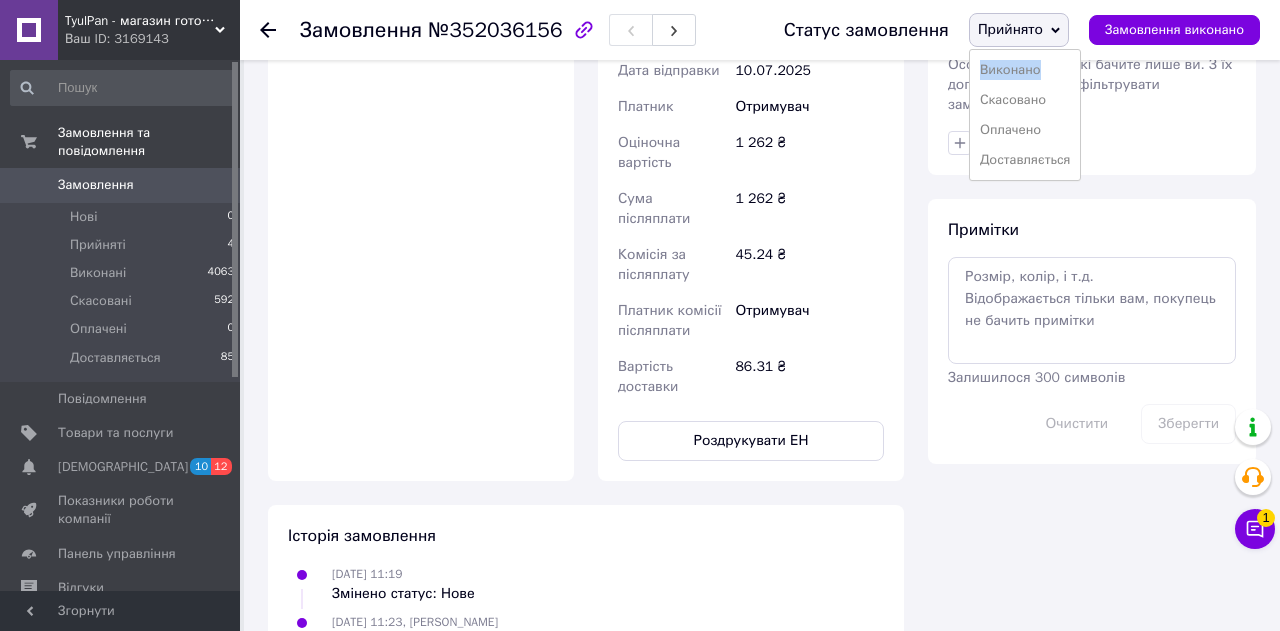 click 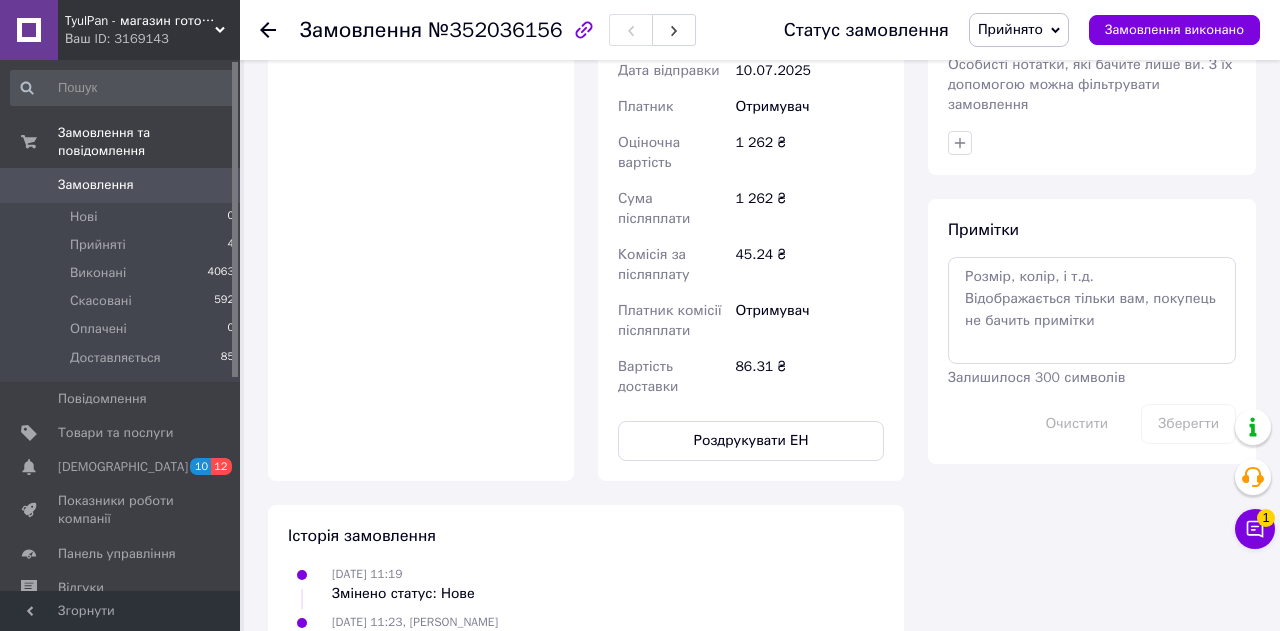 click 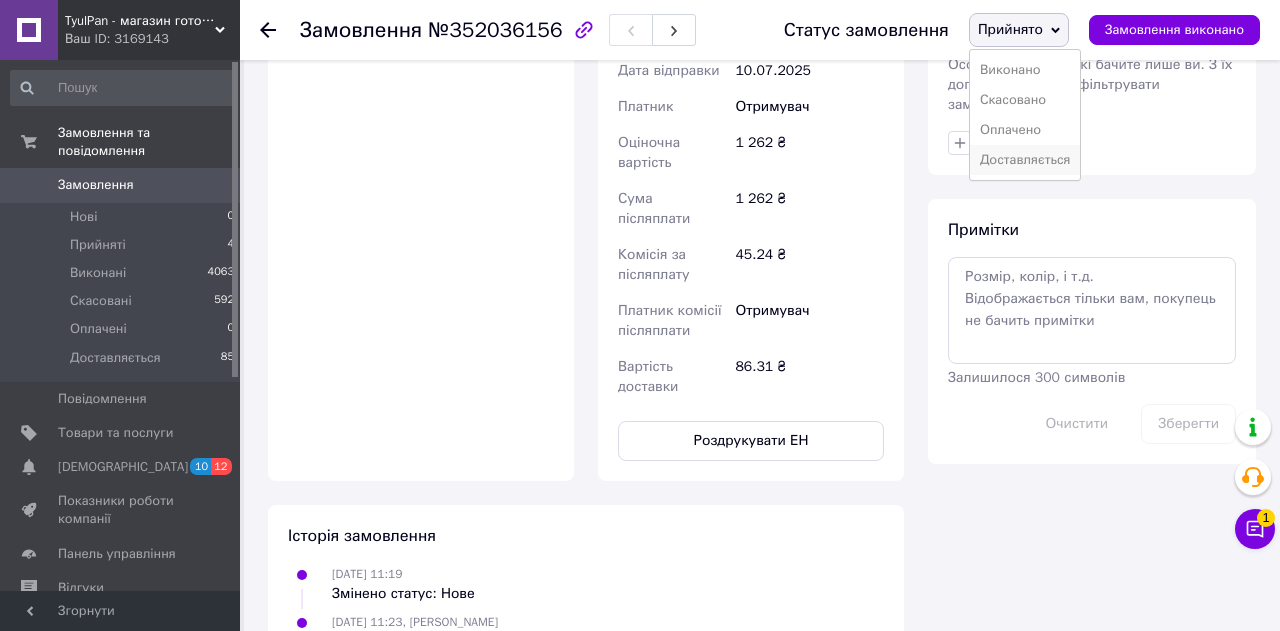 click on "Доставляється" at bounding box center (1025, 160) 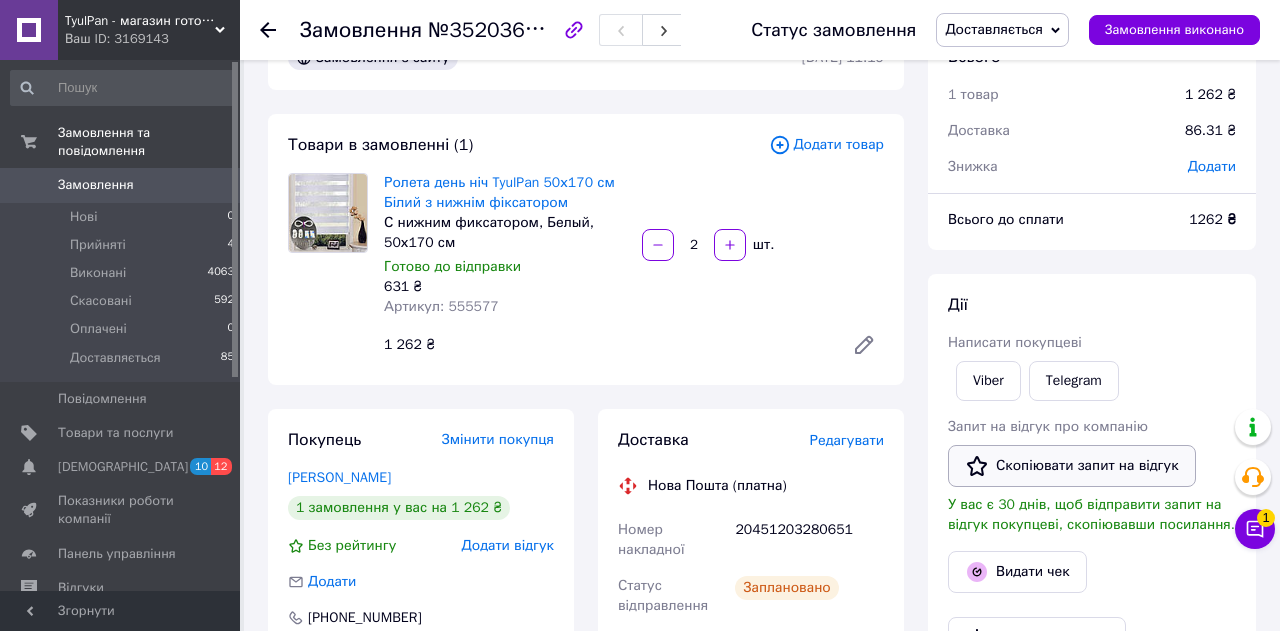 scroll, scrollTop: 200, scrollLeft: 0, axis: vertical 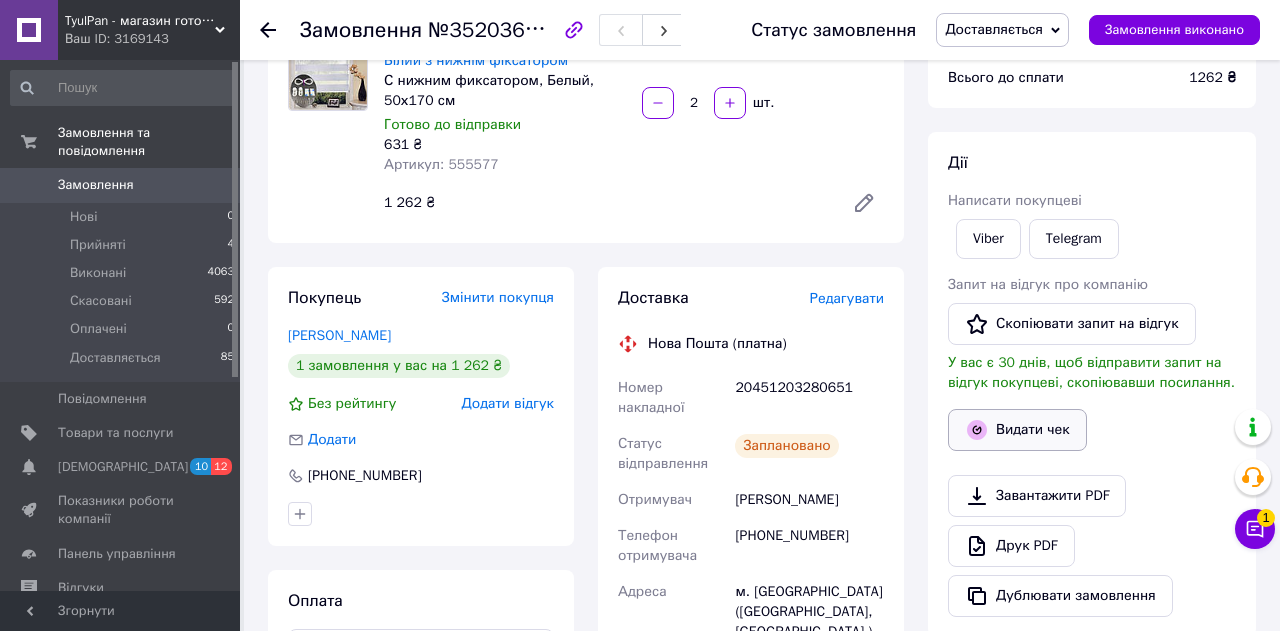 click on "Видати чек" at bounding box center [1017, 430] 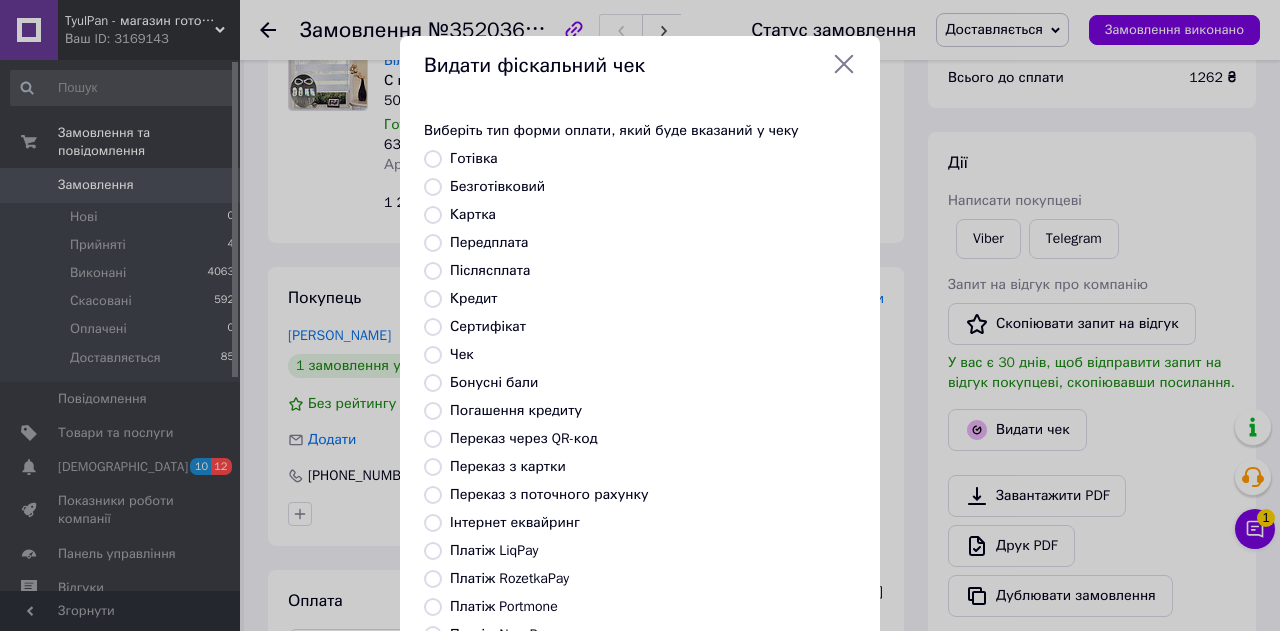 scroll, scrollTop: 228, scrollLeft: 0, axis: vertical 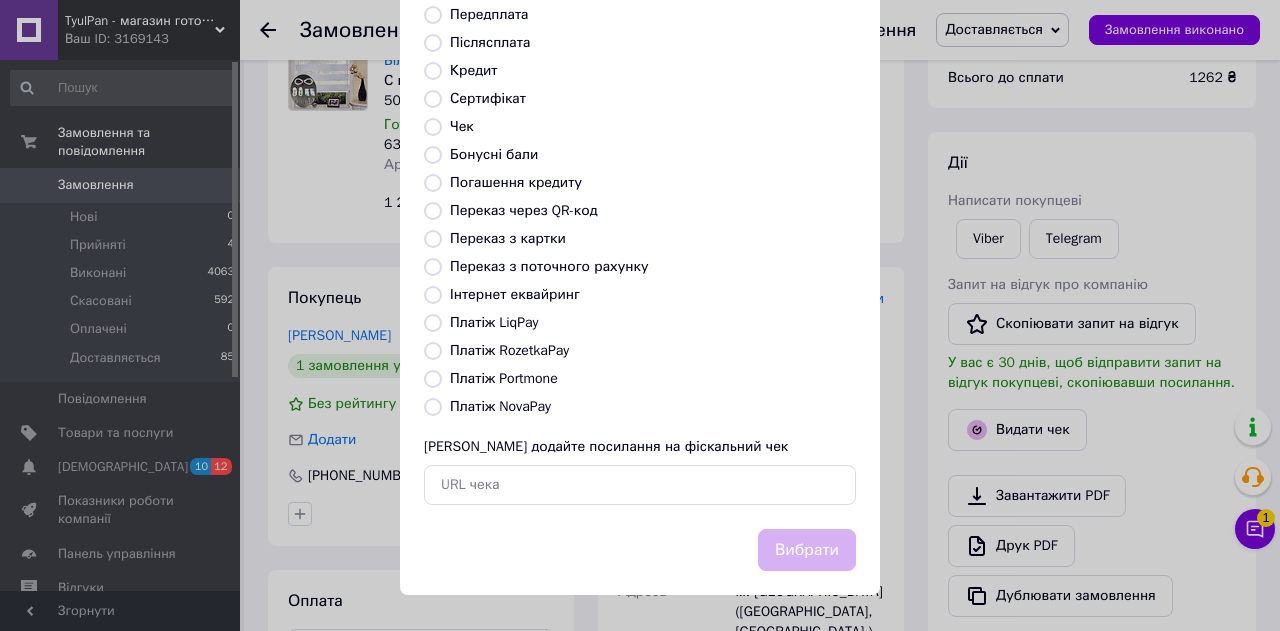 click on "Платіж NovaPay" at bounding box center (433, 407) 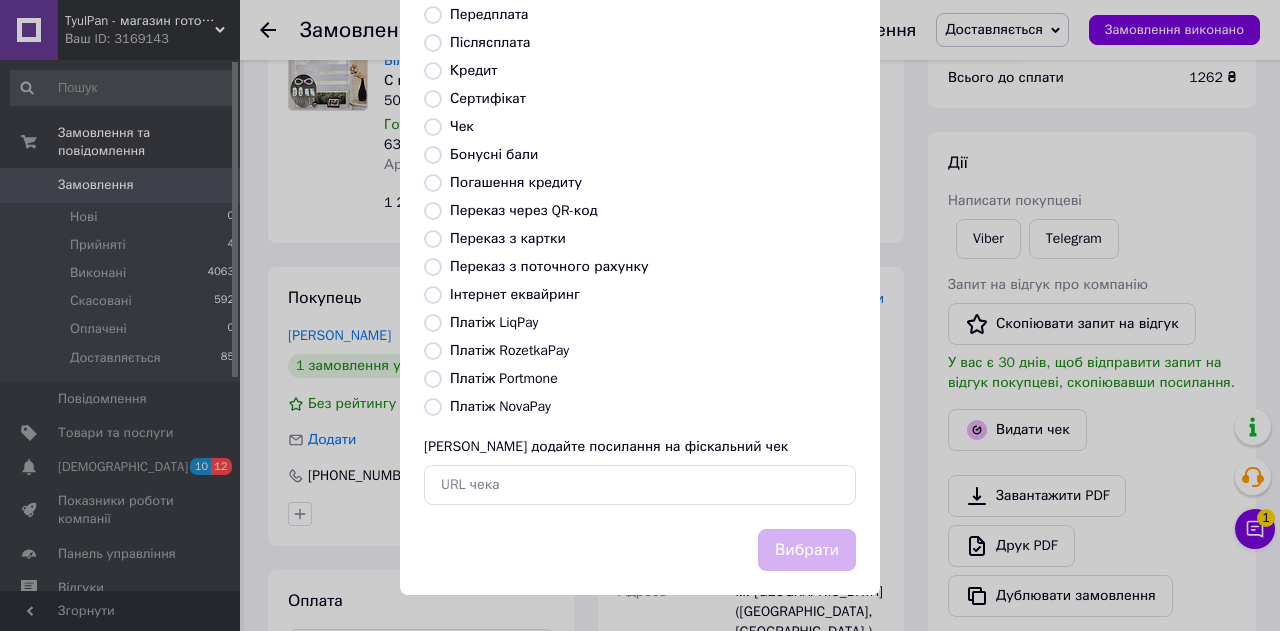 radio on "true" 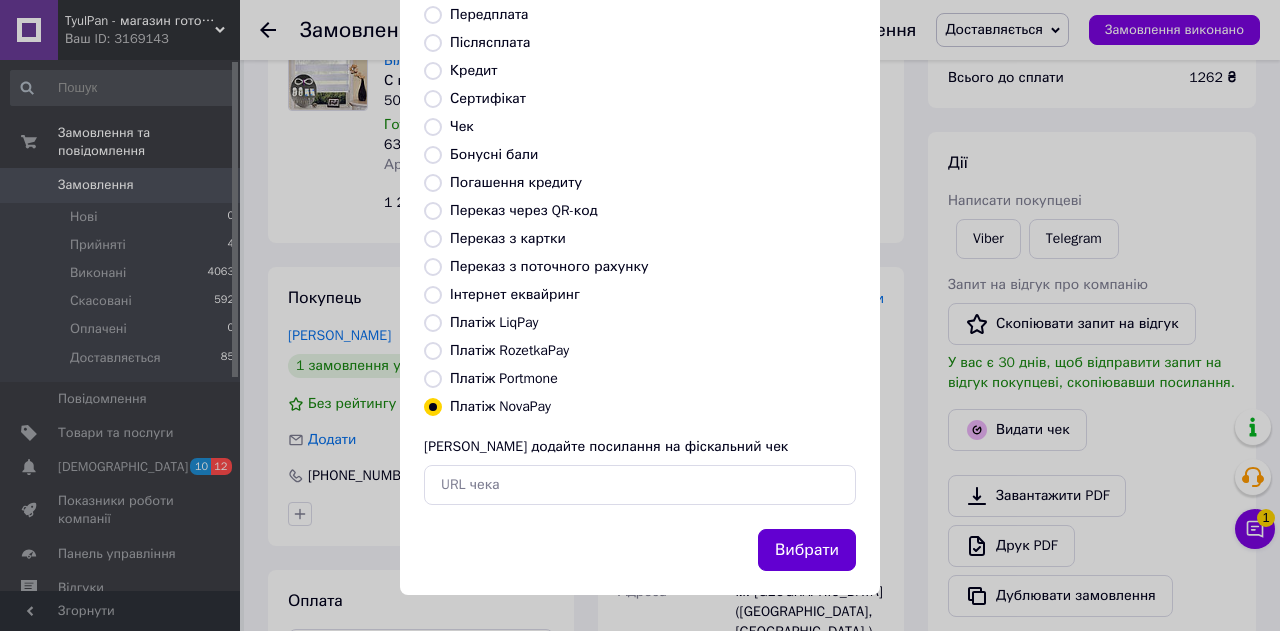 click on "Вибрати" at bounding box center [807, 550] 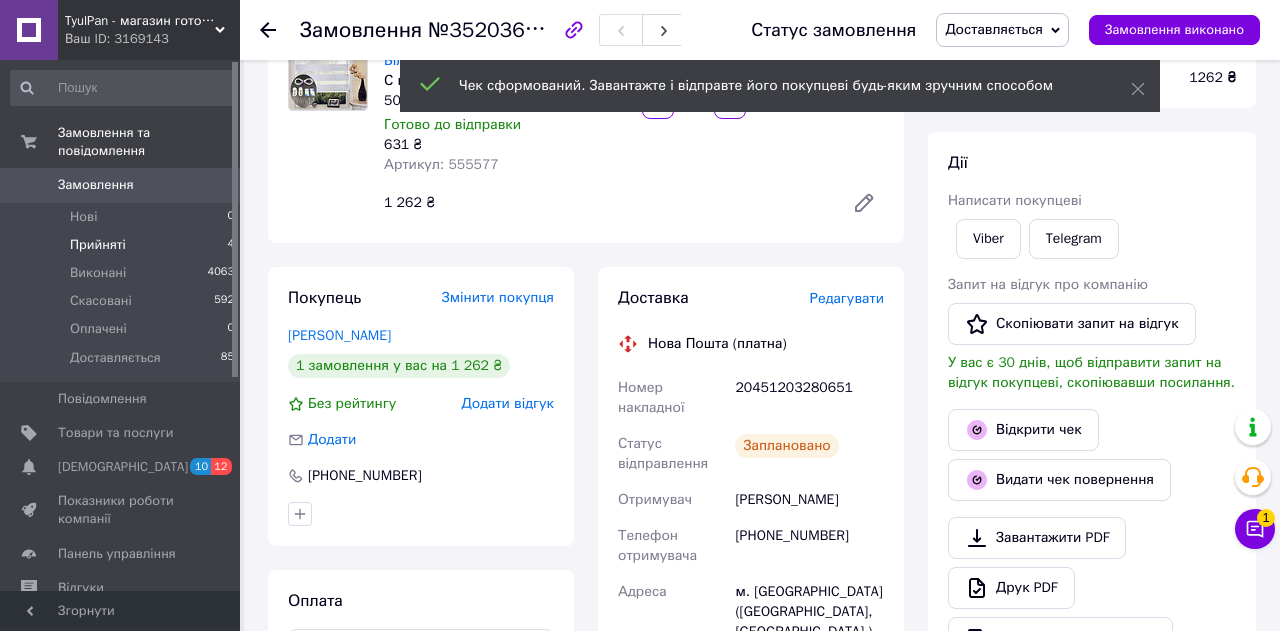 click on "Прийняті" at bounding box center [98, 245] 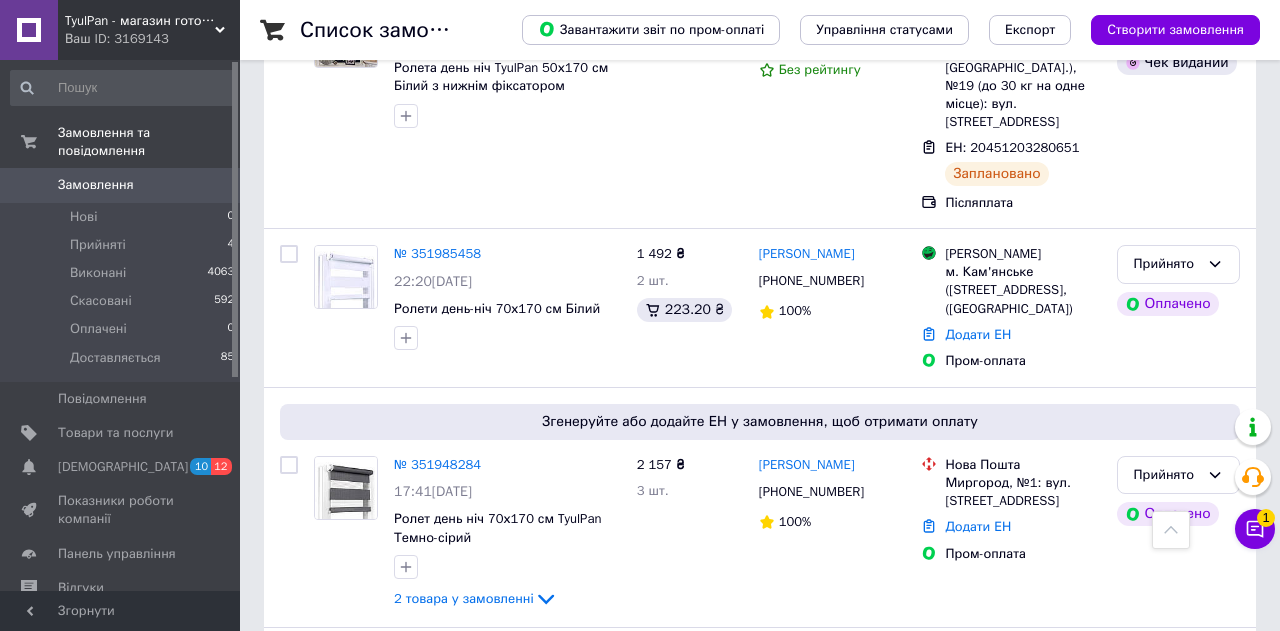 scroll, scrollTop: 606, scrollLeft: 0, axis: vertical 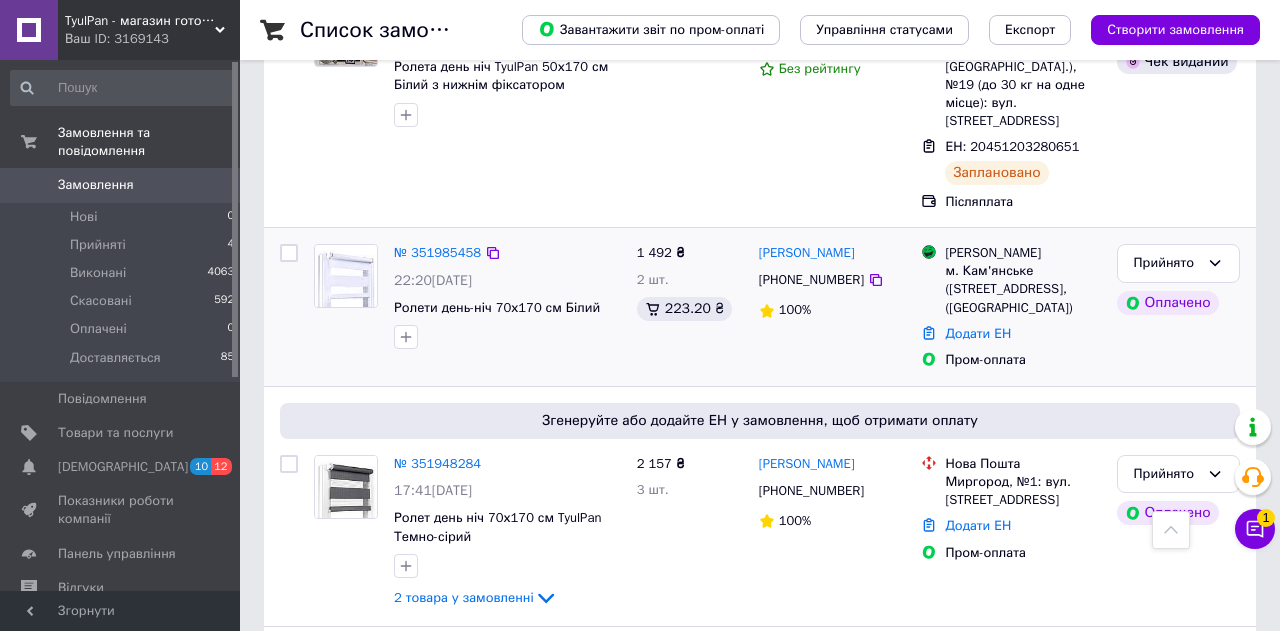 click at bounding box center [346, 276] 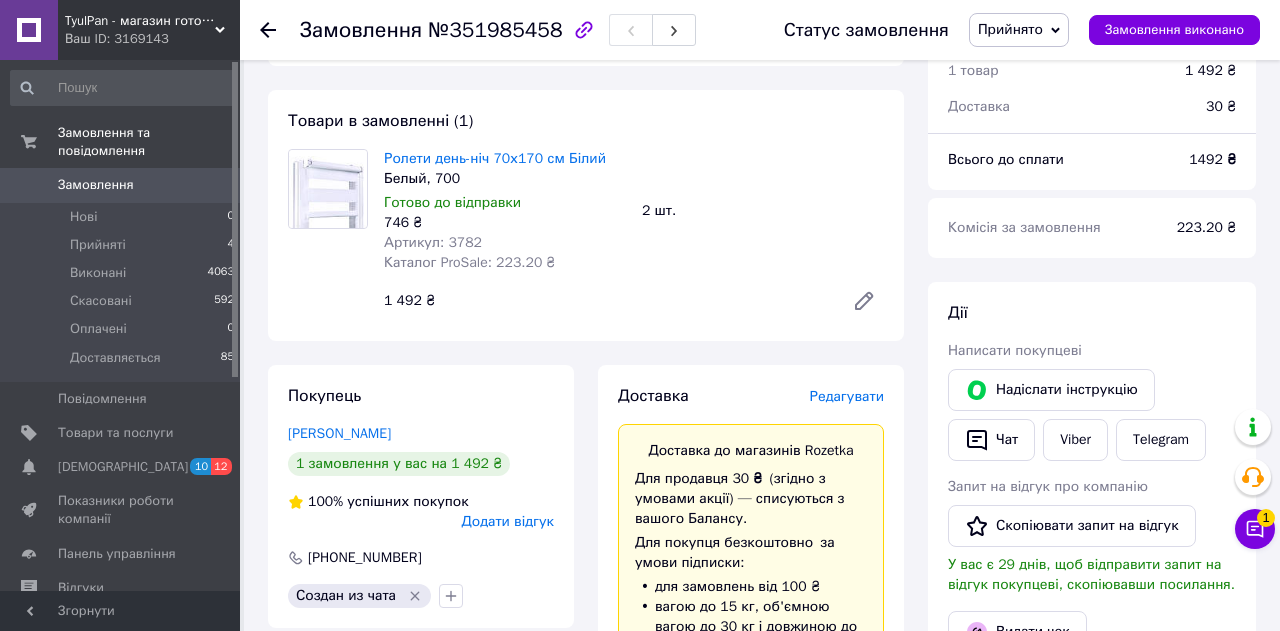 scroll, scrollTop: 190, scrollLeft: 0, axis: vertical 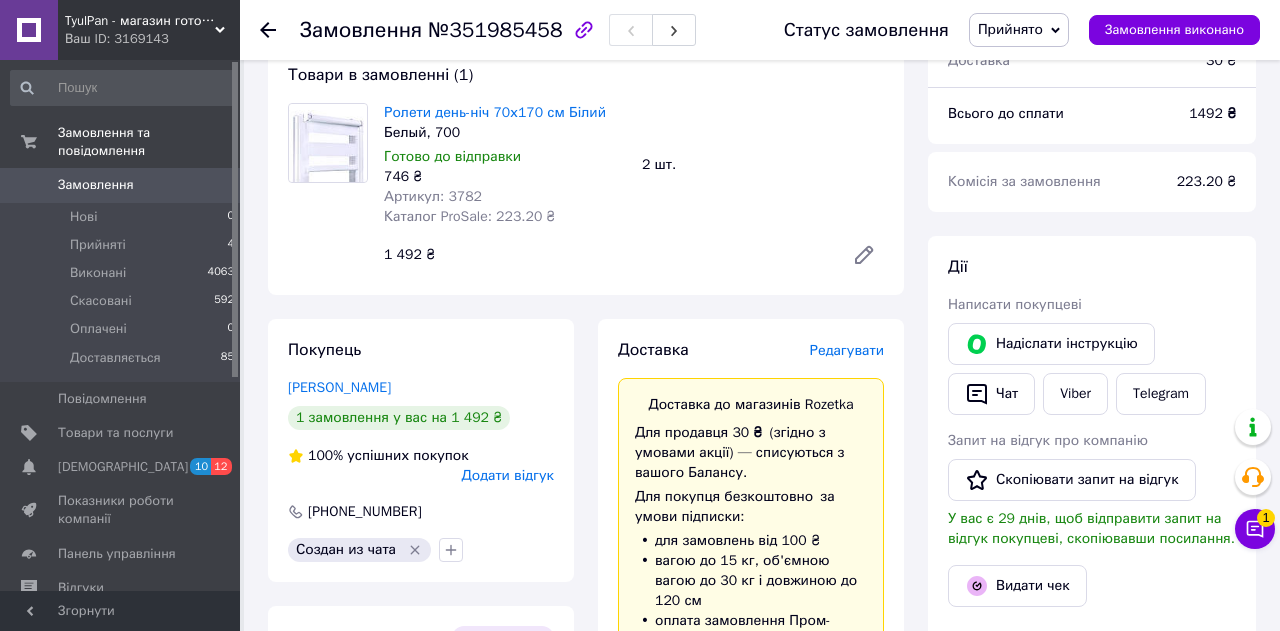 click on "Редагувати" at bounding box center [847, 350] 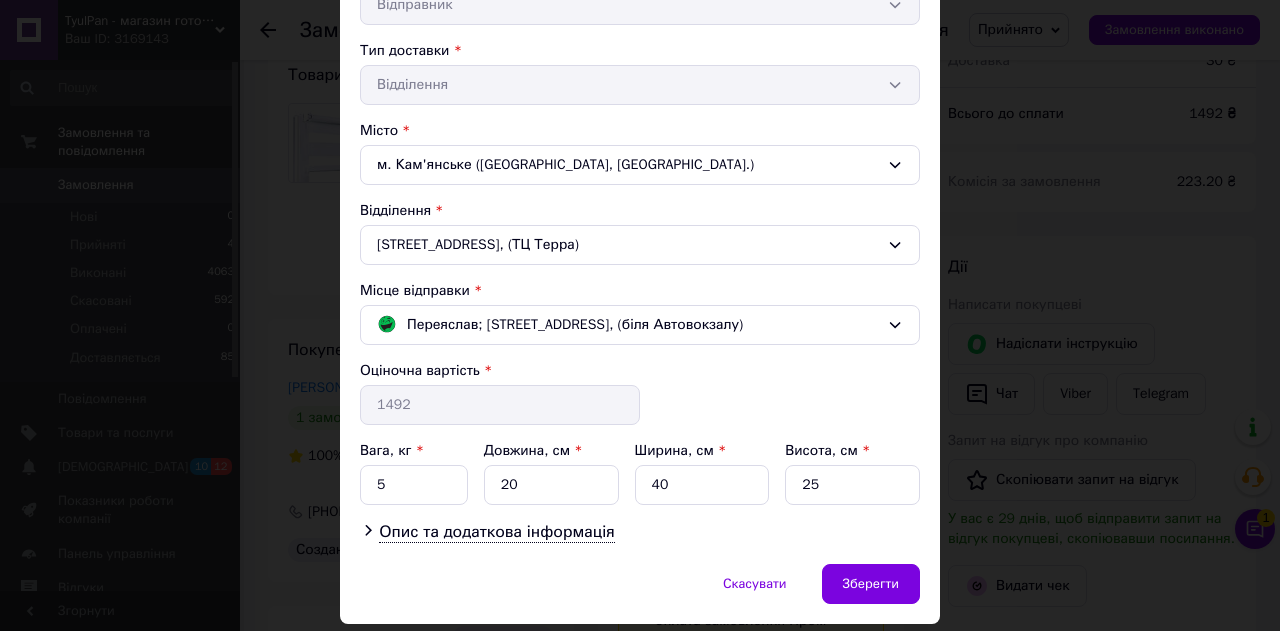 scroll, scrollTop: 493, scrollLeft: 0, axis: vertical 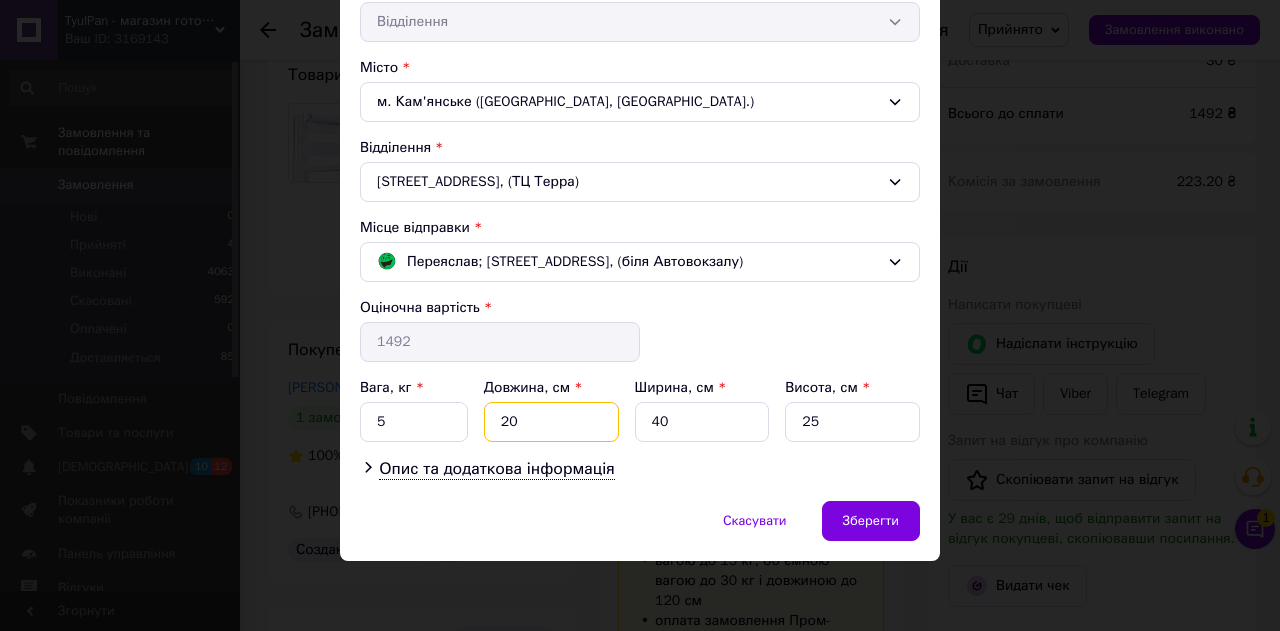 click on "20" at bounding box center [551, 422] 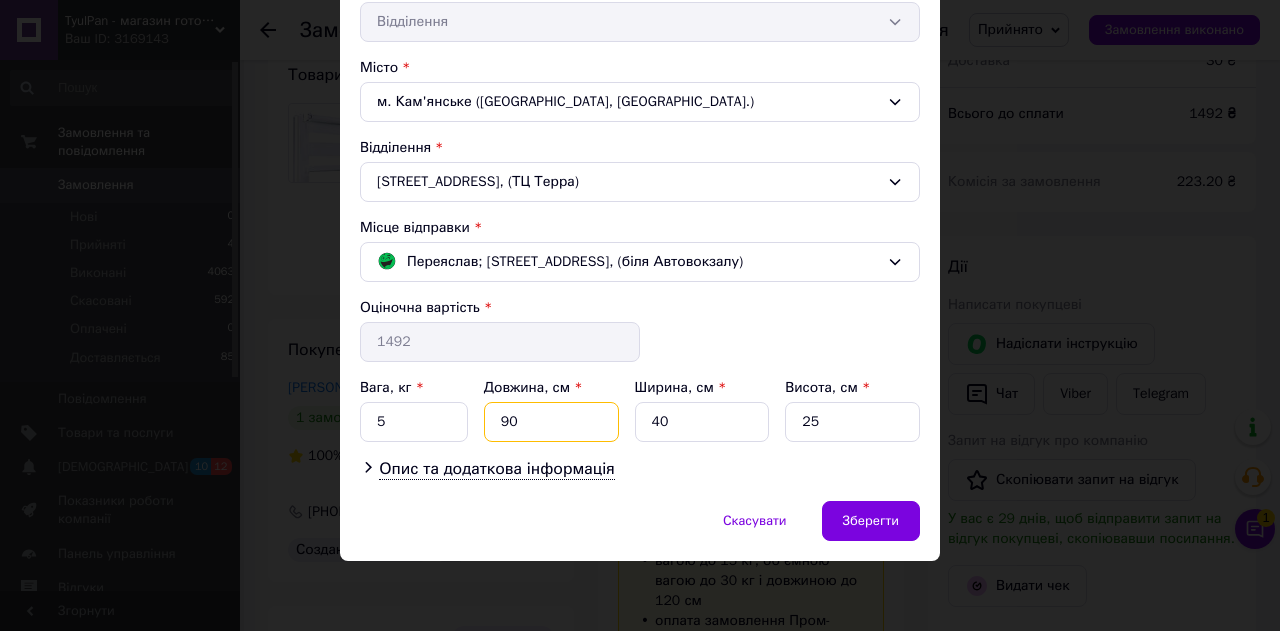 type on "90" 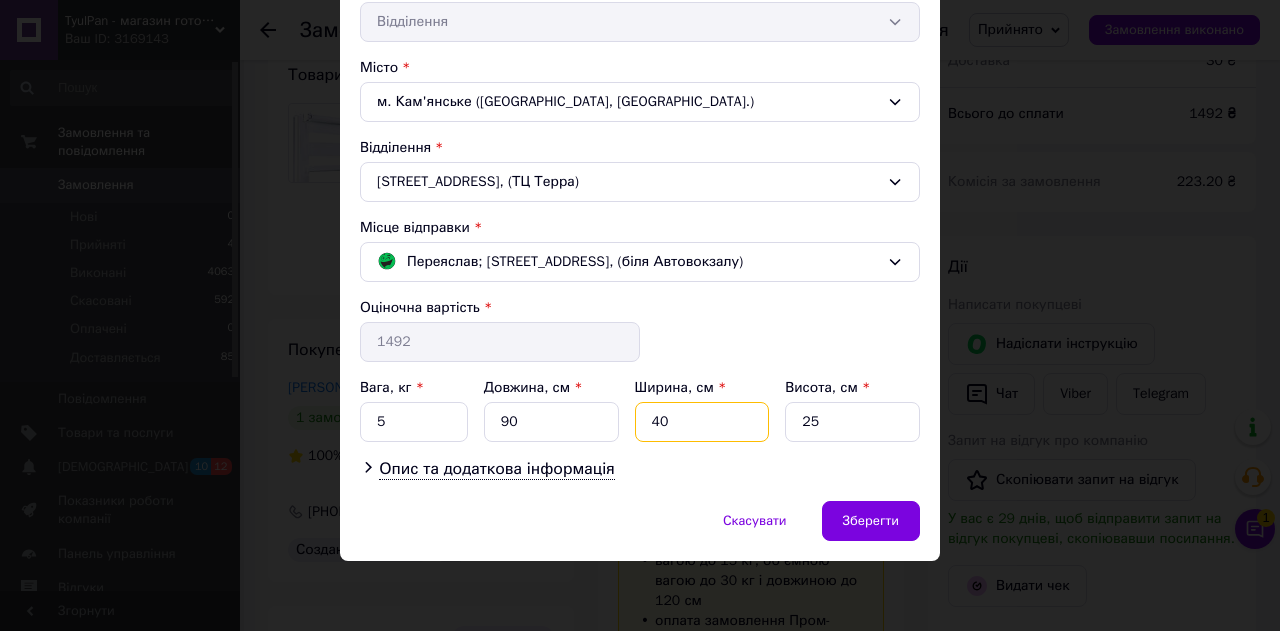 click on "40" at bounding box center (702, 422) 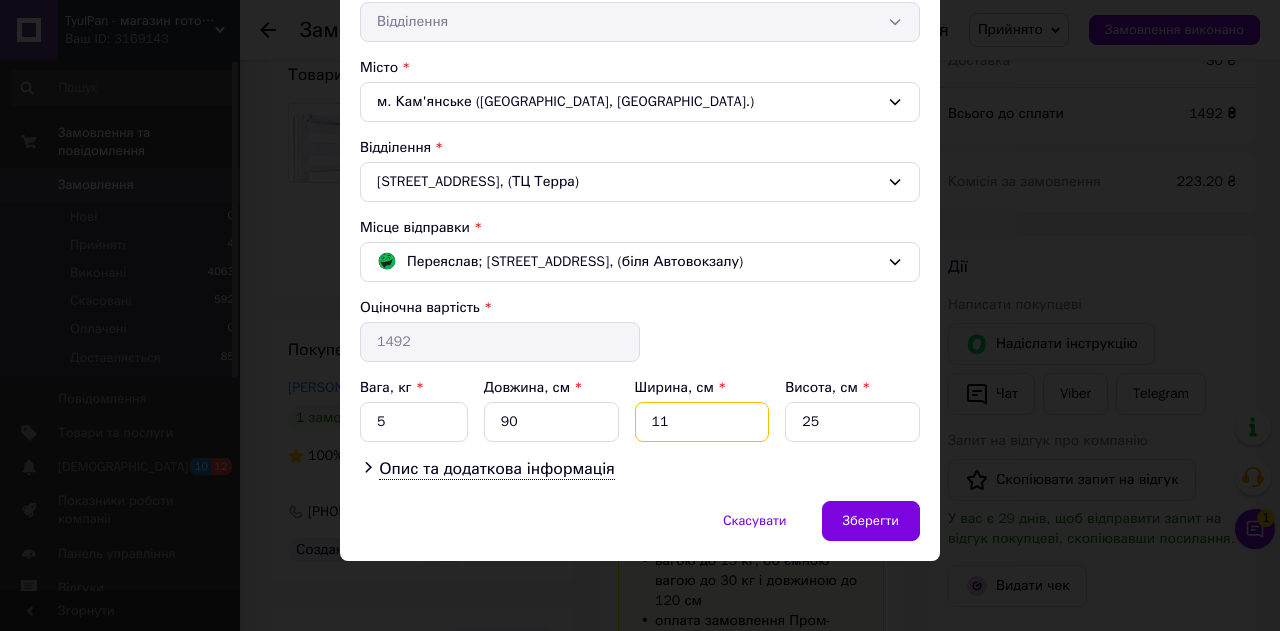 type on "11" 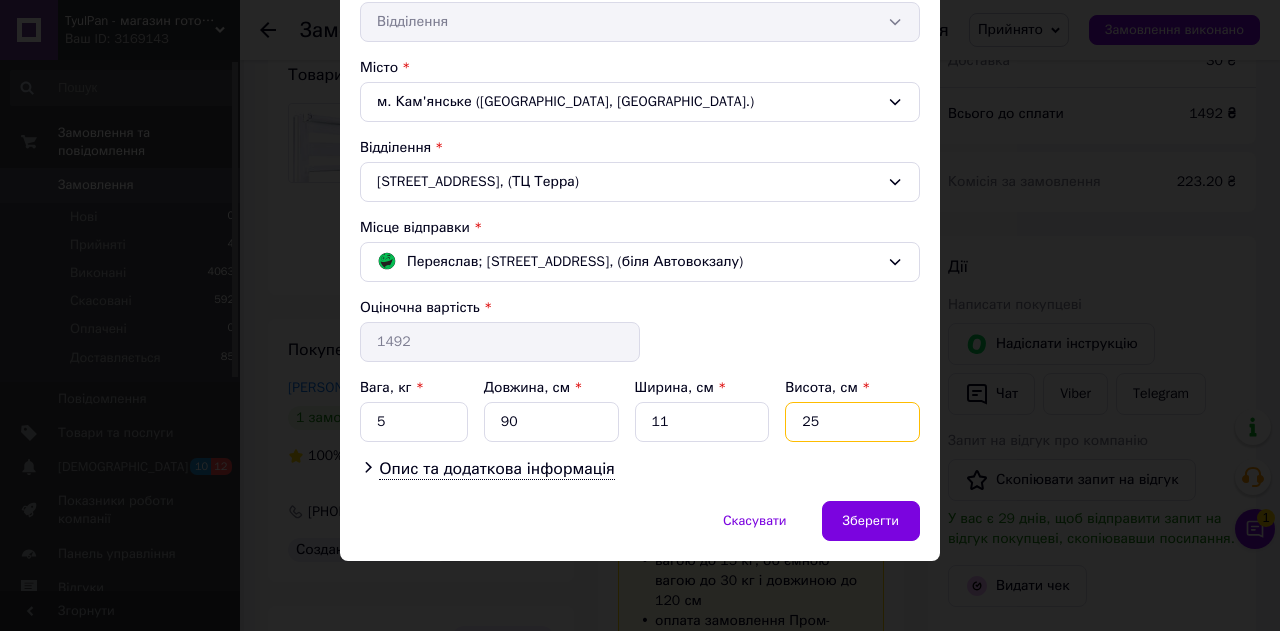 click on "25" at bounding box center [852, 422] 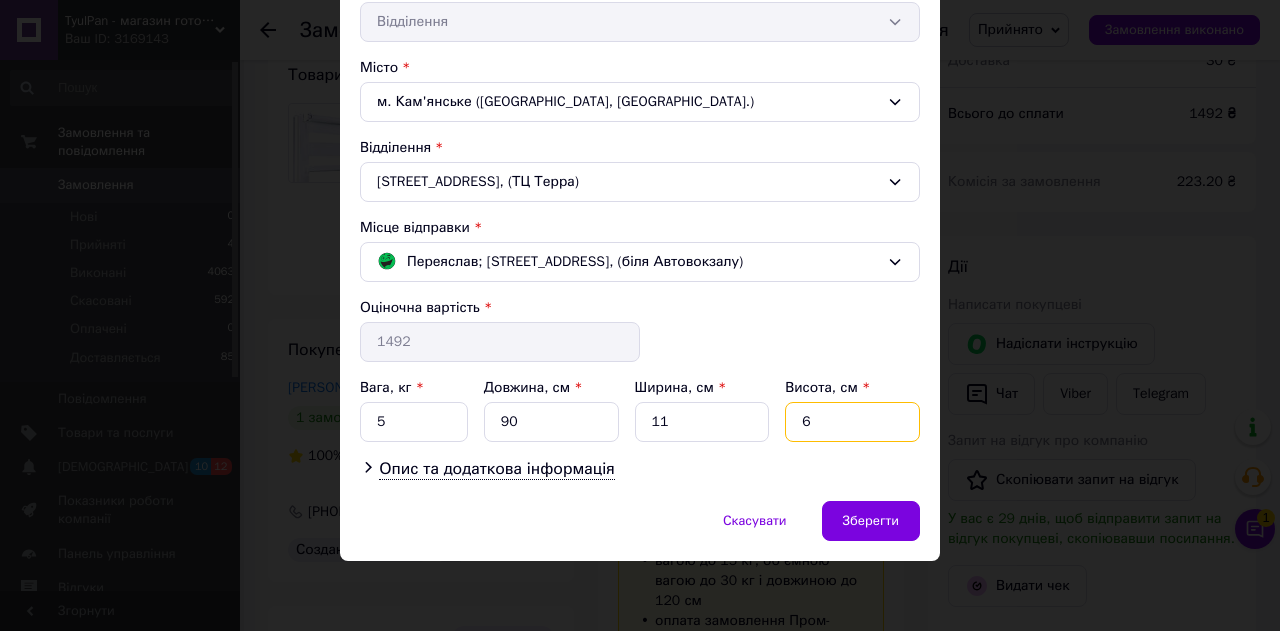 type on "6" 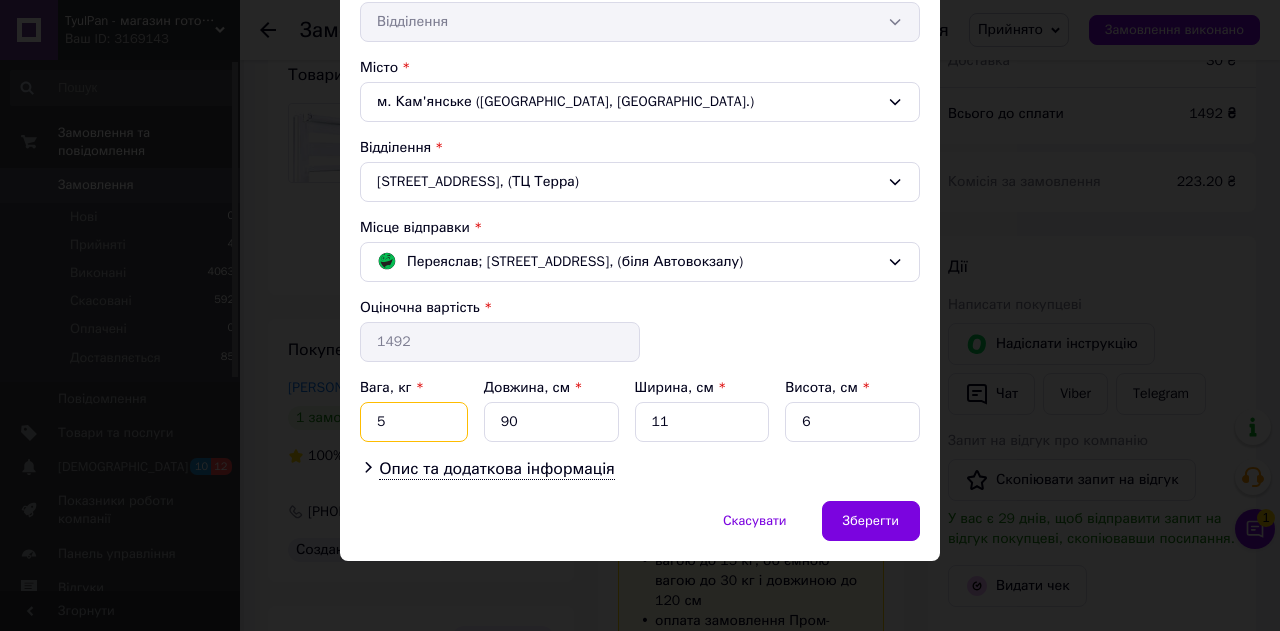 click on "5" at bounding box center (414, 422) 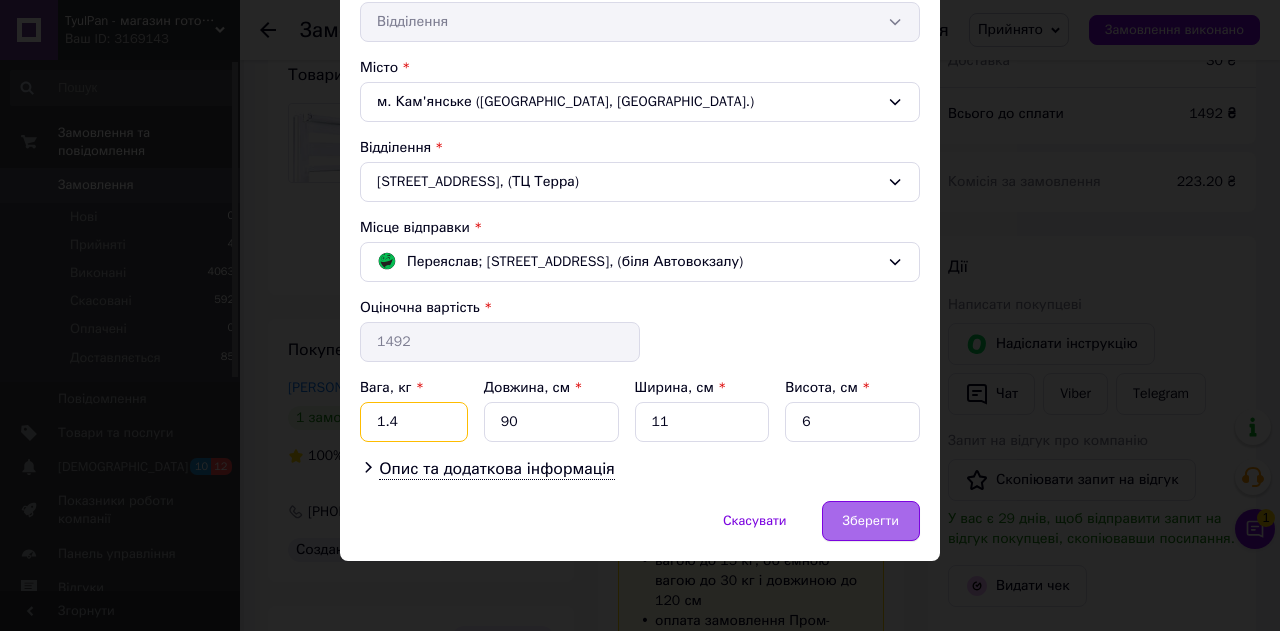 type on "1.4" 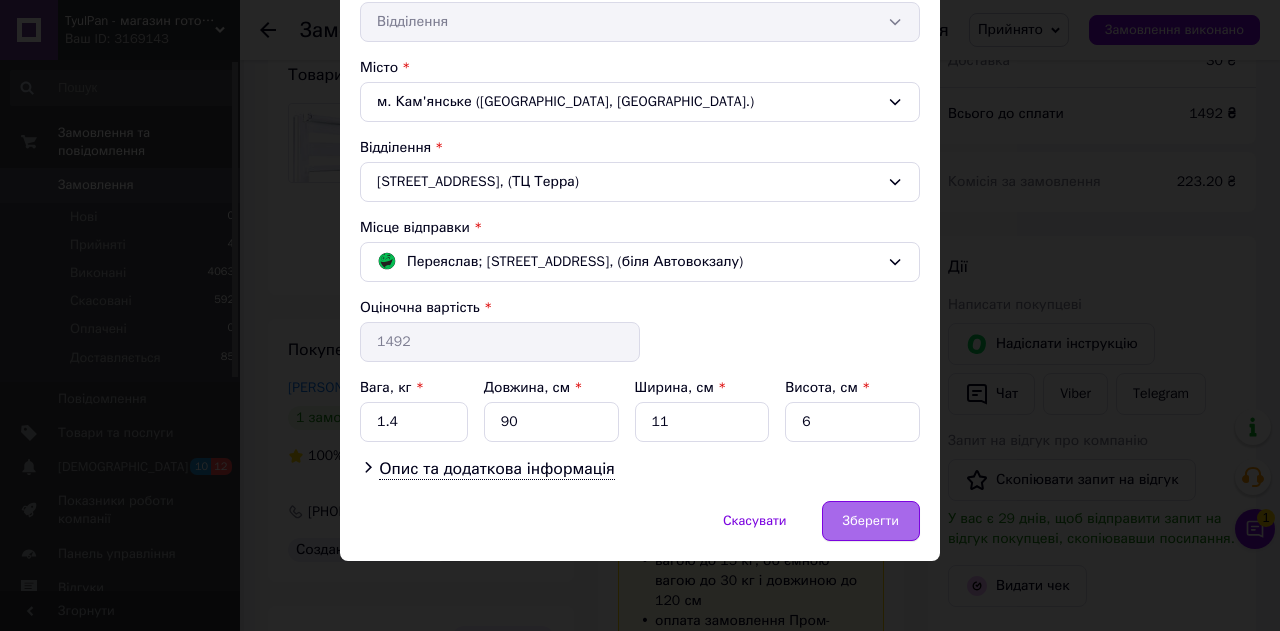click on "Зберегти" at bounding box center [871, 521] 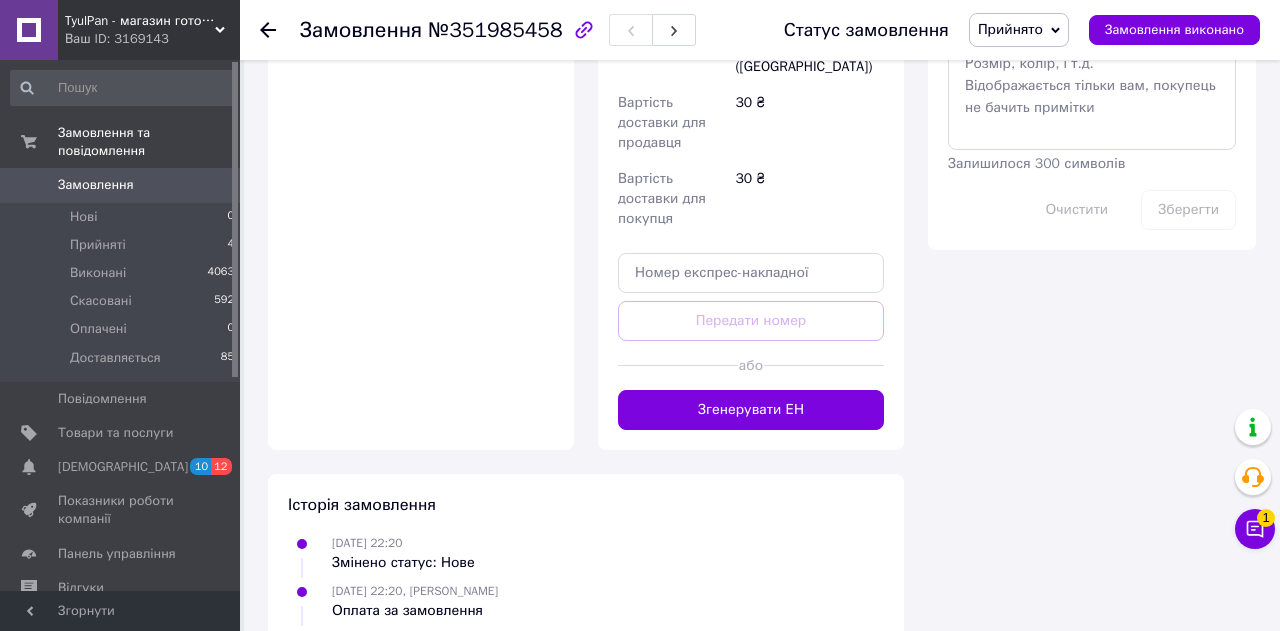scroll, scrollTop: 1216, scrollLeft: 0, axis: vertical 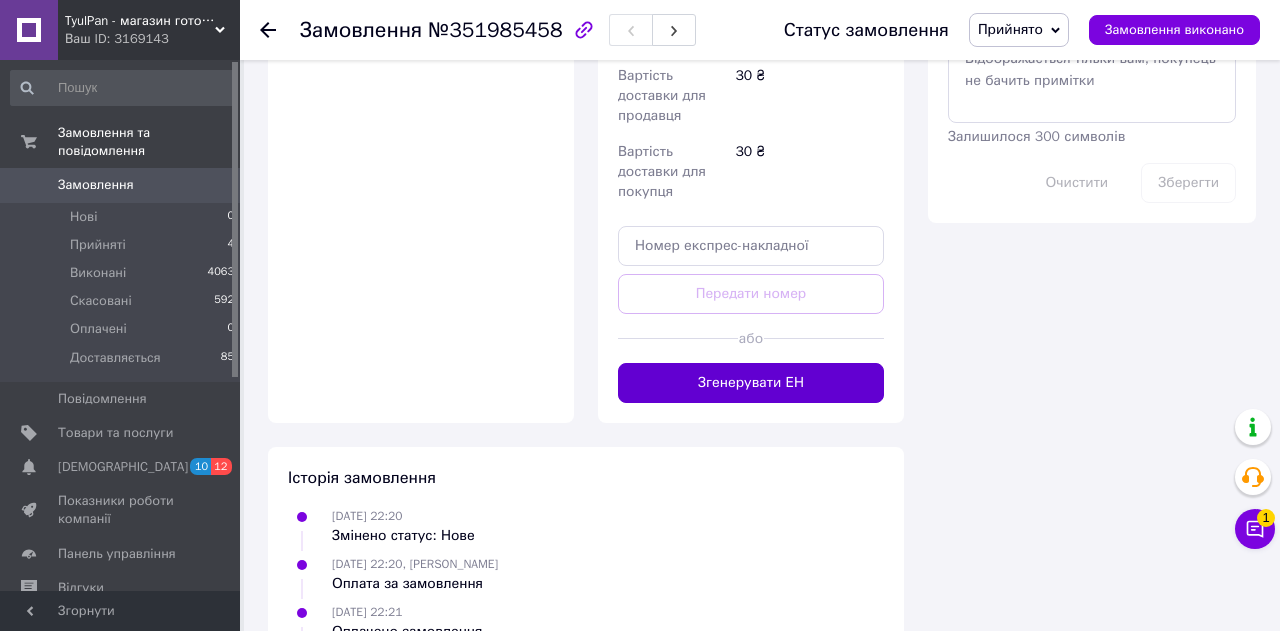 click on "Згенерувати ЕН" at bounding box center (751, 383) 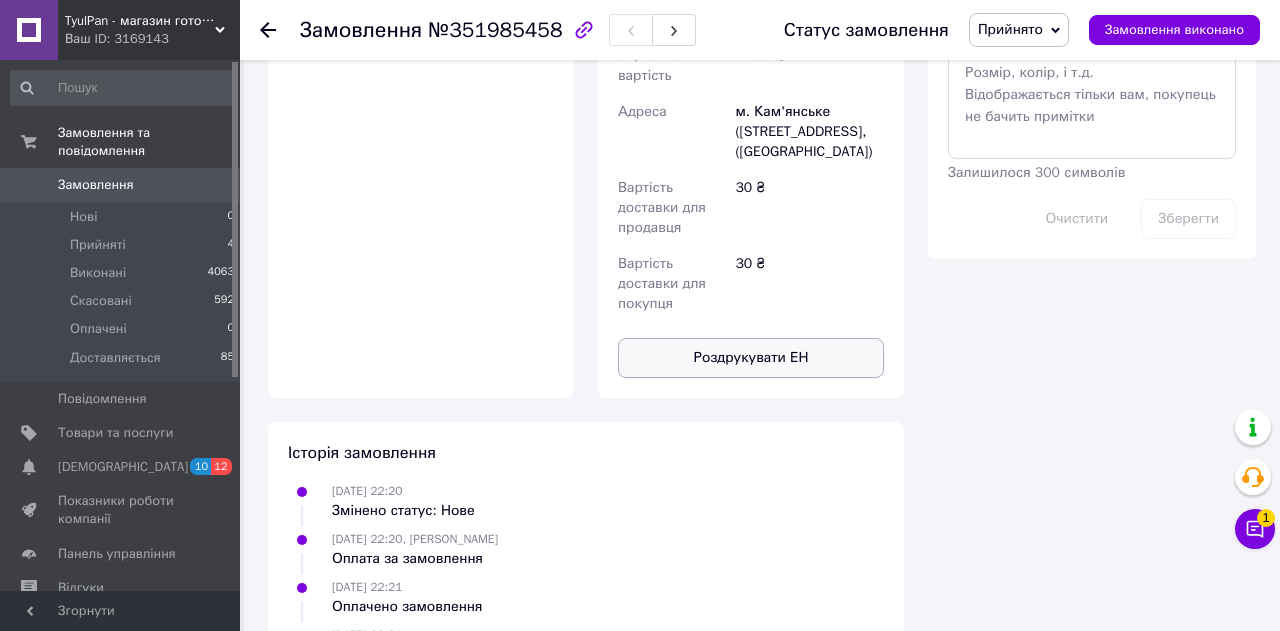 click on "Роздрукувати ЕН" at bounding box center [751, 358] 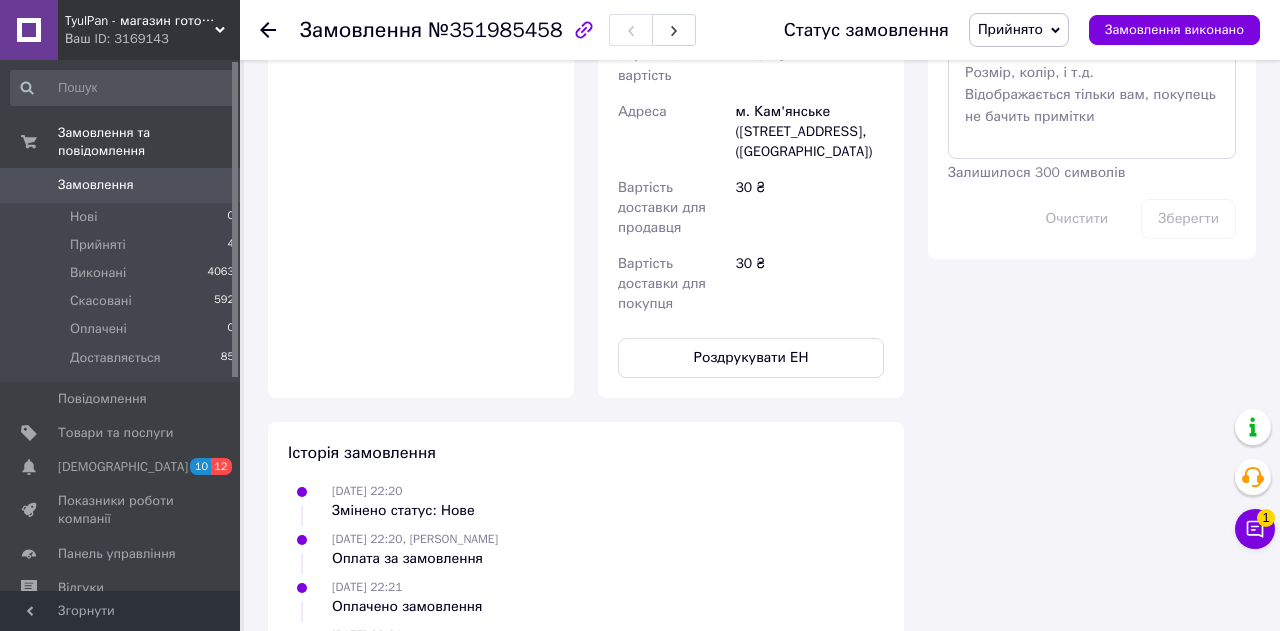 click on "Прийнято" at bounding box center [1019, 30] 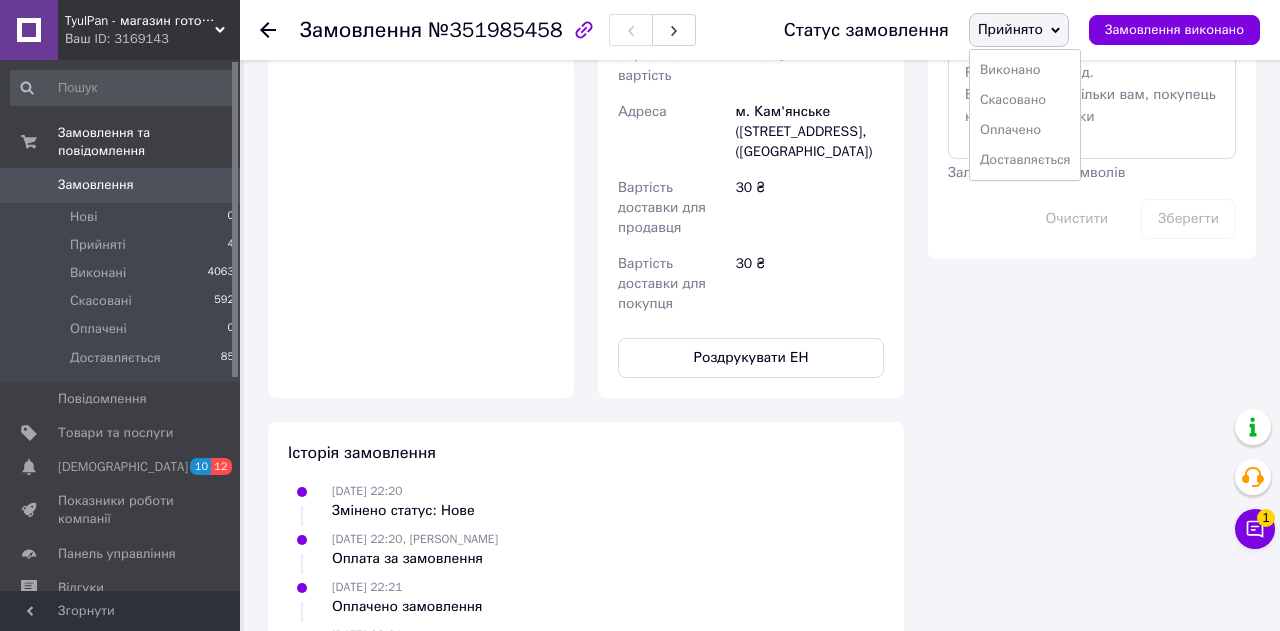 click on "Доставляється" at bounding box center (1025, 160) 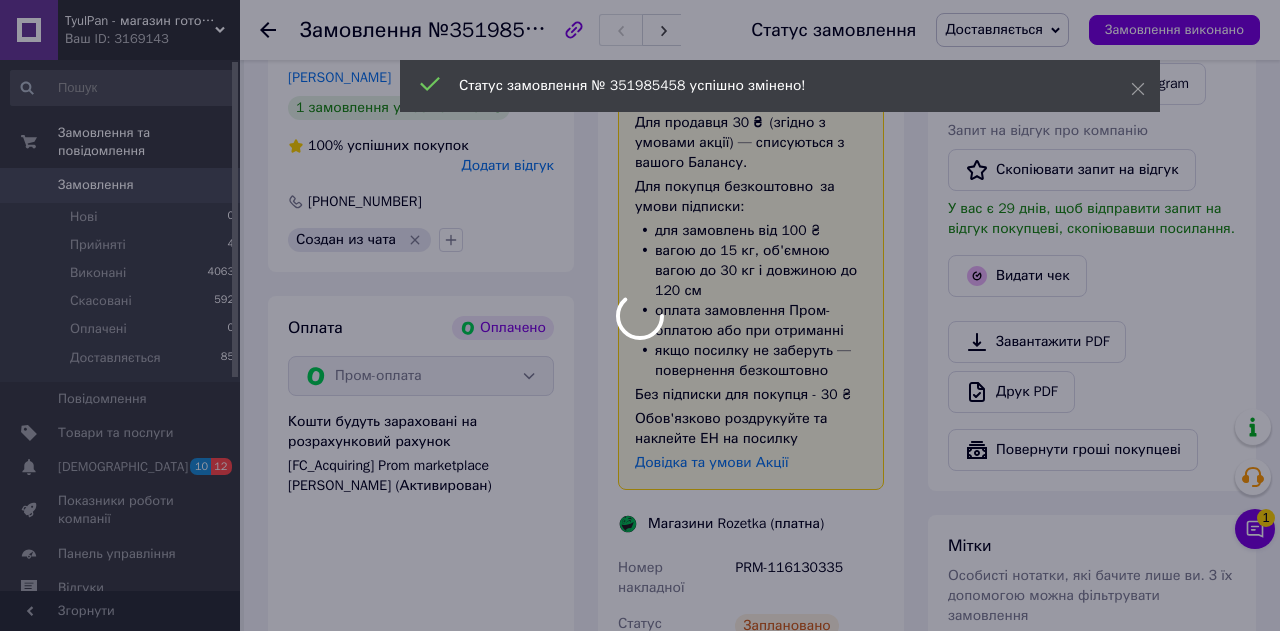 scroll, scrollTop: 469, scrollLeft: 0, axis: vertical 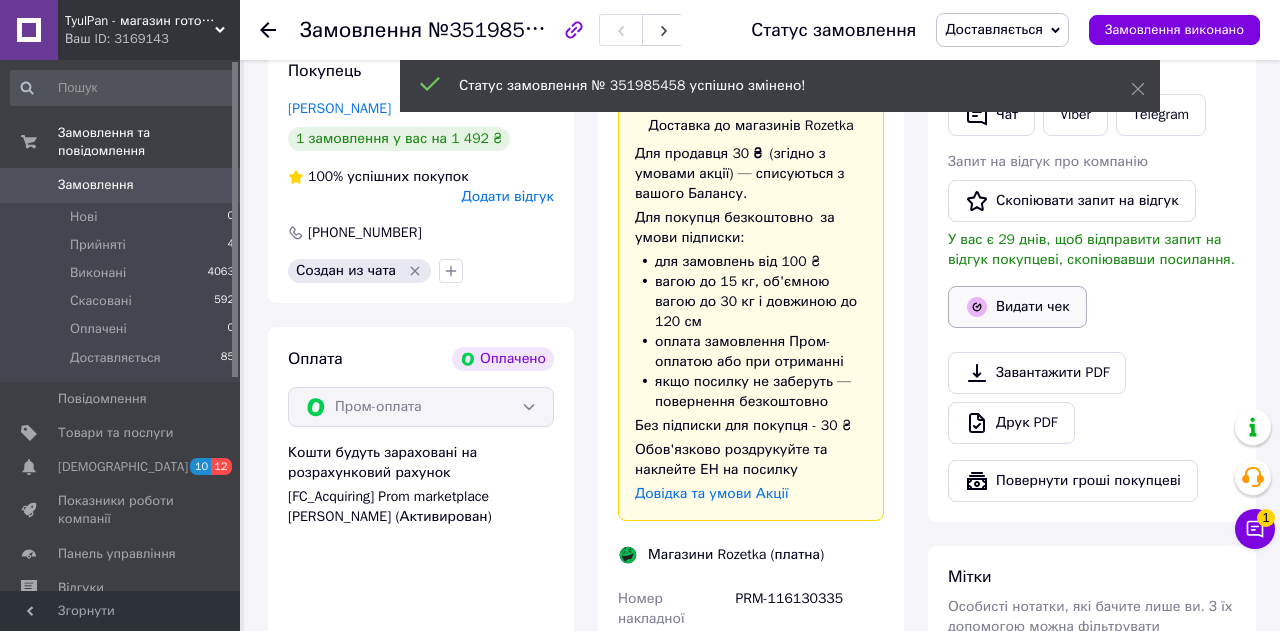 click on "Видати чек" at bounding box center (1017, 307) 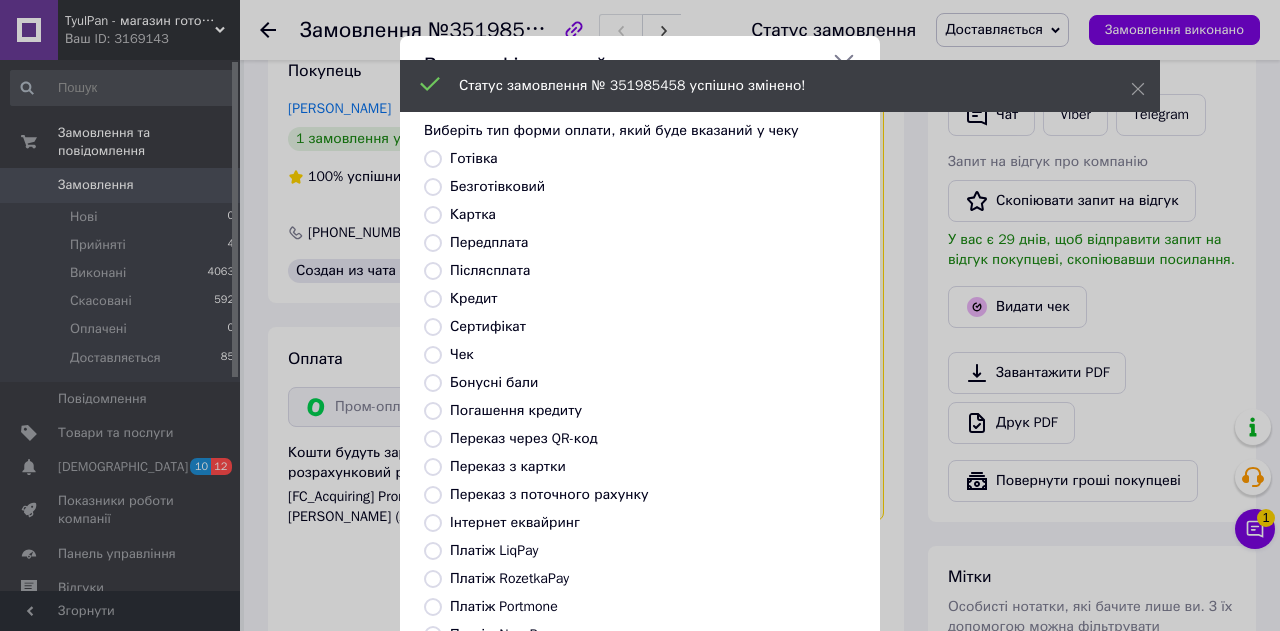 click on "Безготівковий" at bounding box center (433, 187) 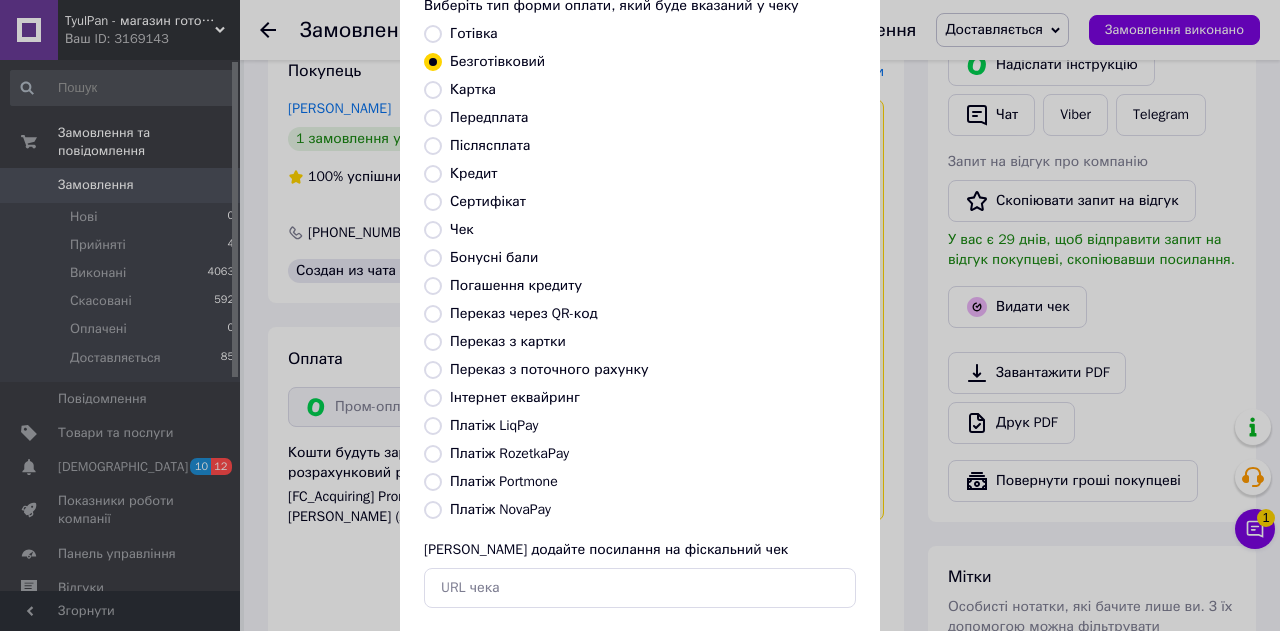 scroll, scrollTop: 228, scrollLeft: 0, axis: vertical 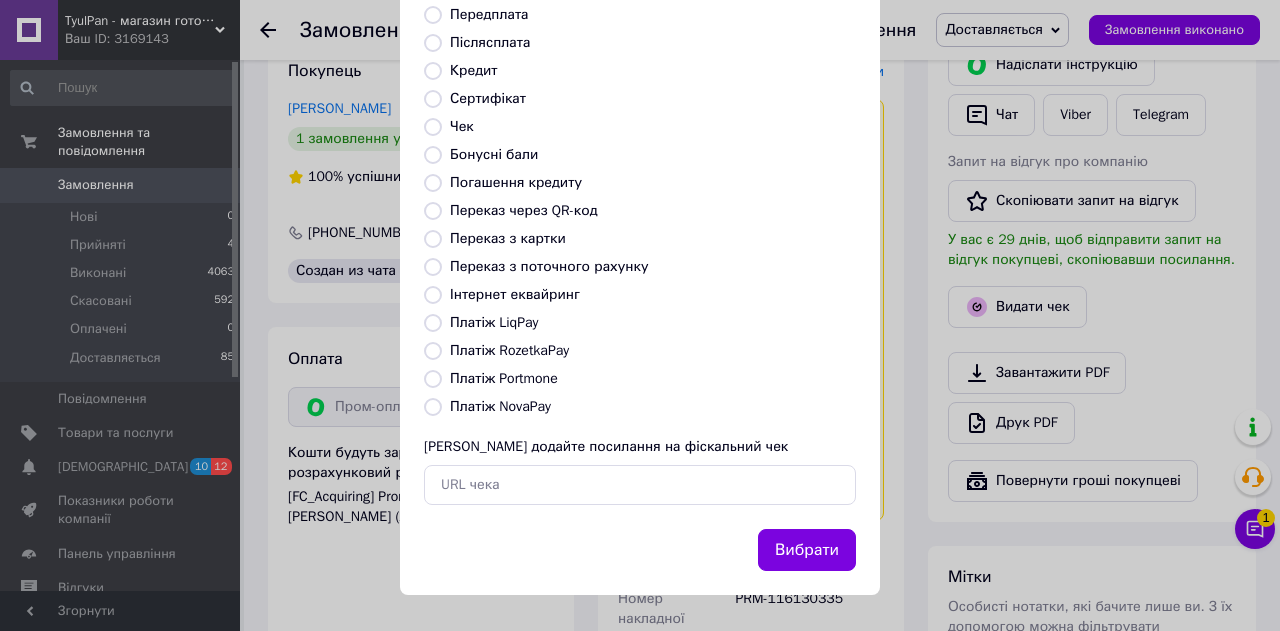 click on "Вибрати" at bounding box center (807, 550) 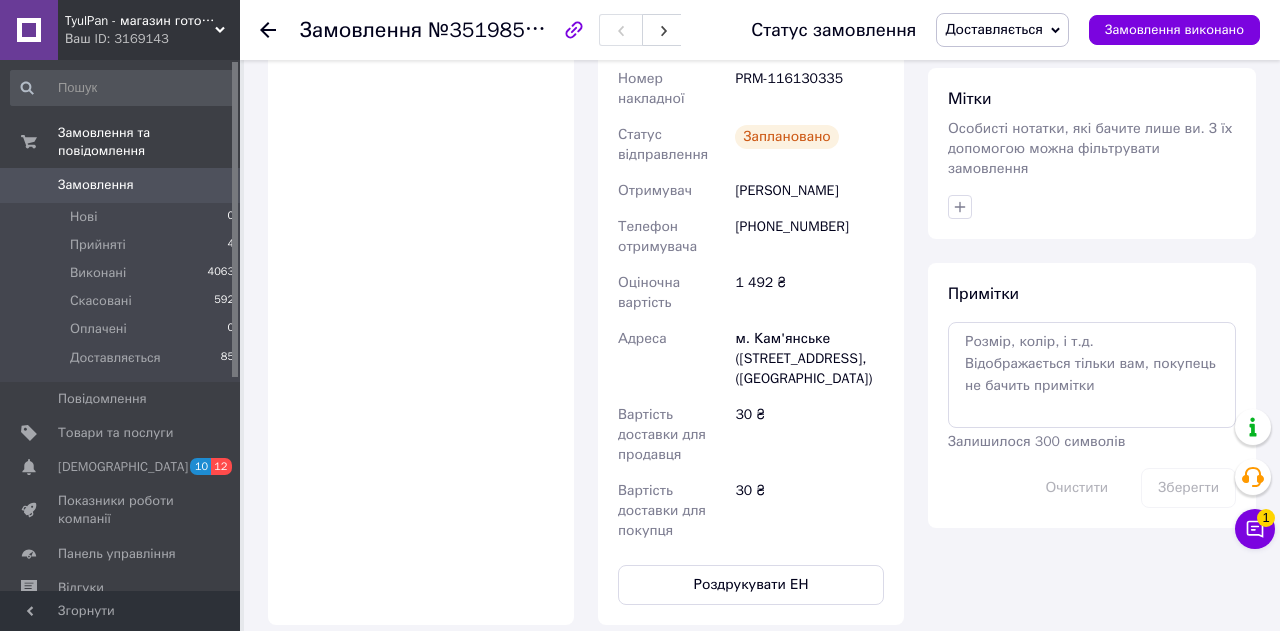 scroll, scrollTop: 993, scrollLeft: 0, axis: vertical 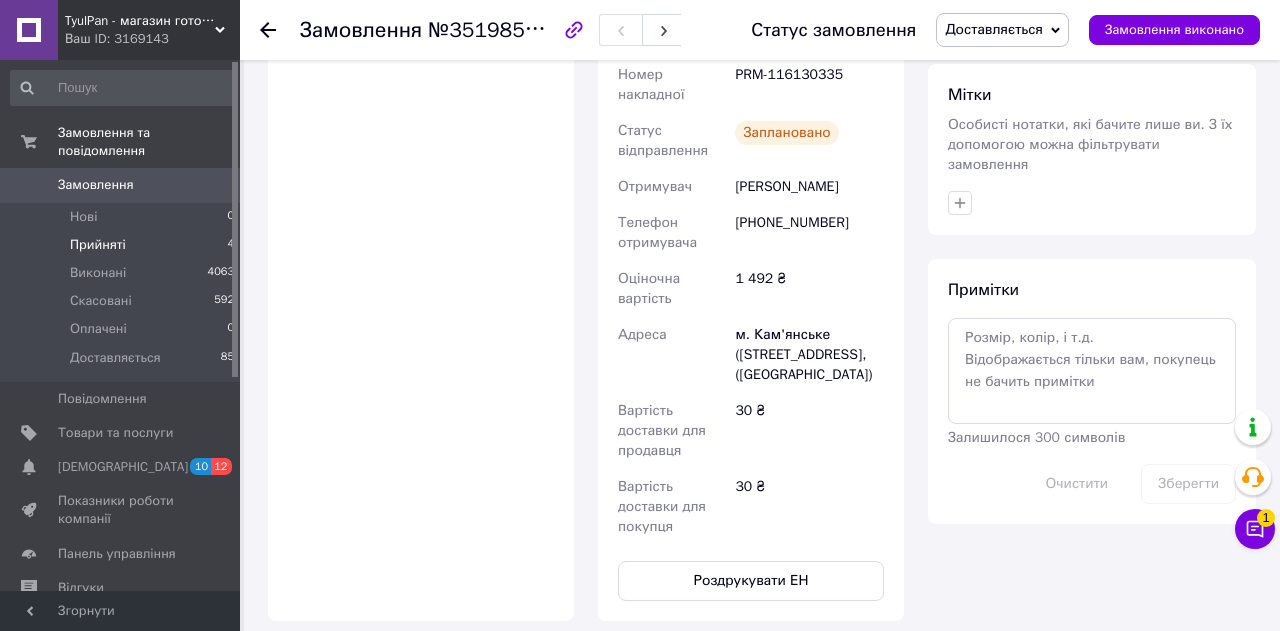 click on "Прийняті" at bounding box center (98, 245) 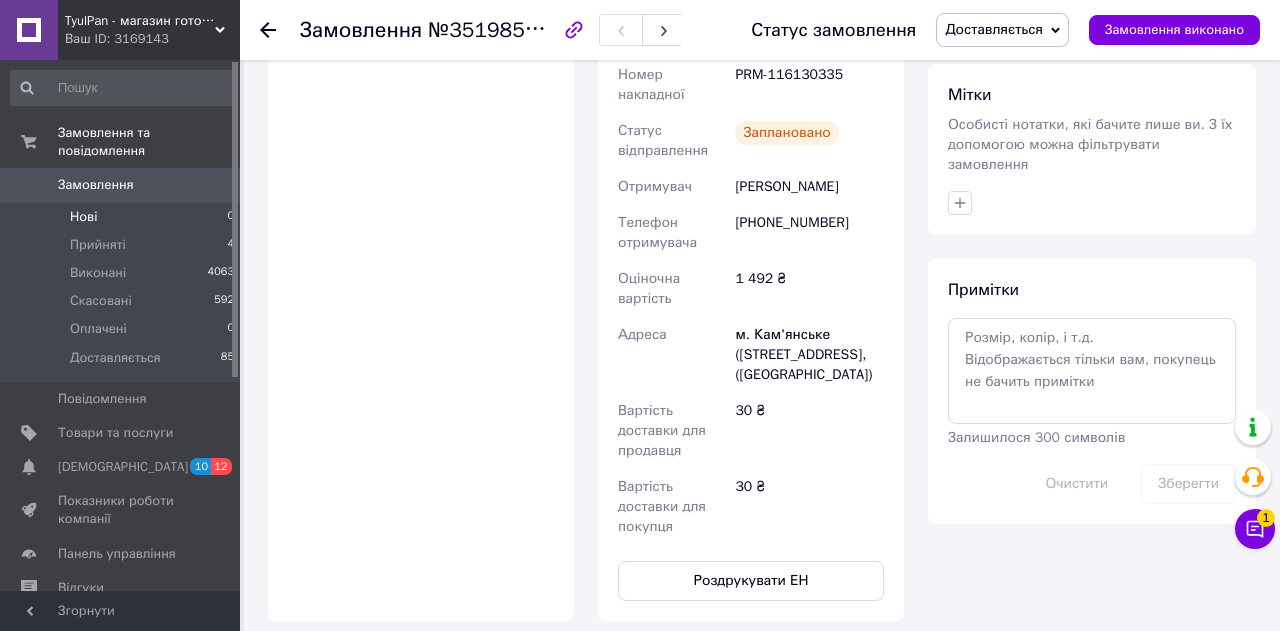 scroll, scrollTop: 0, scrollLeft: 0, axis: both 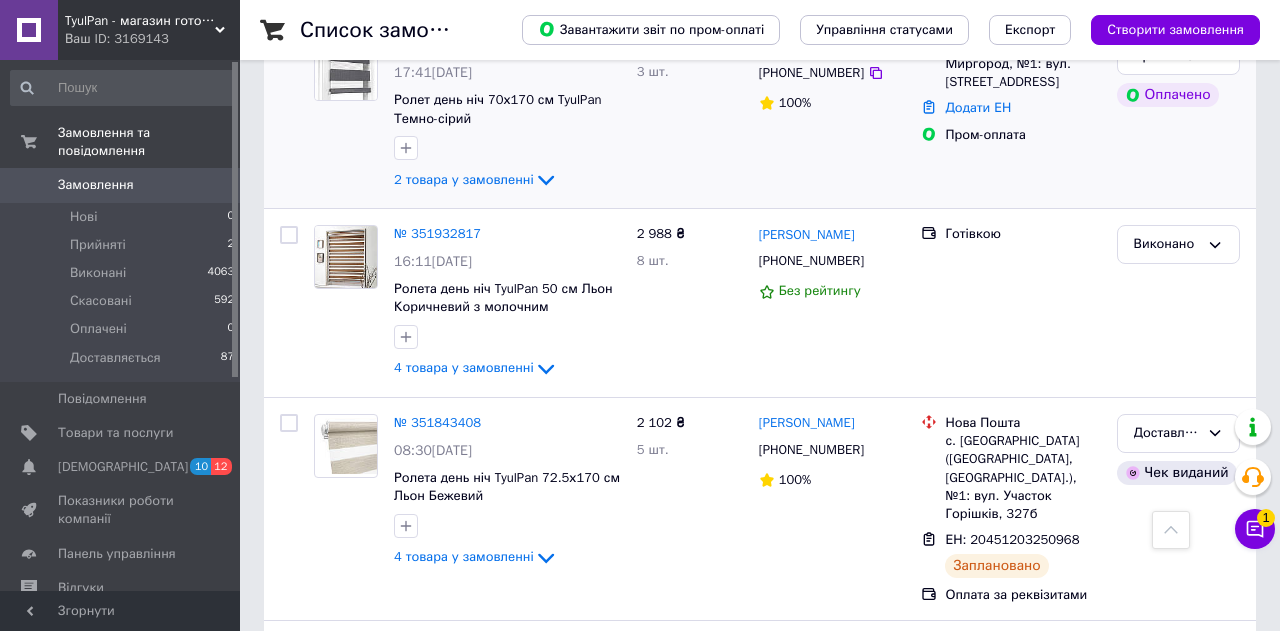 click at bounding box center (346, 69) 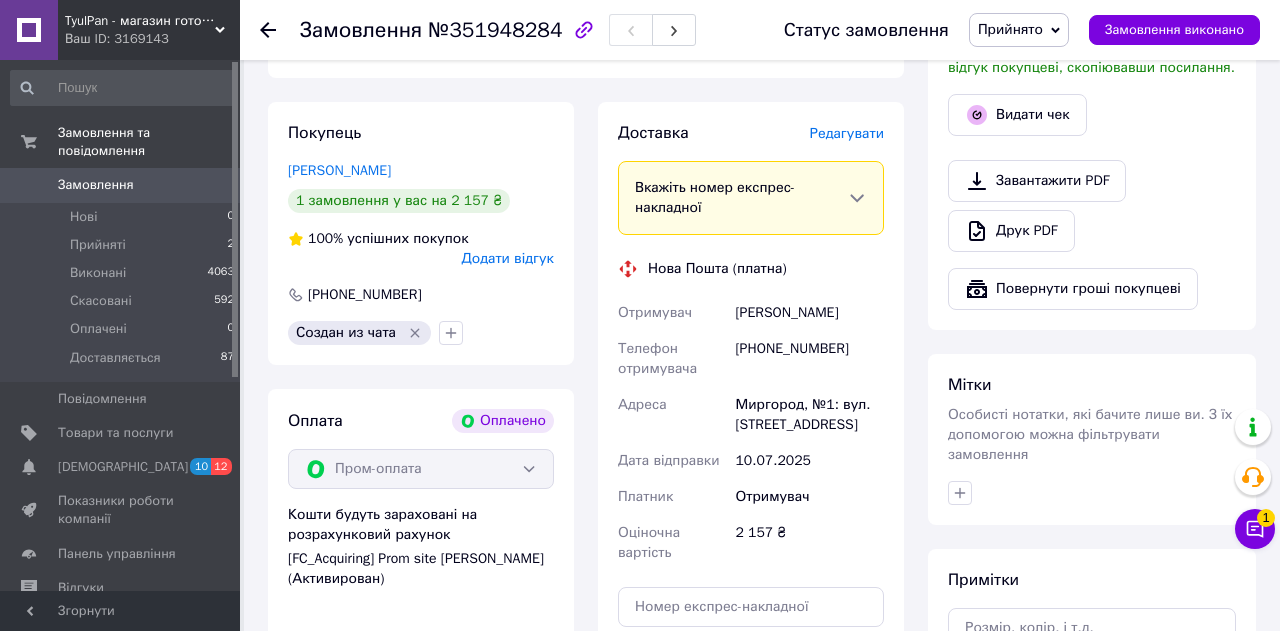 scroll, scrollTop: 518, scrollLeft: 0, axis: vertical 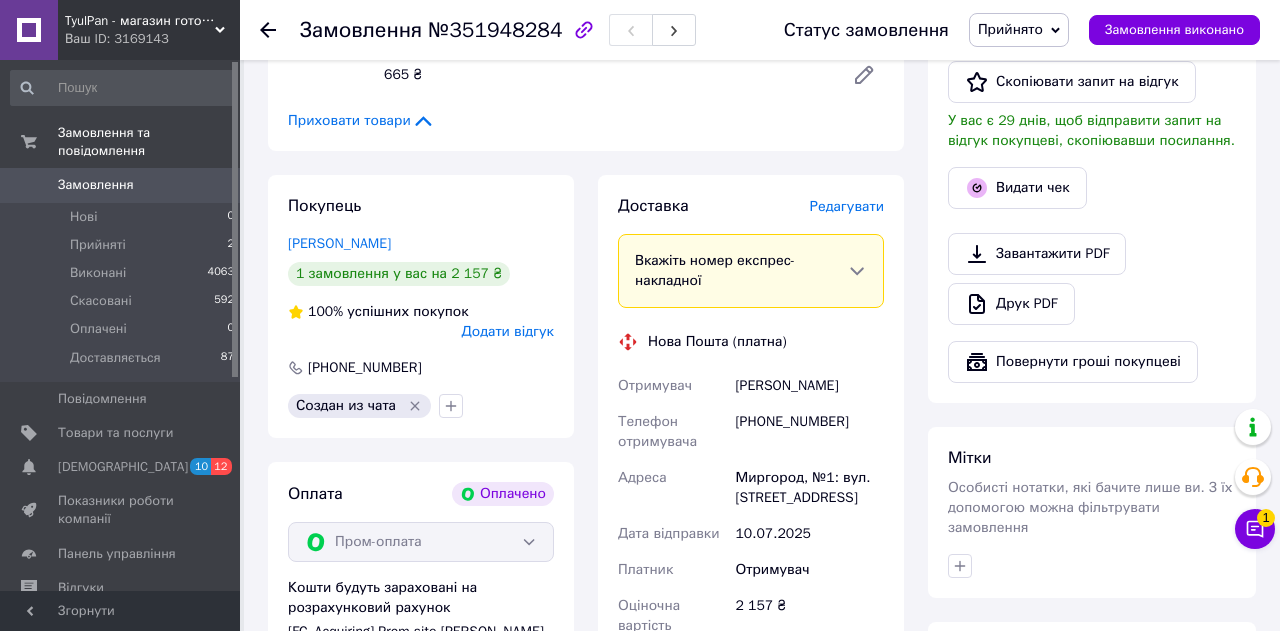 click on "Редагувати" at bounding box center [847, 206] 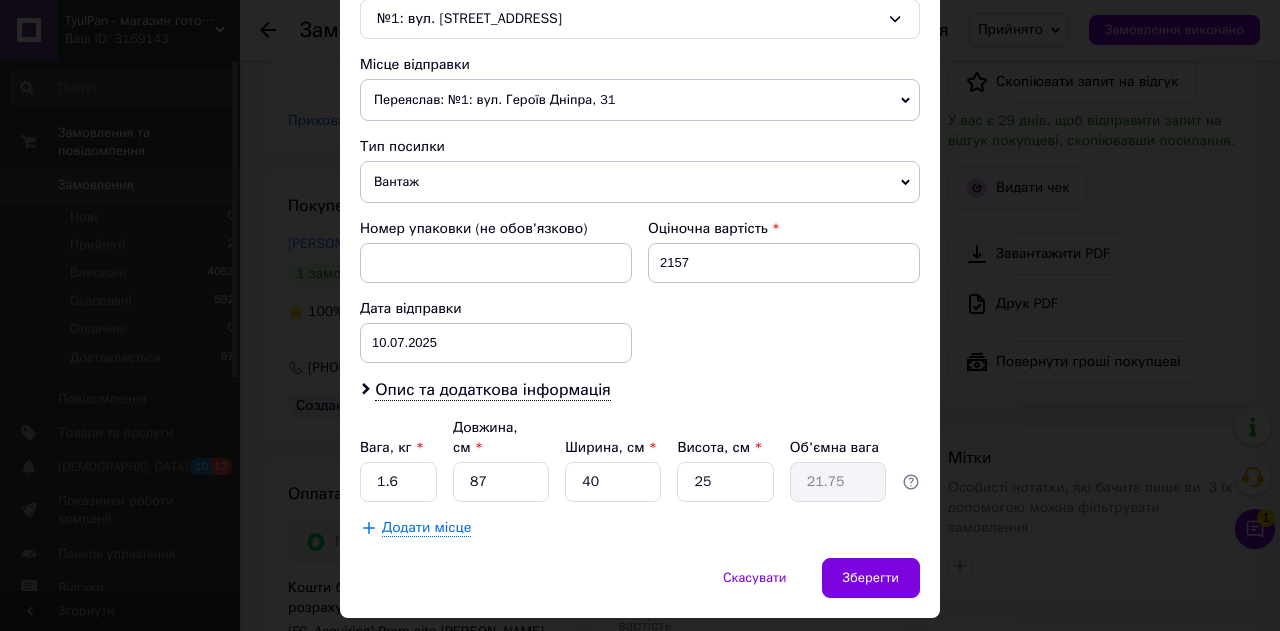 scroll, scrollTop: 717, scrollLeft: 0, axis: vertical 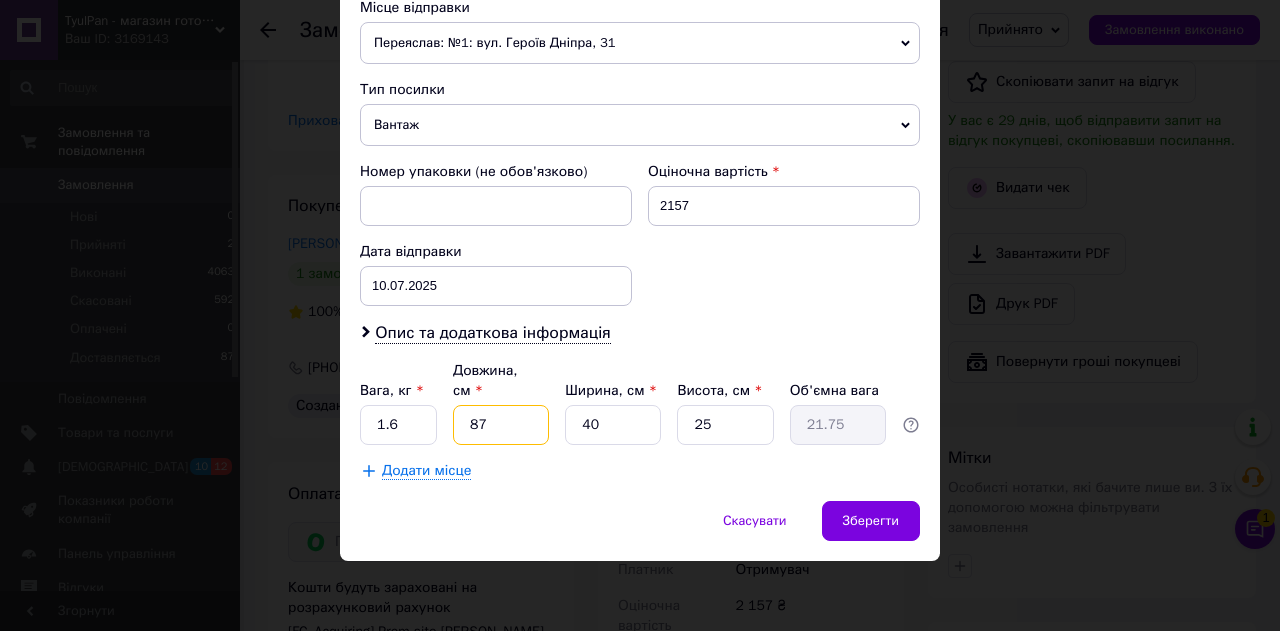 click on "87" at bounding box center [501, 425] 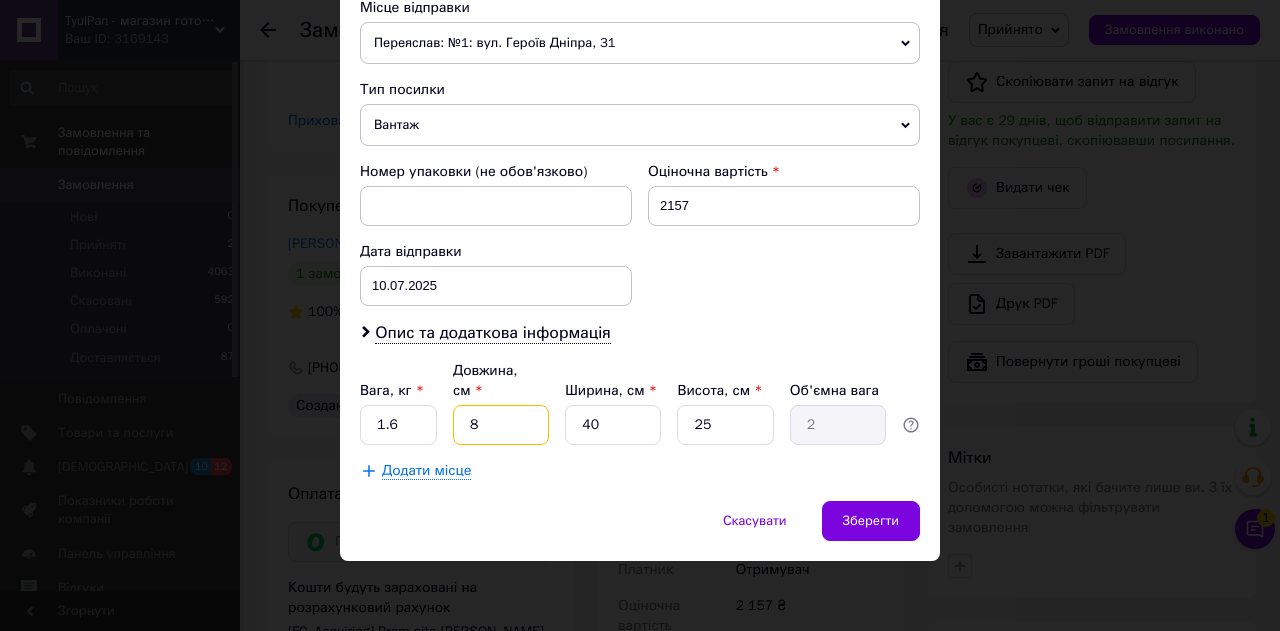 type 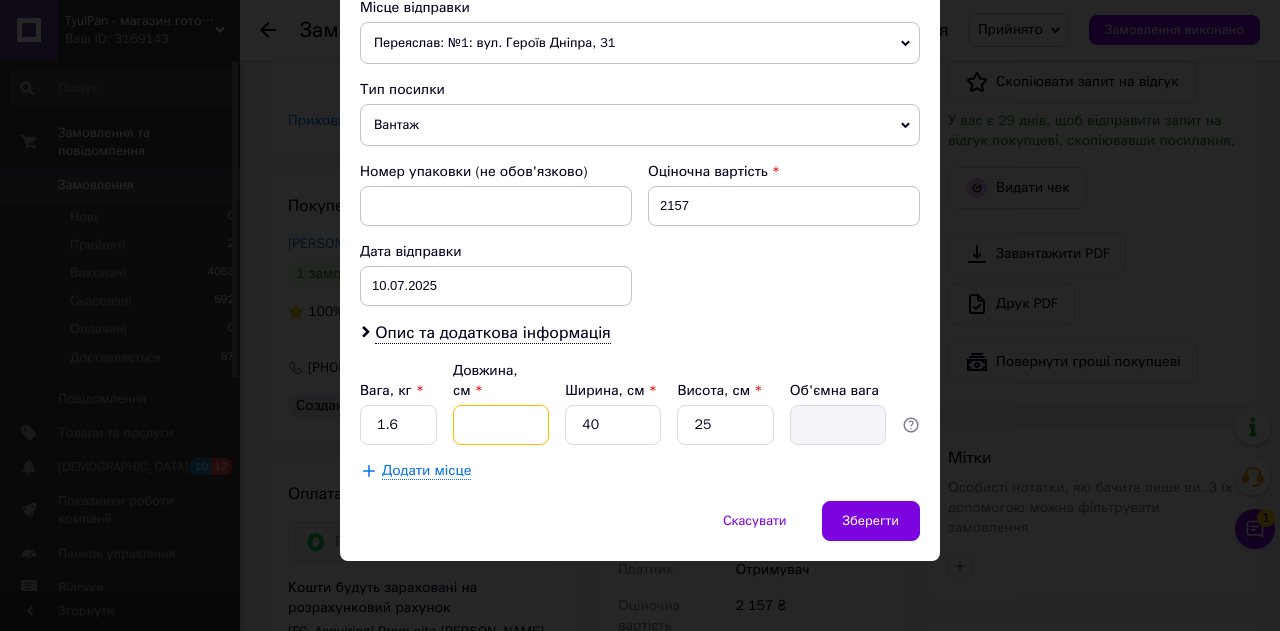 type on "9" 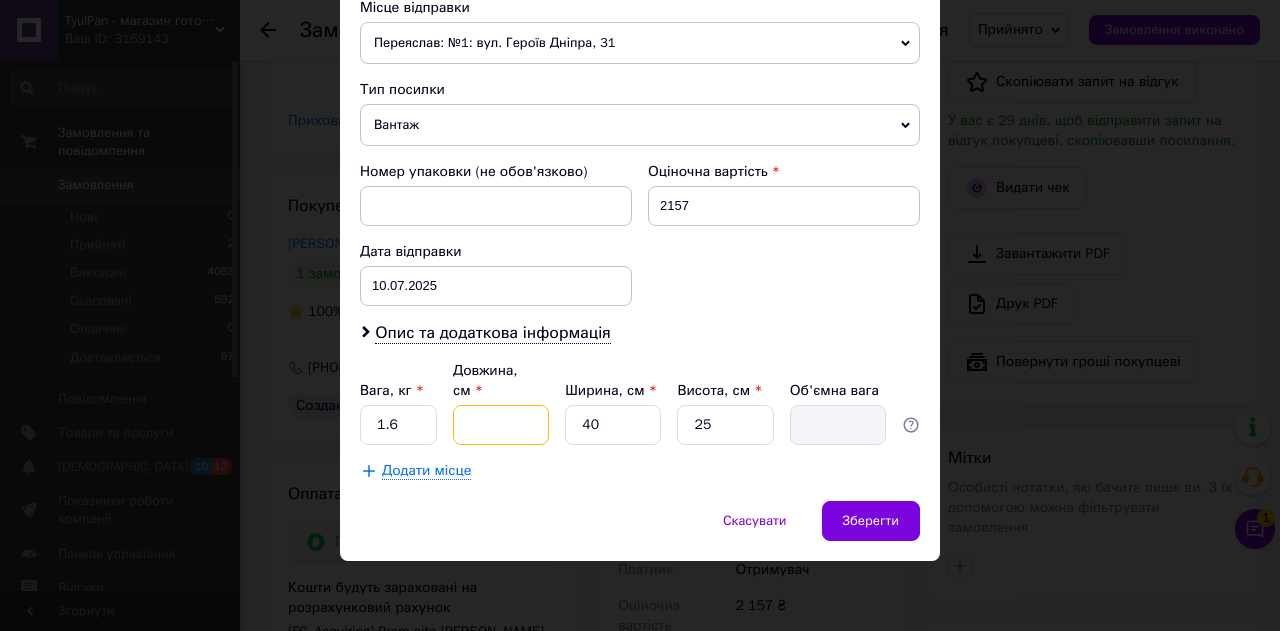 type on "2.25" 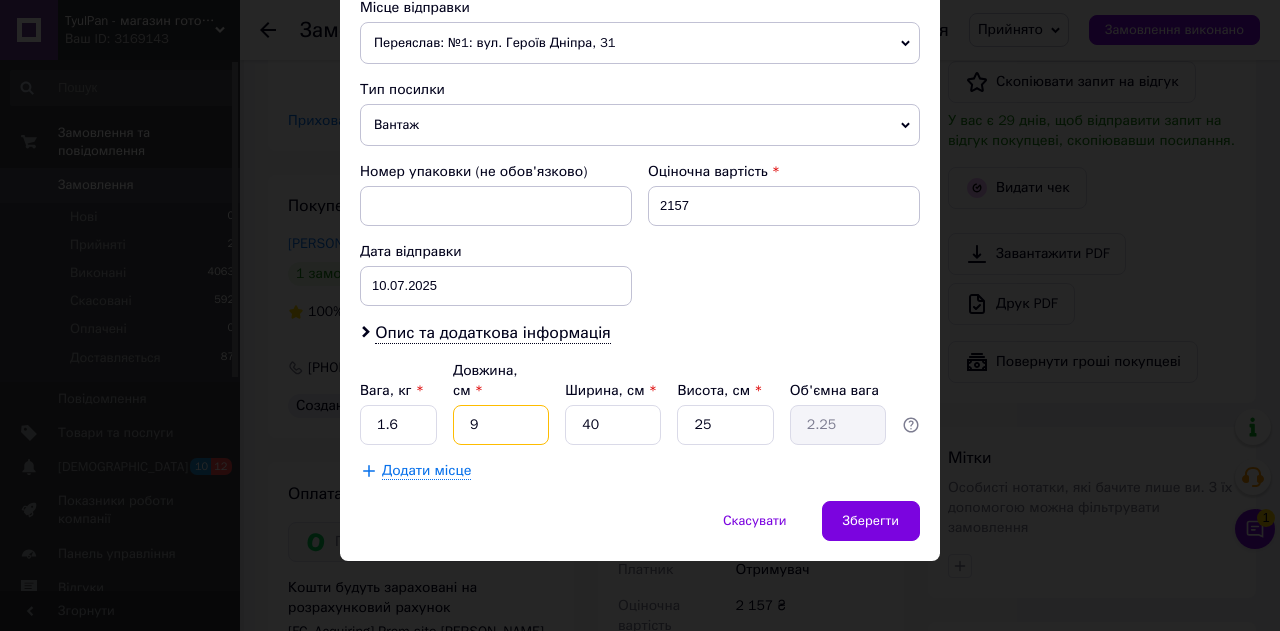 type on "90" 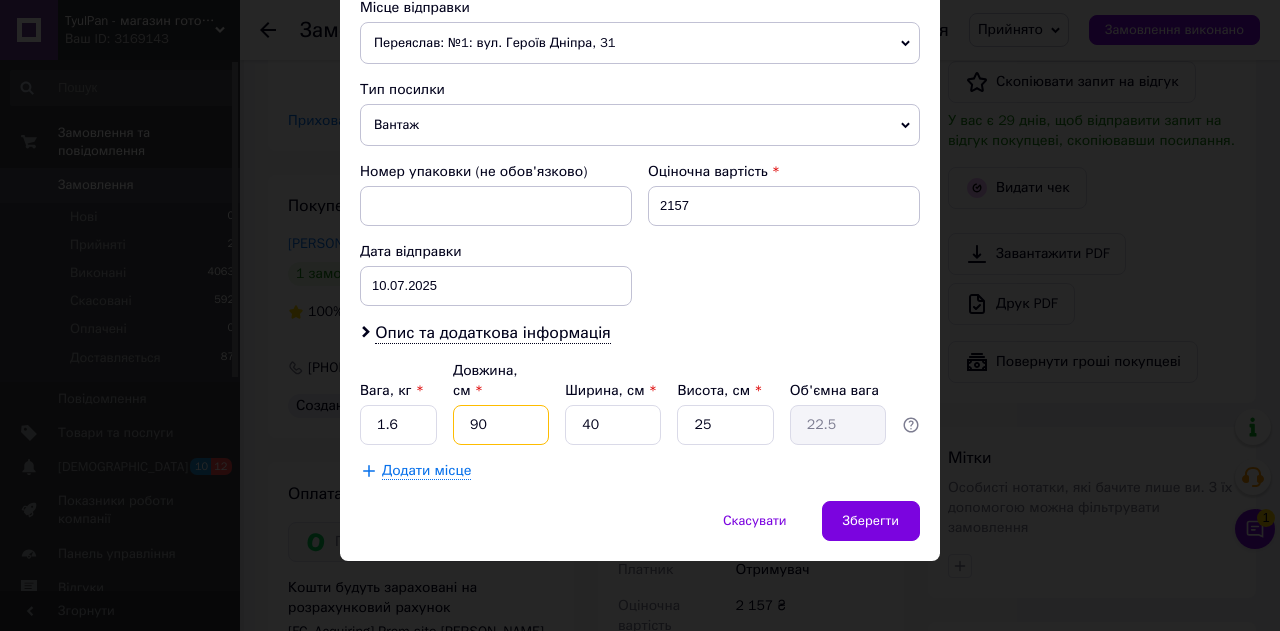 type on "90" 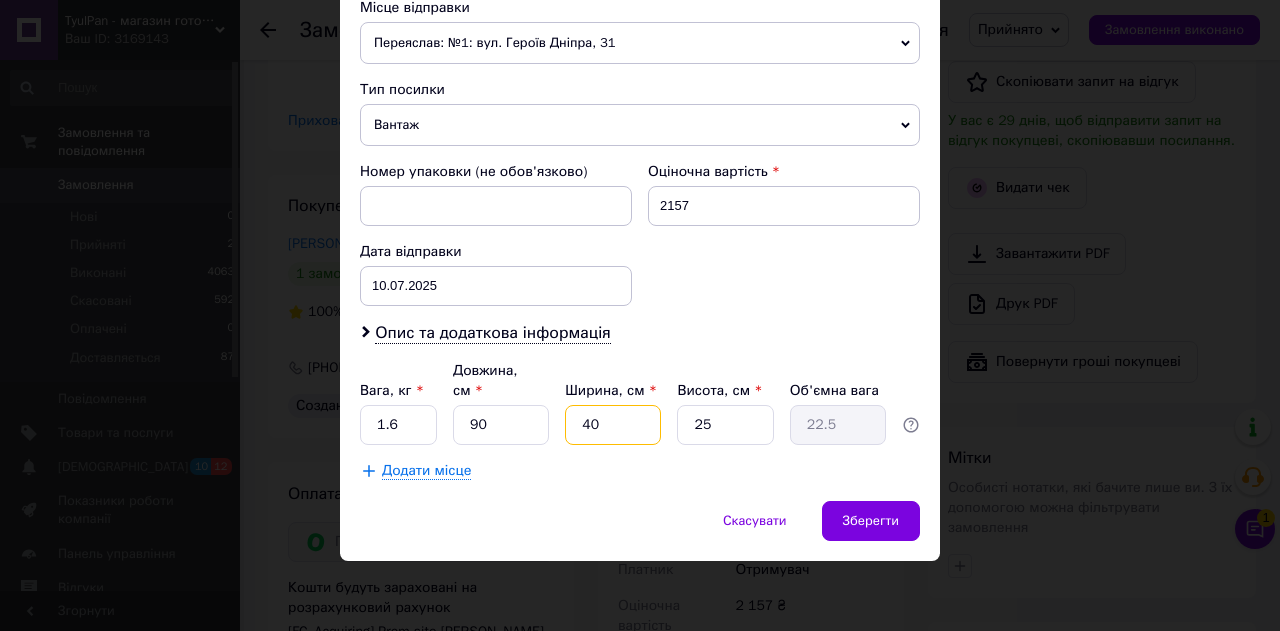 click on "40" at bounding box center [613, 425] 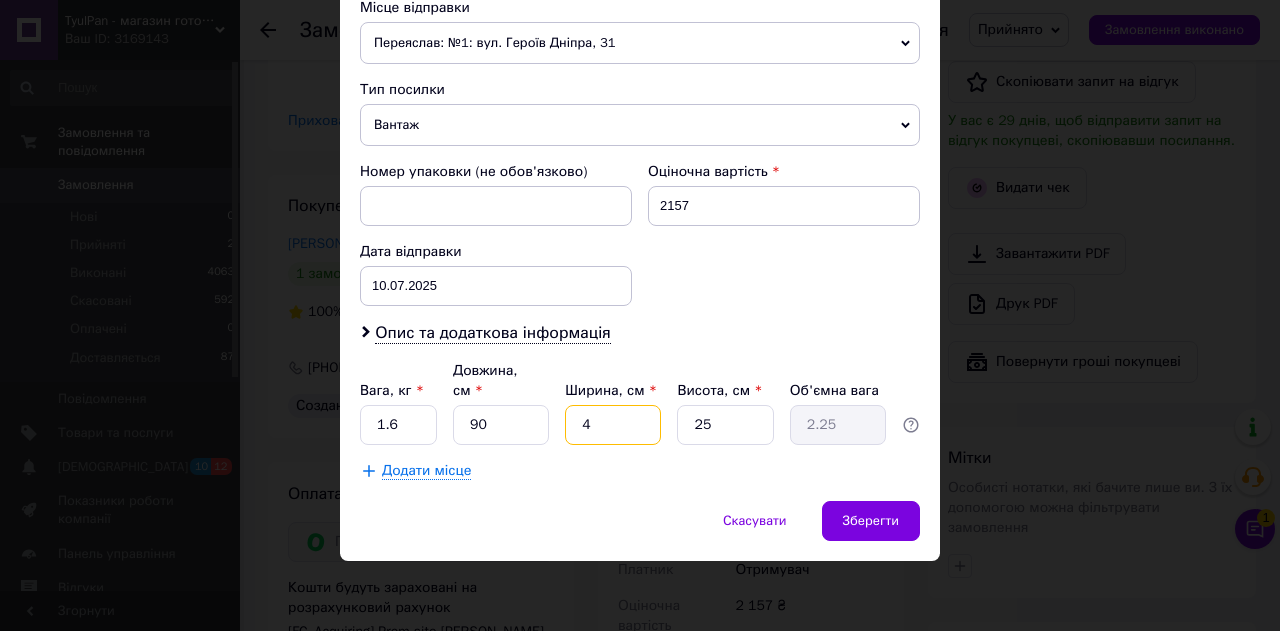 type 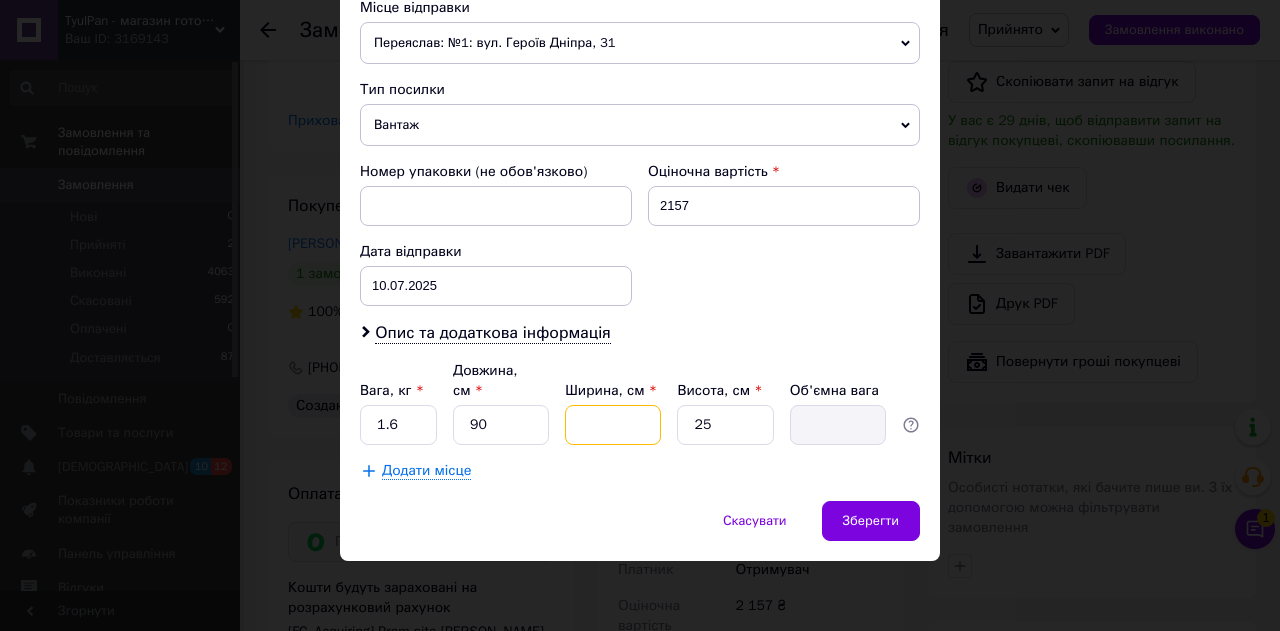 type on "1" 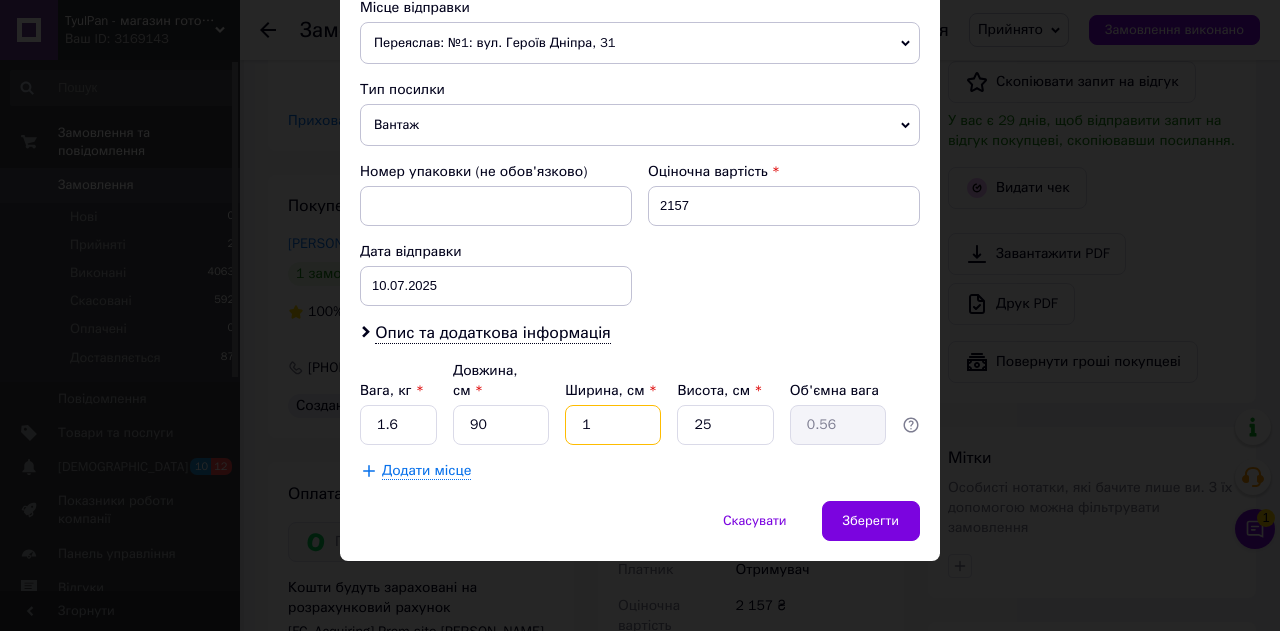 type on "16" 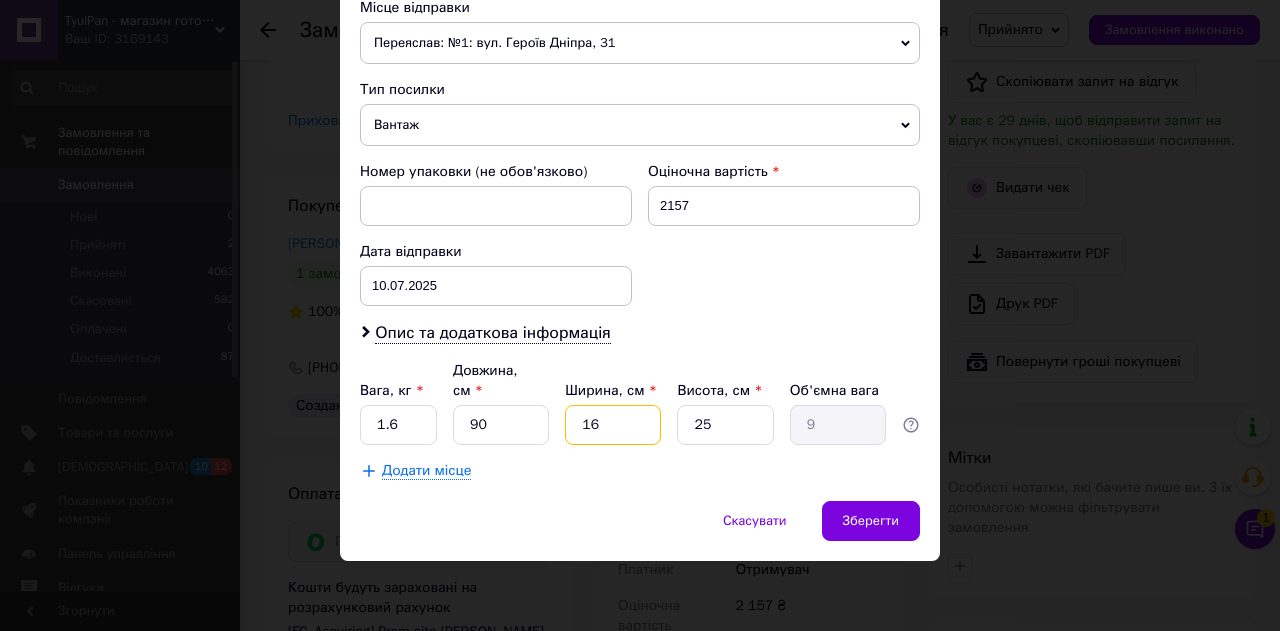 type on "16" 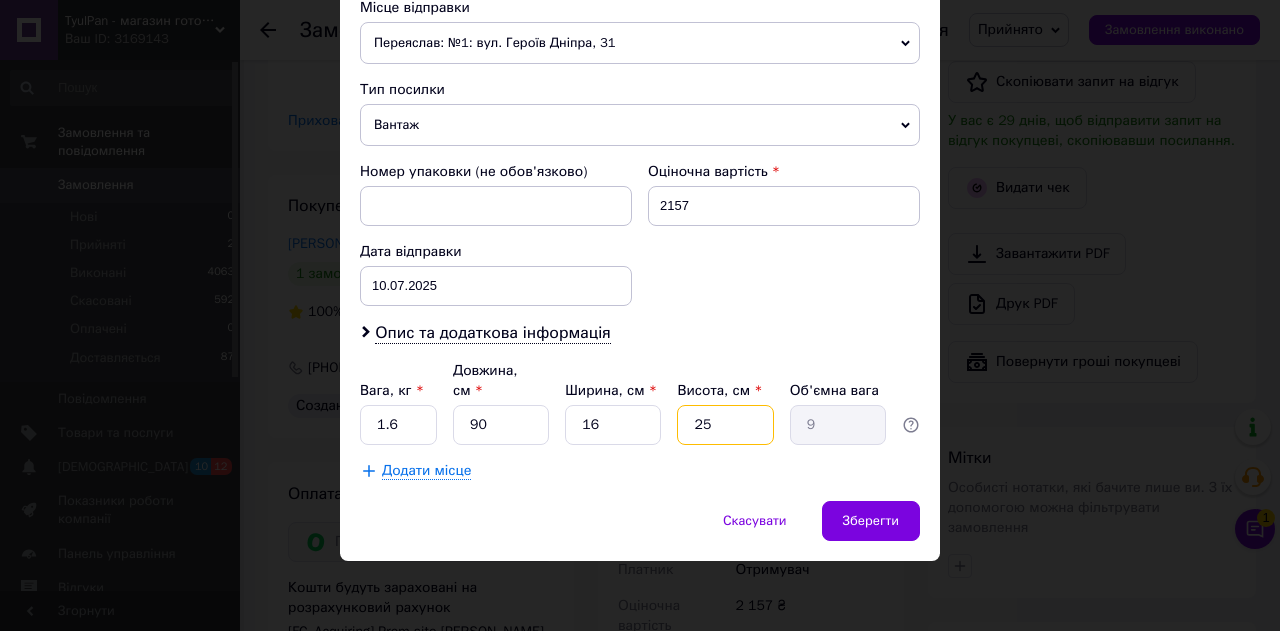 click on "25" at bounding box center (725, 425) 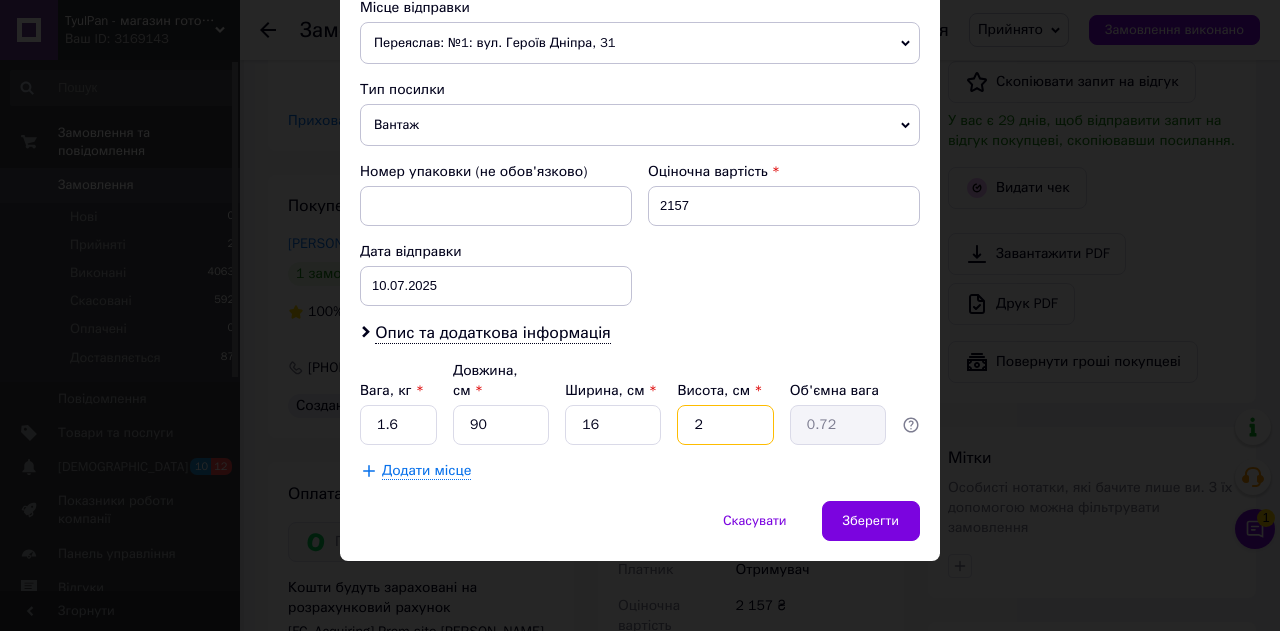type 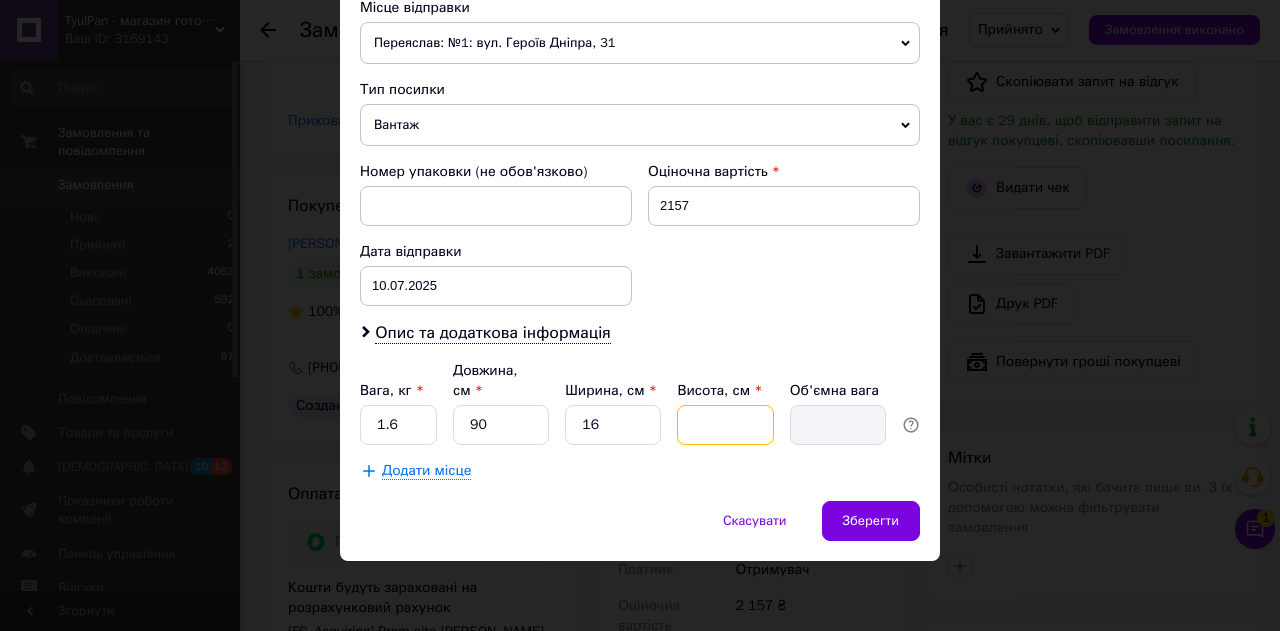 type on "6" 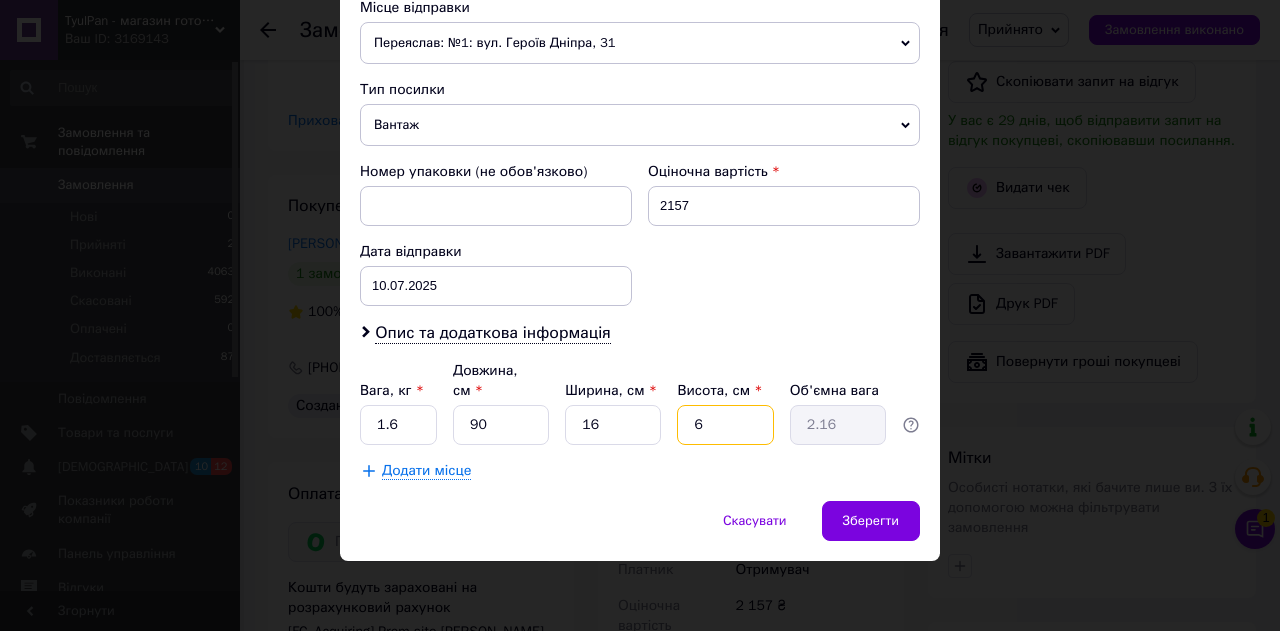 type on "6" 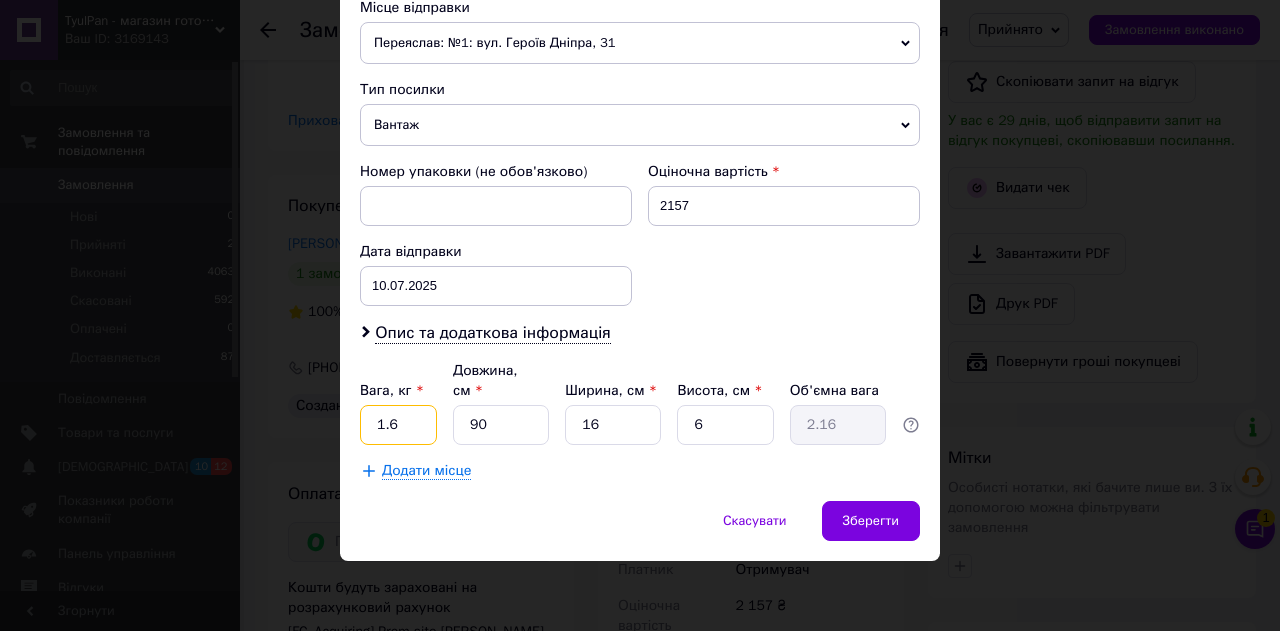 click on "1.6" at bounding box center [398, 425] 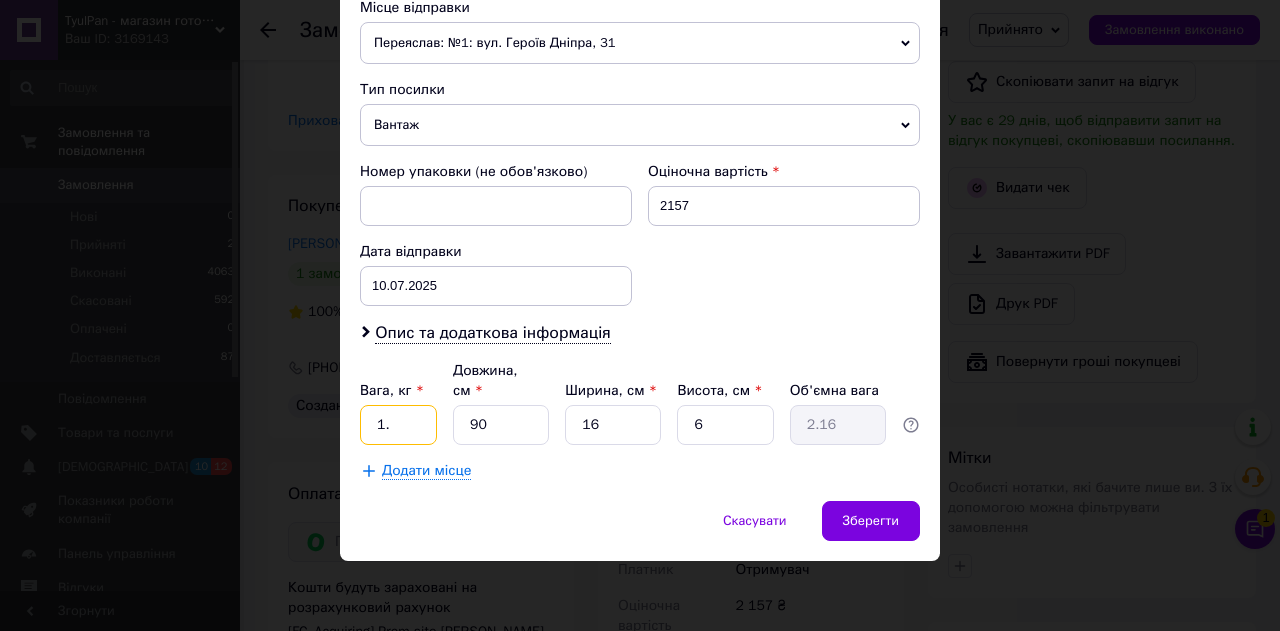 type on "1" 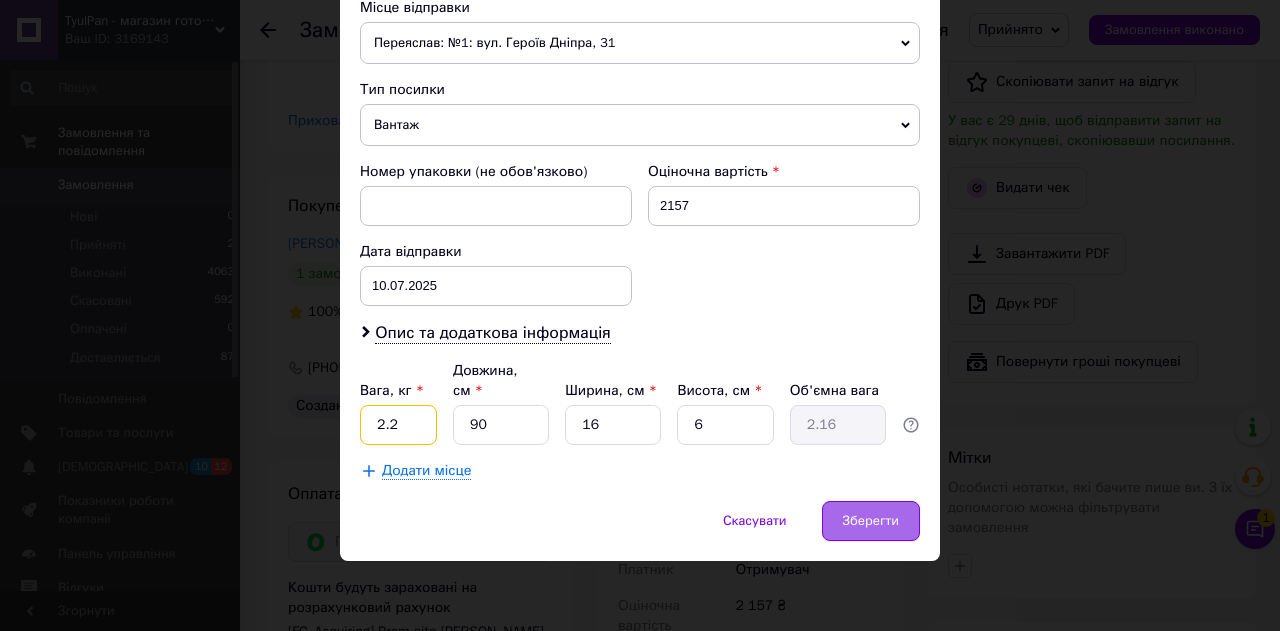 type on "2.2" 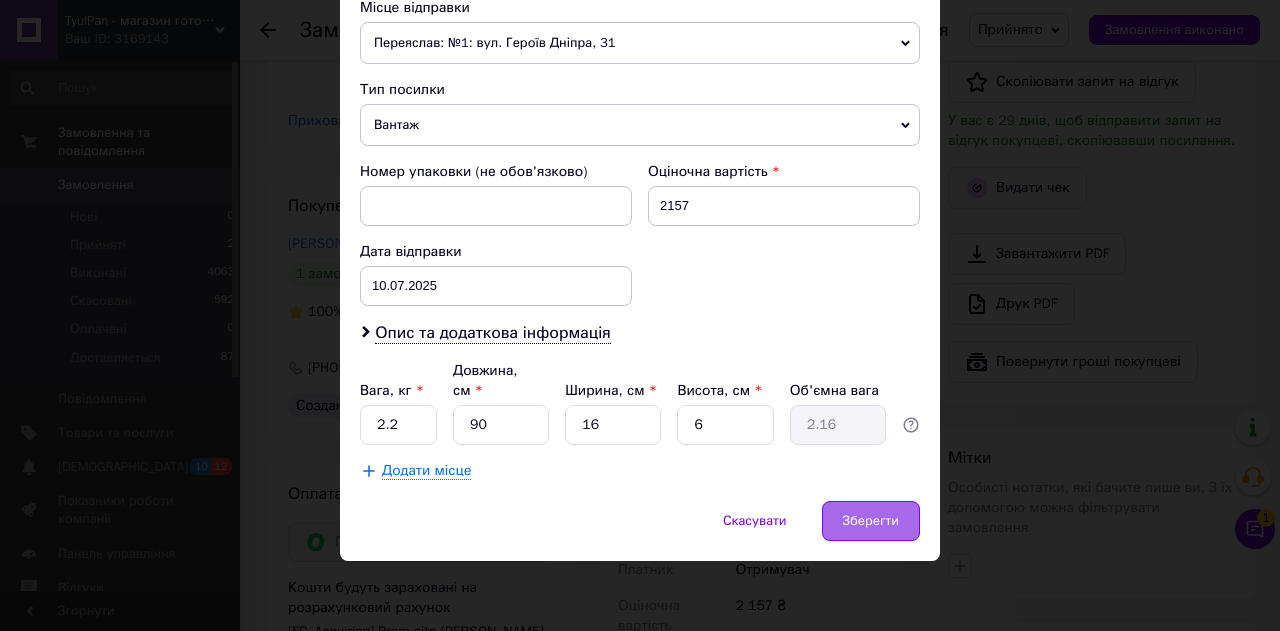 click on "Зберегти" at bounding box center (871, 521) 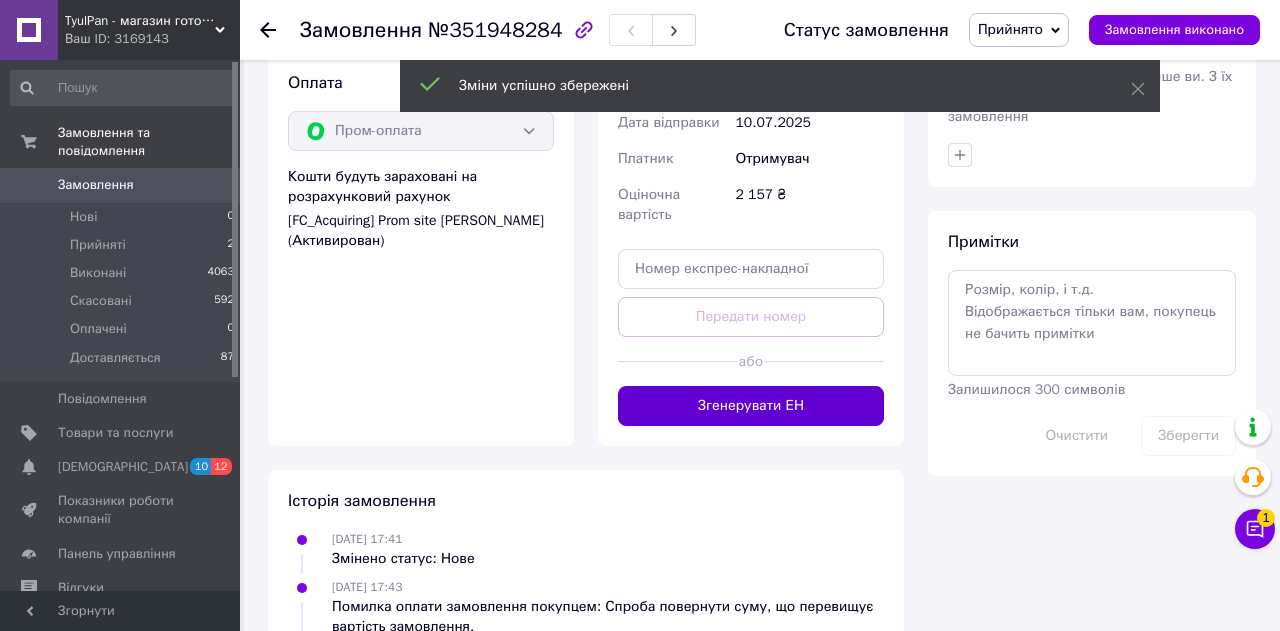scroll, scrollTop: 932, scrollLeft: 0, axis: vertical 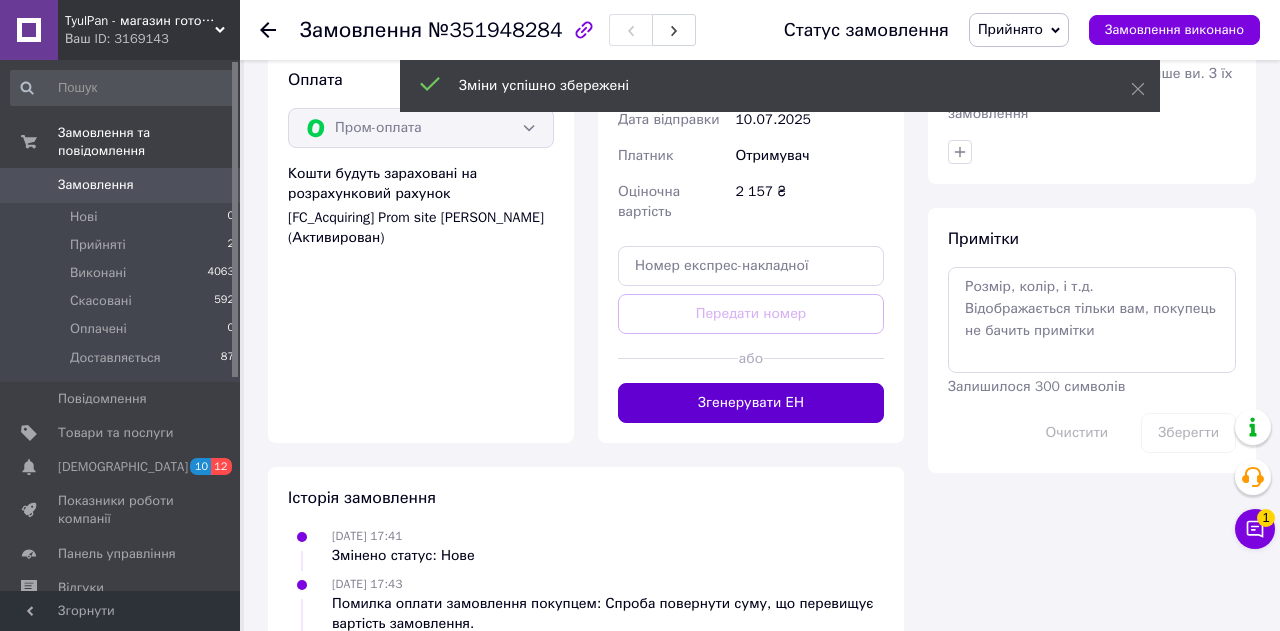 click on "Згенерувати ЕН" at bounding box center (751, 403) 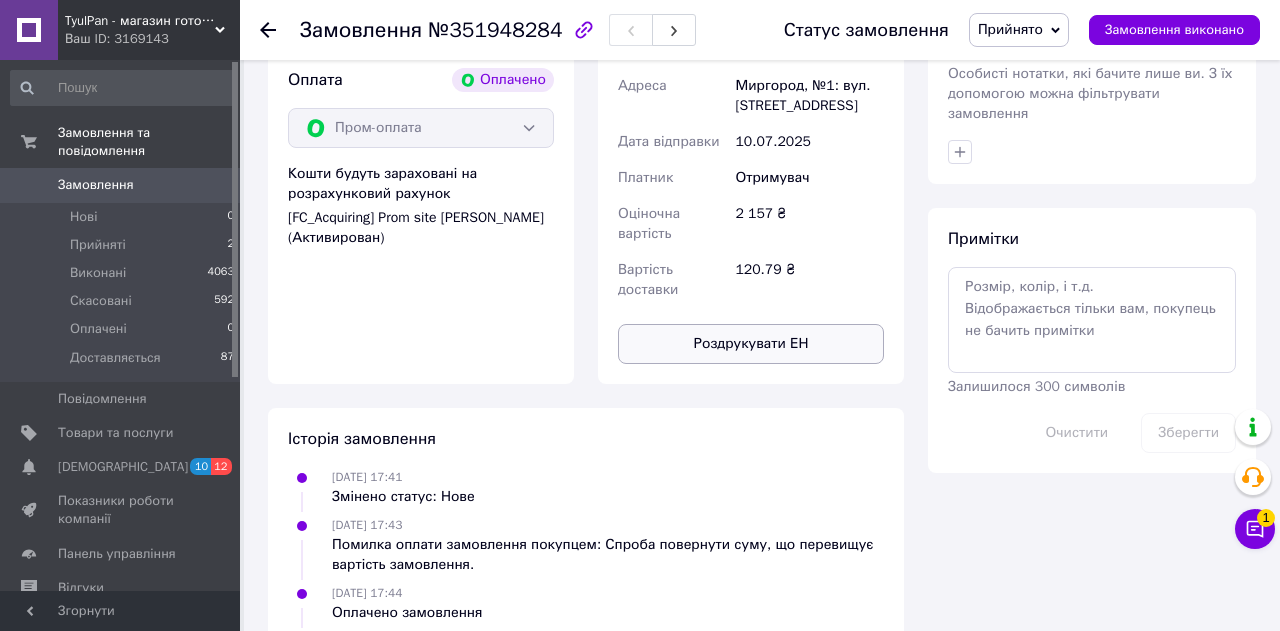 click on "Роздрукувати ЕН" at bounding box center (751, 344) 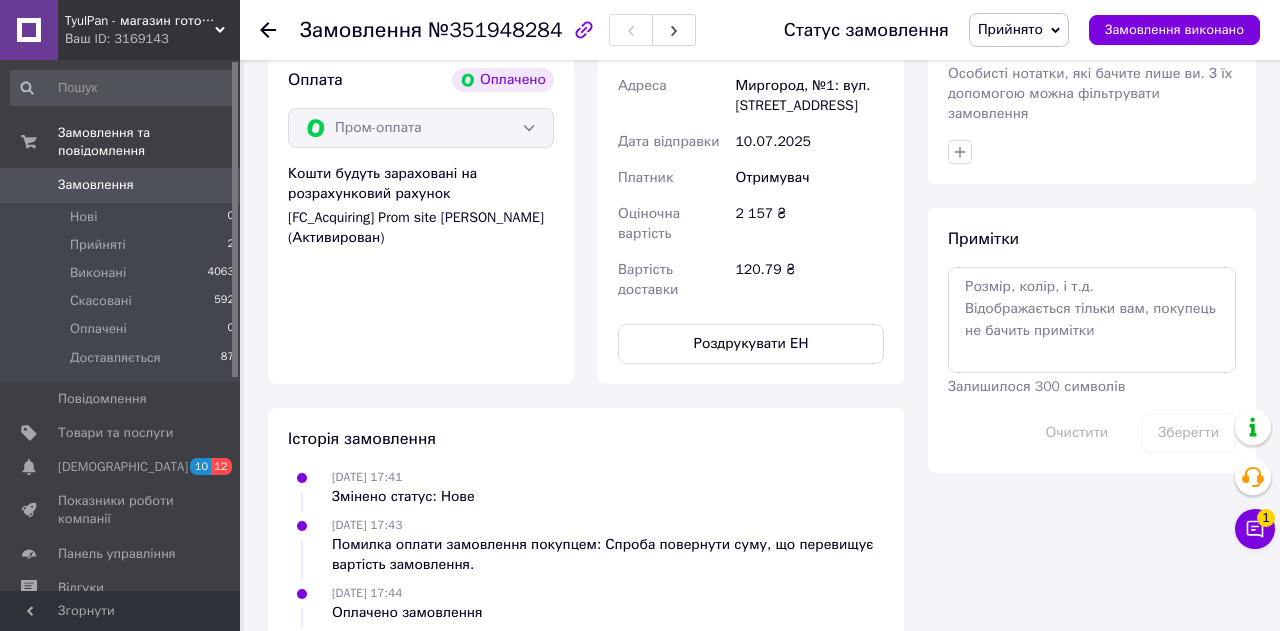 click on "Прийнято" at bounding box center [1019, 30] 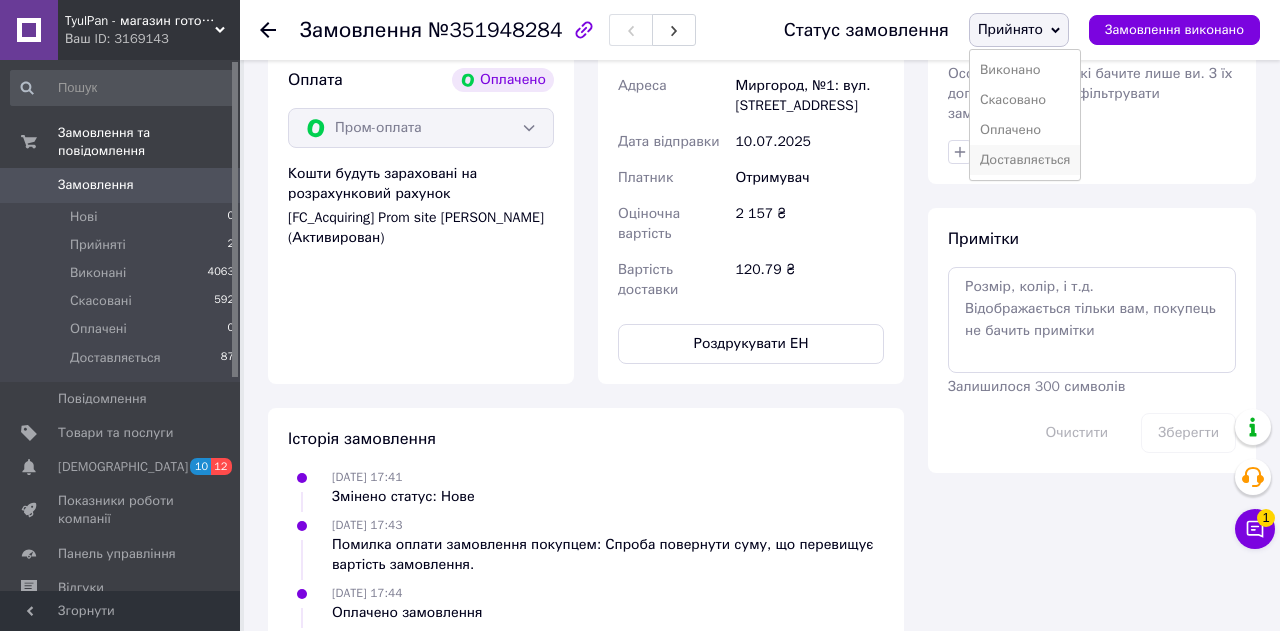 click on "Доставляється" at bounding box center [1025, 160] 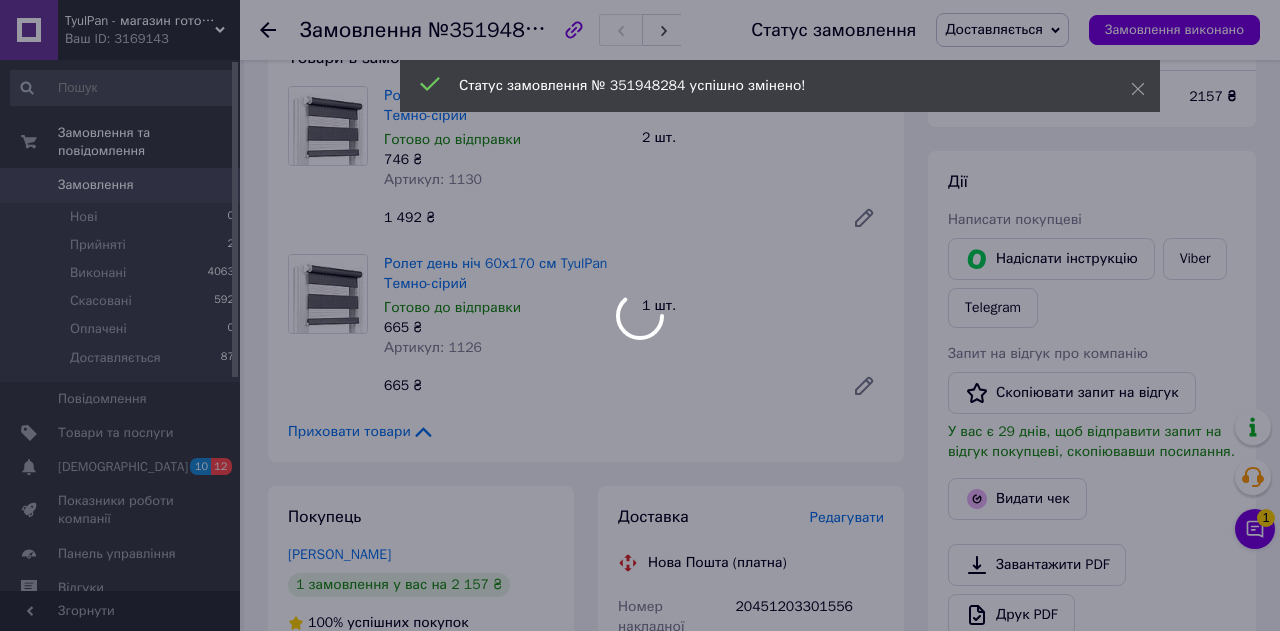 scroll, scrollTop: 192, scrollLeft: 0, axis: vertical 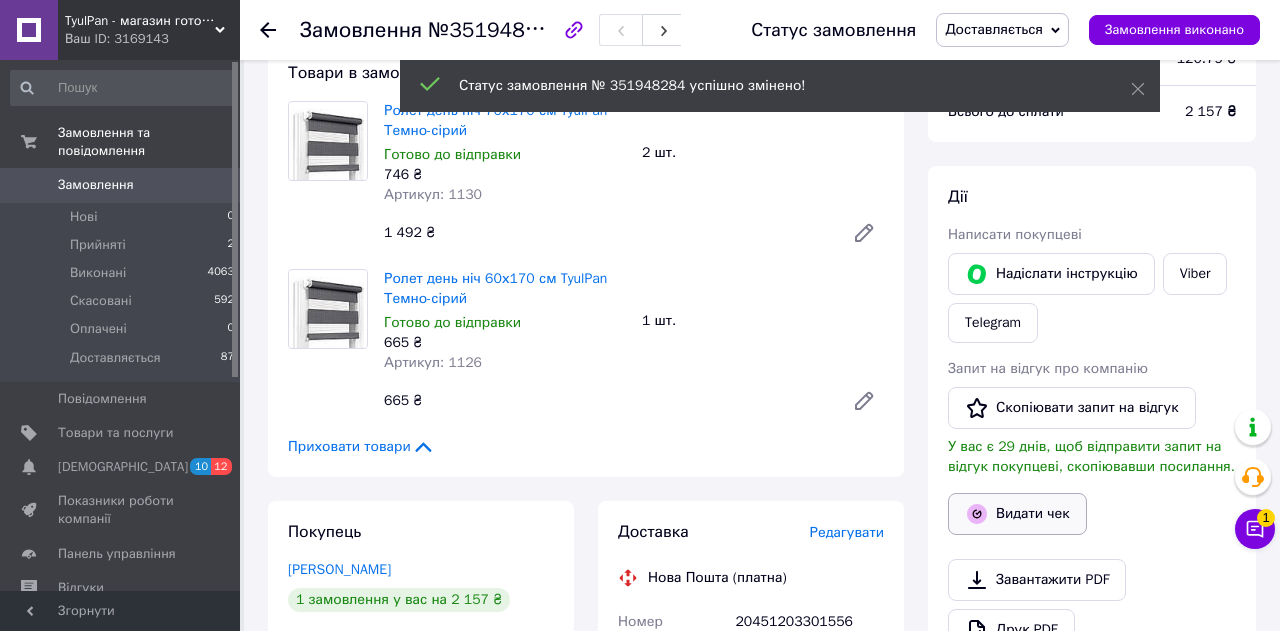 click on "Видати чек" at bounding box center [1017, 514] 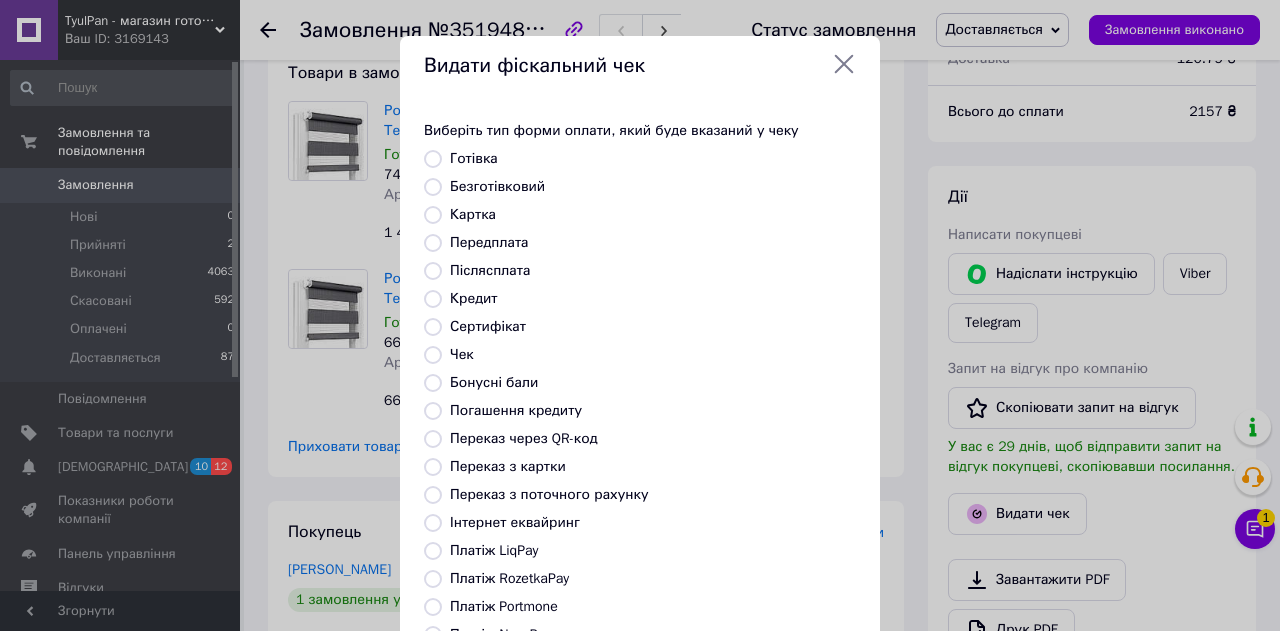 click on "Безготівковий" at bounding box center (433, 187) 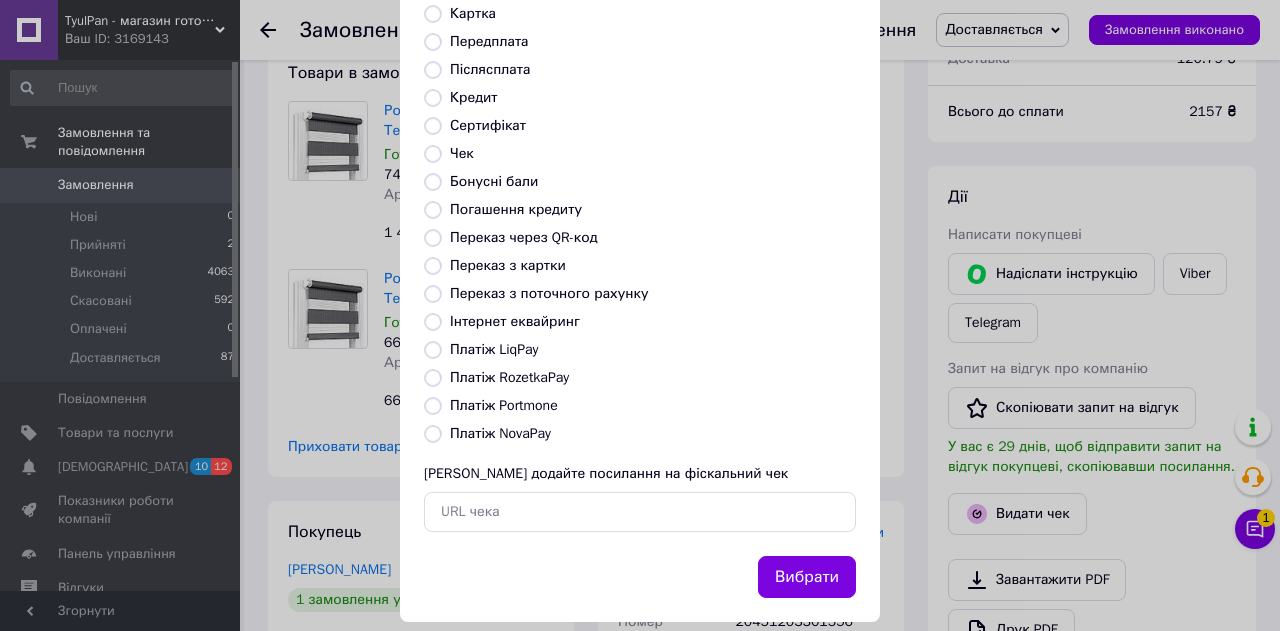 scroll, scrollTop: 228, scrollLeft: 0, axis: vertical 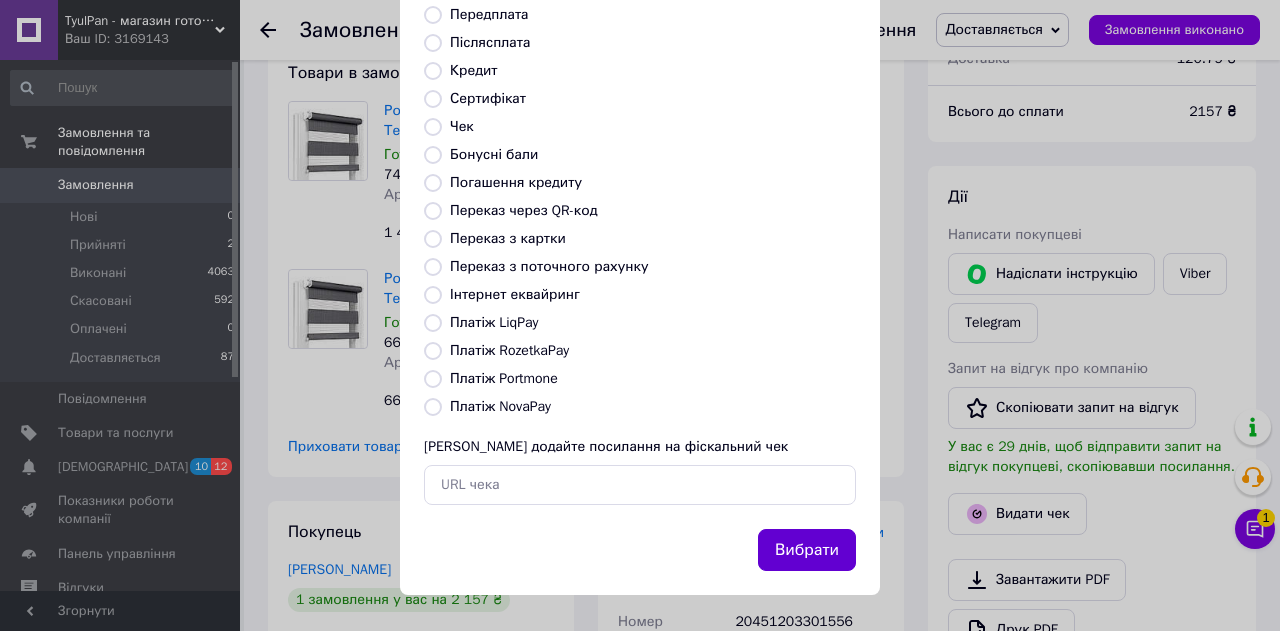 click on "Вибрати" at bounding box center [807, 550] 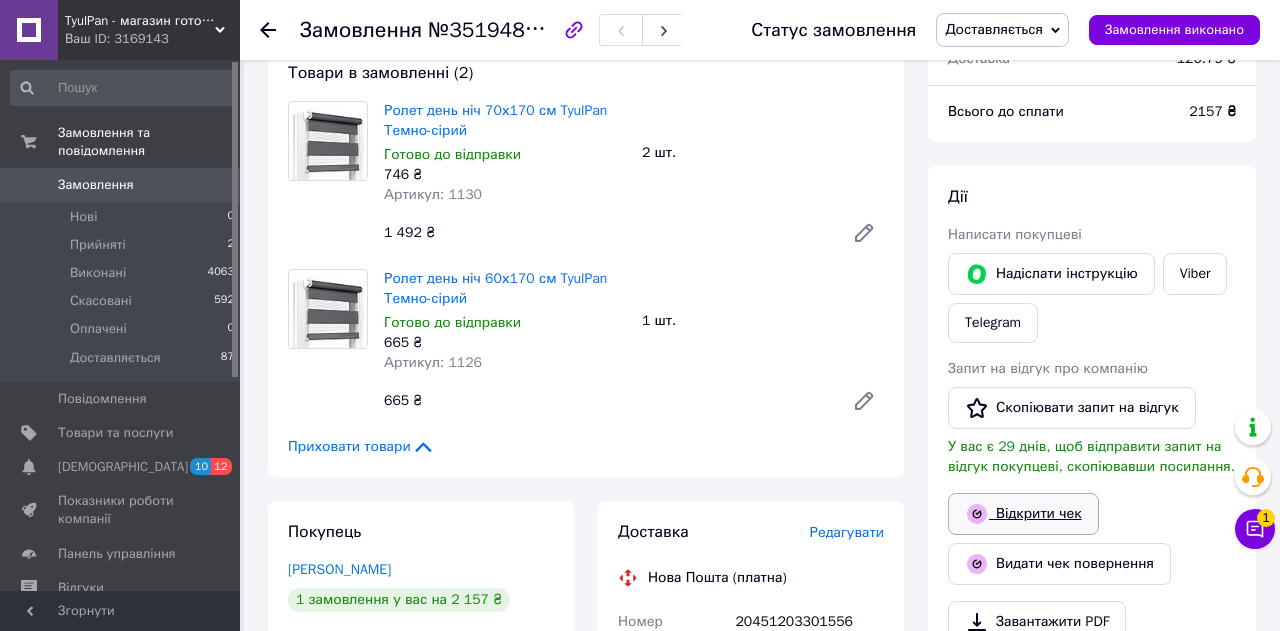 click on "Відкрити чек" at bounding box center [1023, 514] 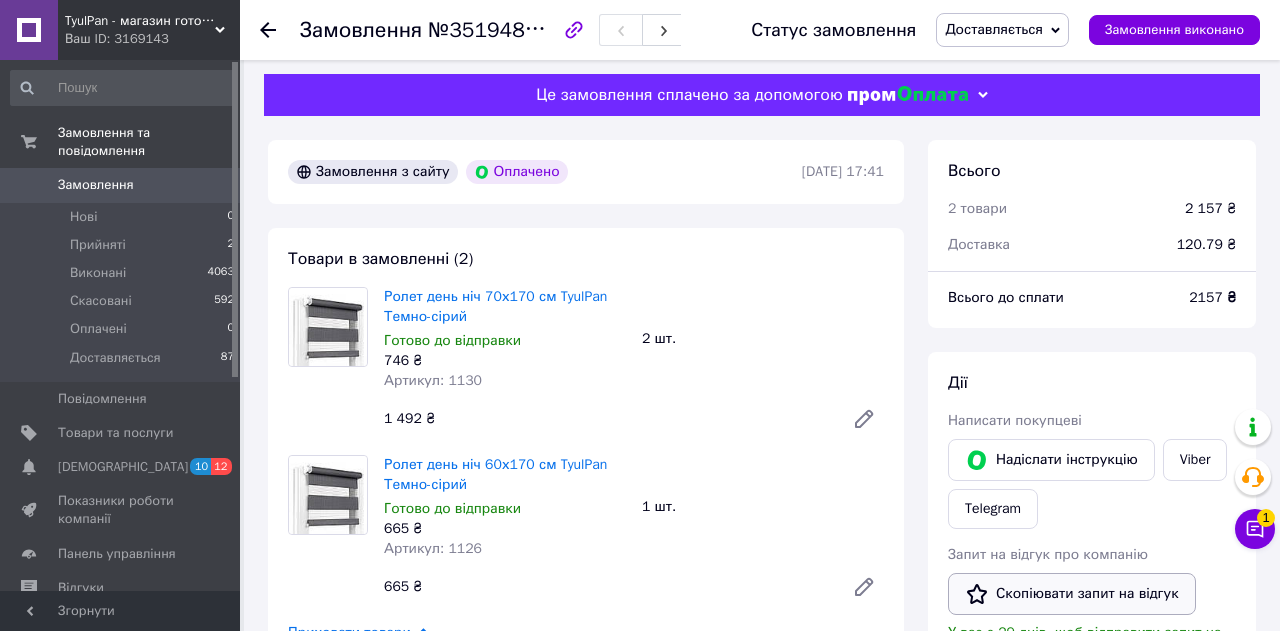 scroll, scrollTop: 0, scrollLeft: 0, axis: both 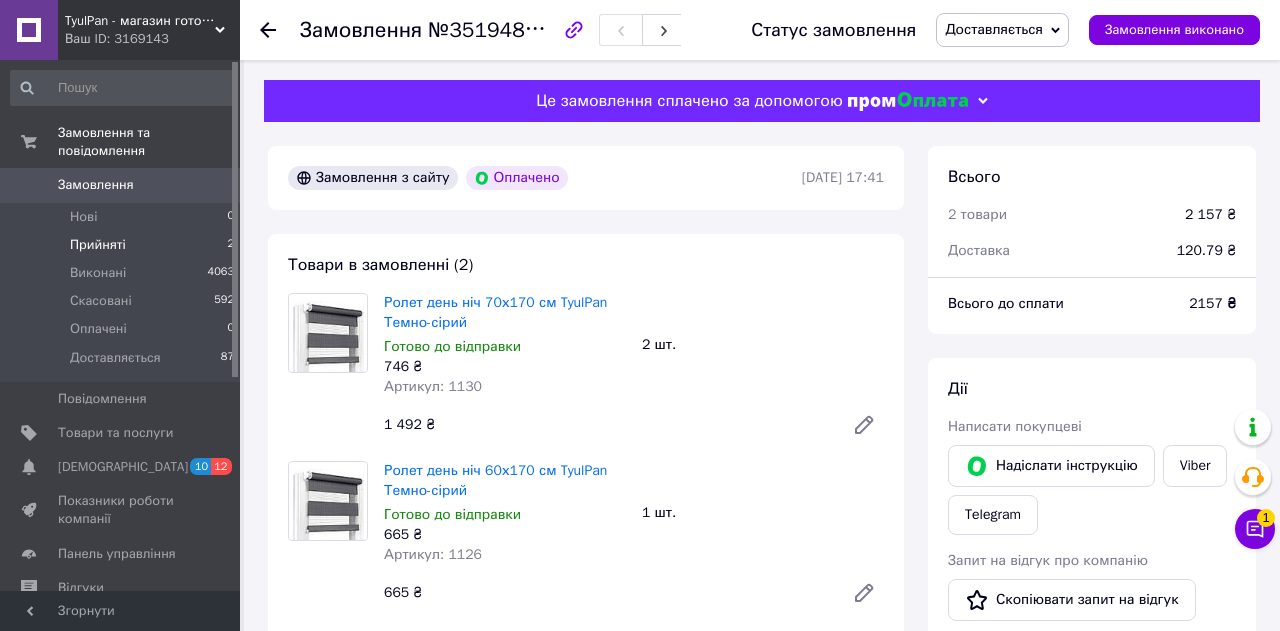 click on "Прийняті" at bounding box center (98, 245) 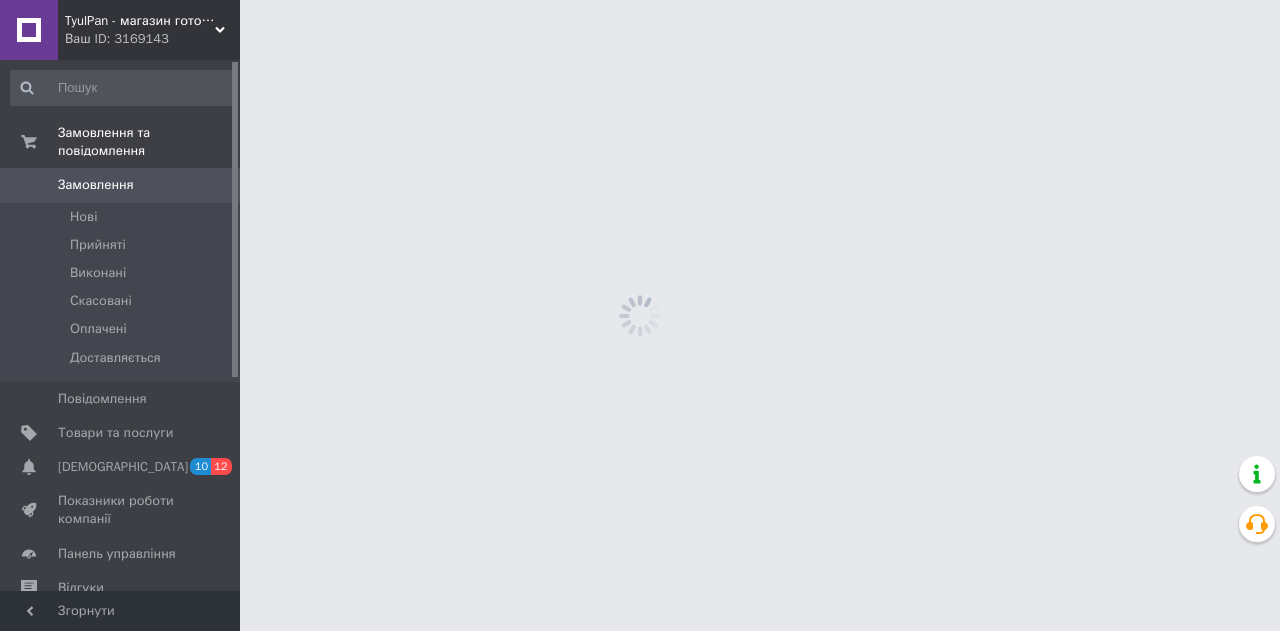 scroll, scrollTop: 0, scrollLeft: 0, axis: both 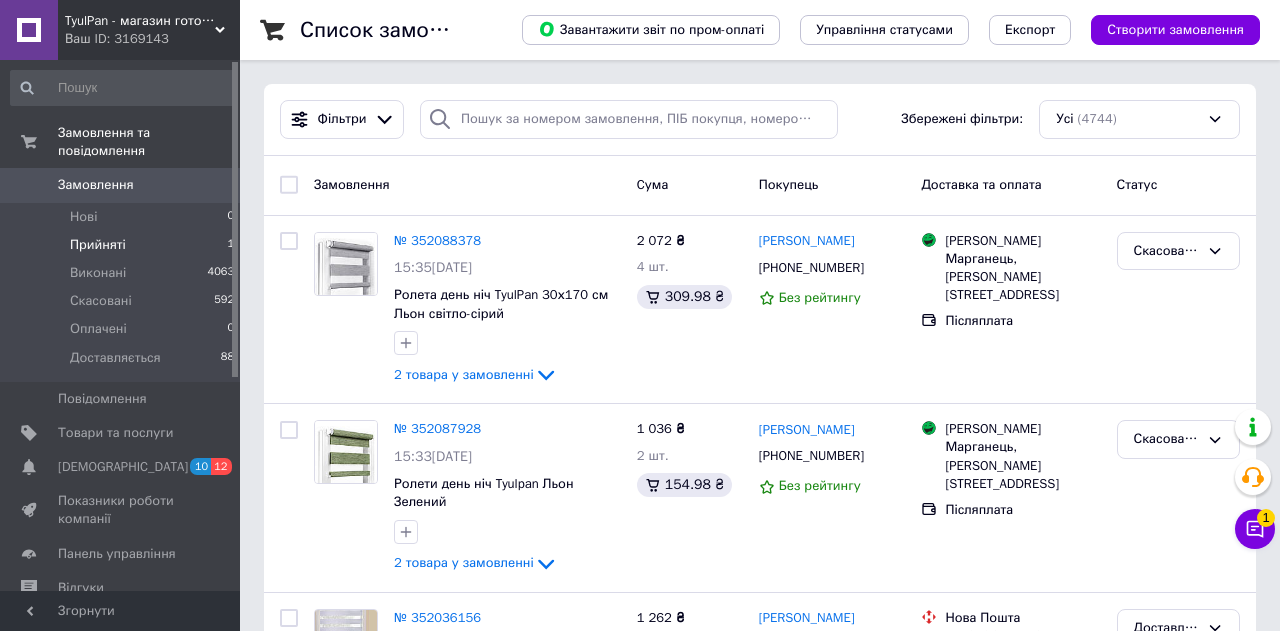 click on "Прийняті" at bounding box center [98, 245] 